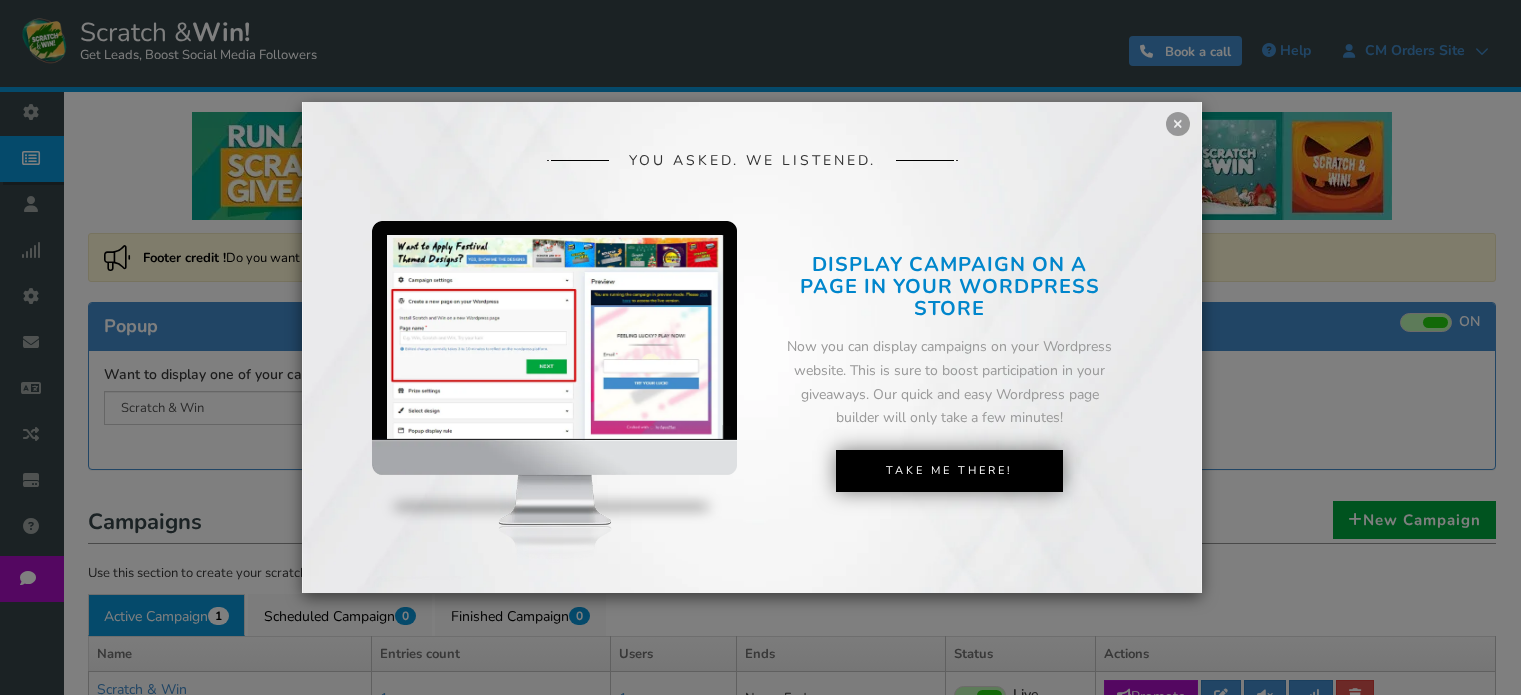 scroll, scrollTop: 0, scrollLeft: 0, axis: both 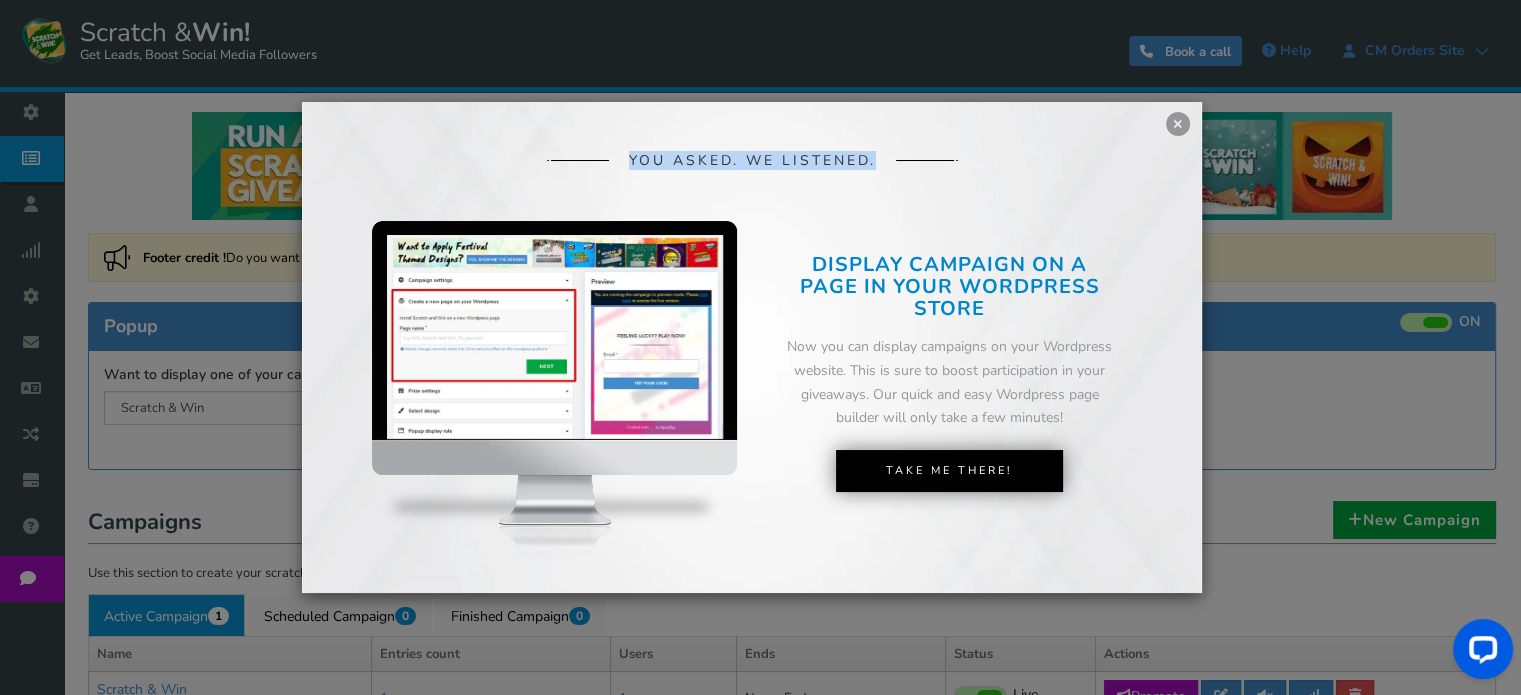 drag, startPoint x: 1180, startPoint y: 125, endPoint x: 1072, endPoint y: 167, distance: 115.87925 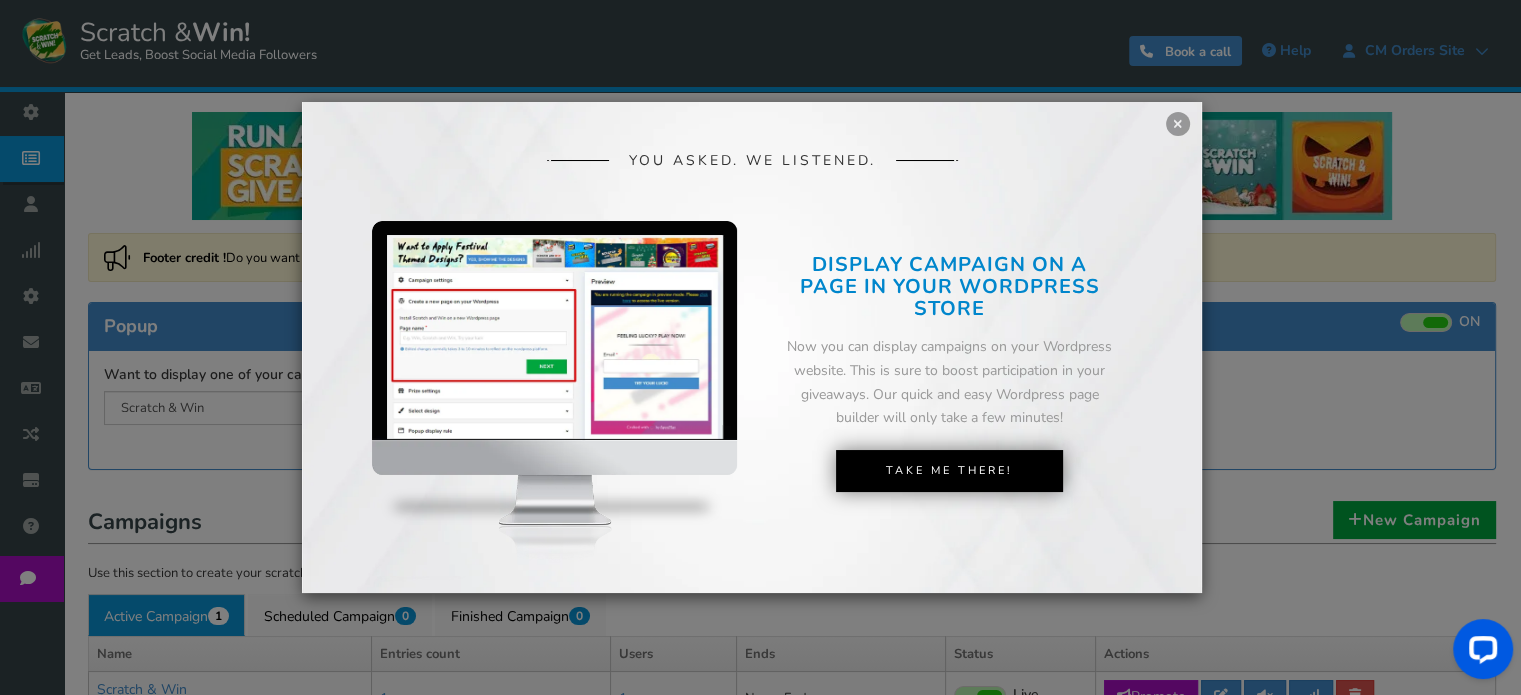 click on "DISPLAY CAMPAIGN ON A PAGE IN YOUR WORDPRESS STORE" at bounding box center (950, 287) 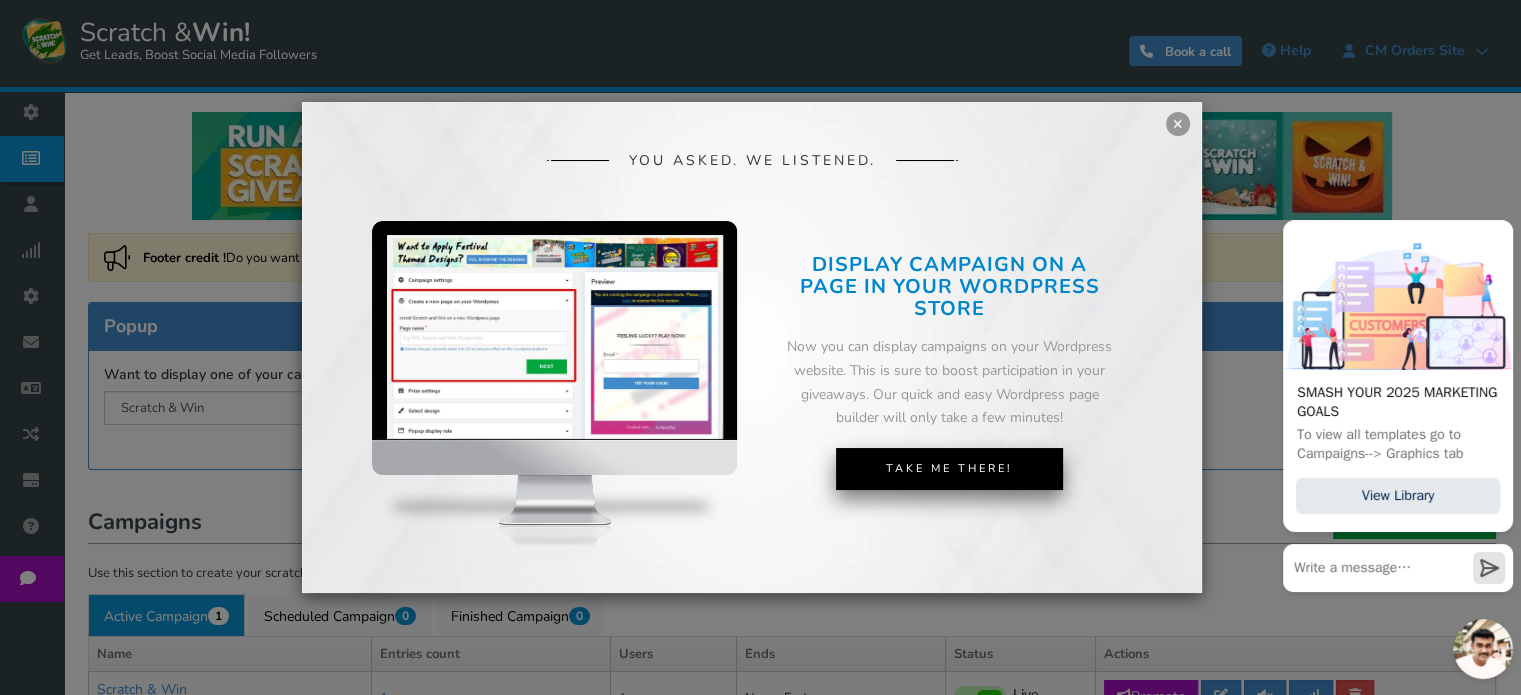 click on "Take Me There!" at bounding box center (949, 469) 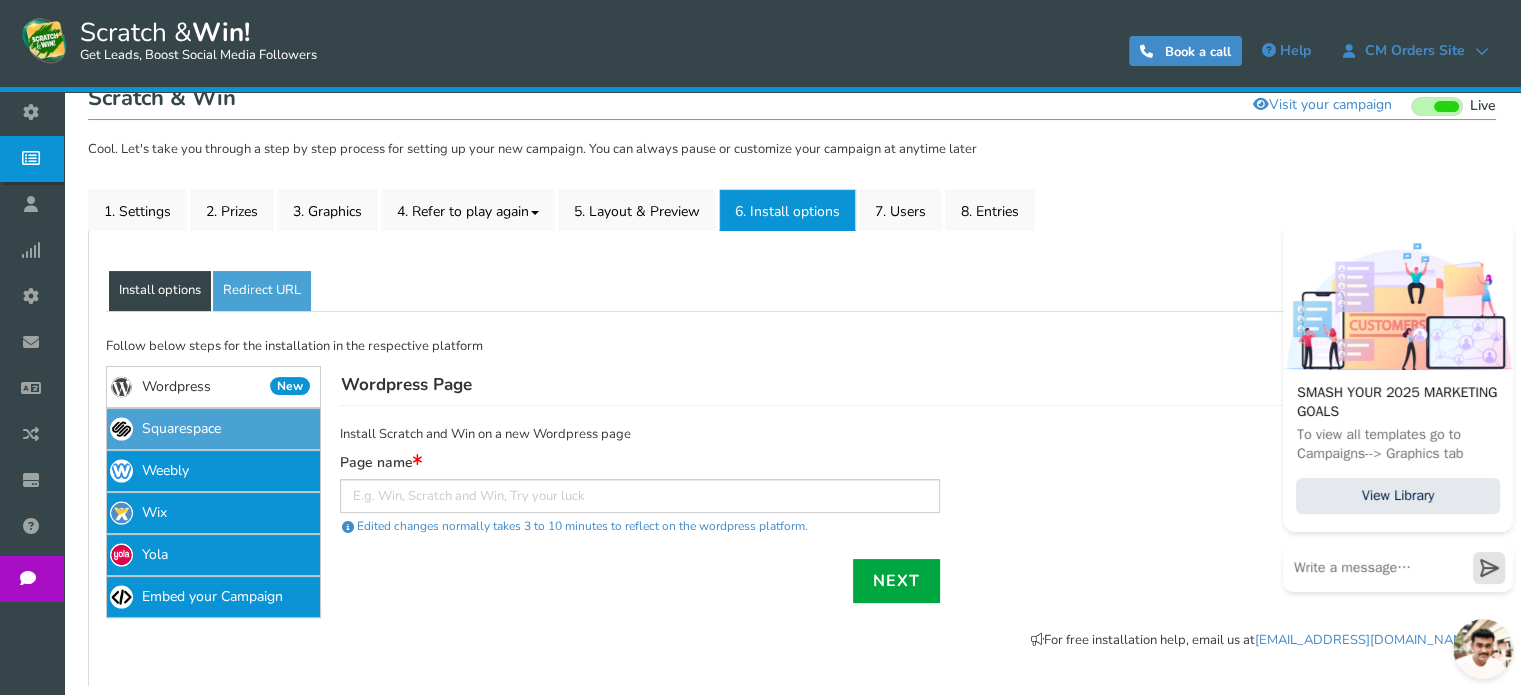 scroll, scrollTop: 300, scrollLeft: 0, axis: vertical 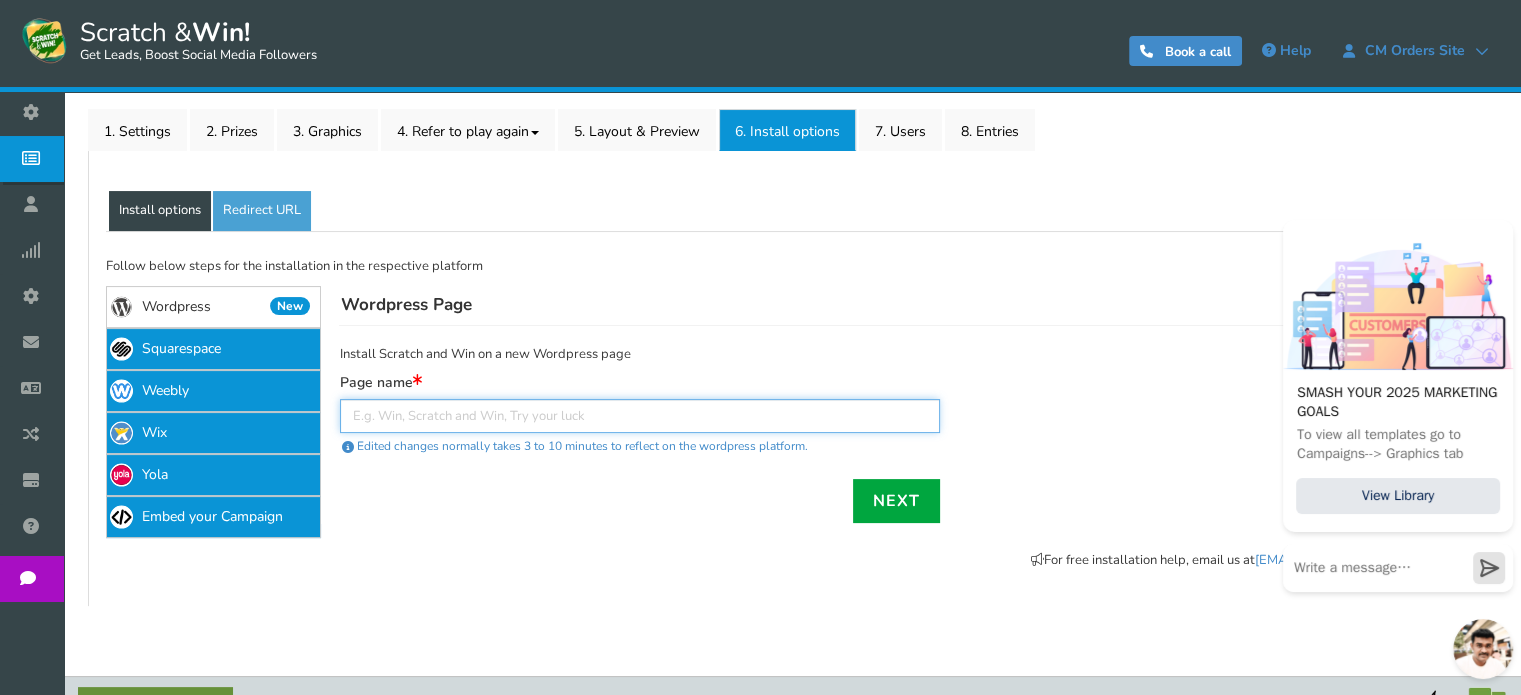 click at bounding box center (640, 416) 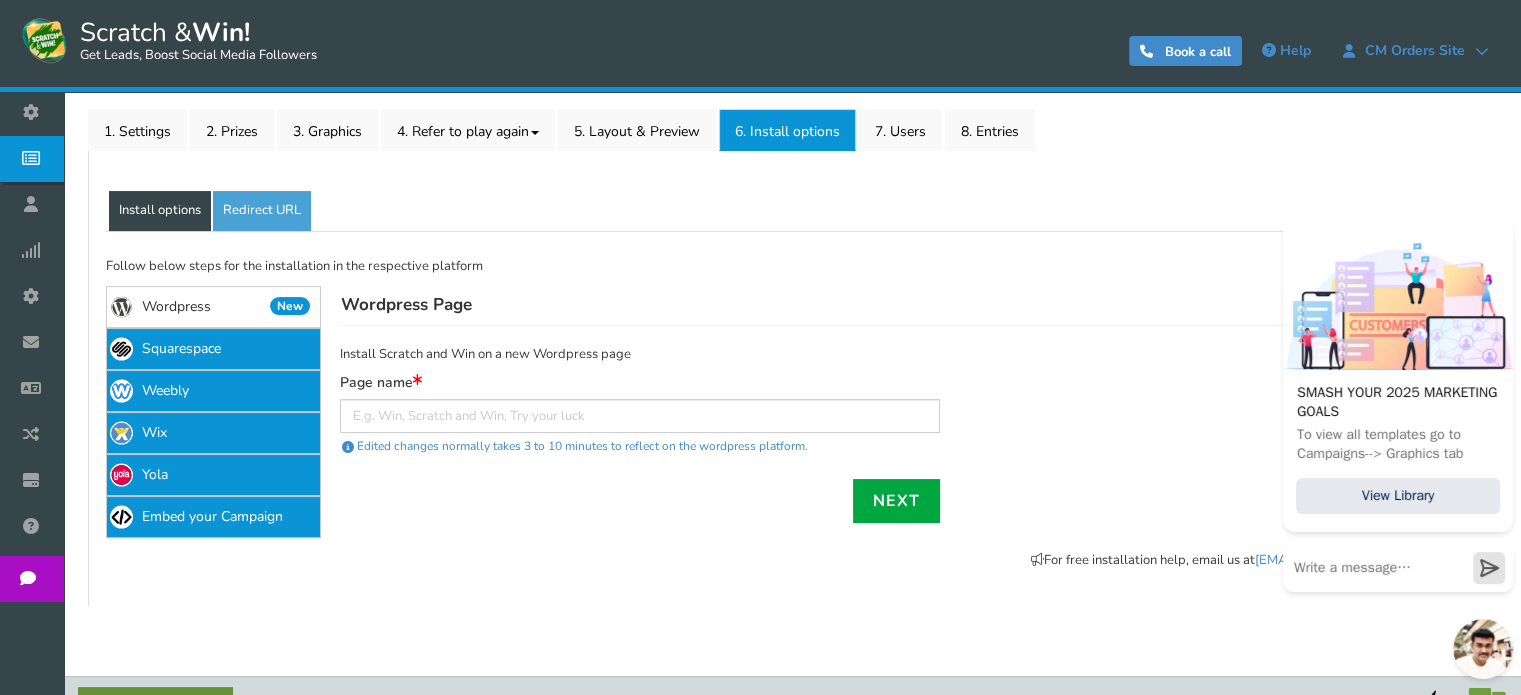 click on "Install Scratch and Win on a new Wordpress page" at bounding box center (640, 355) 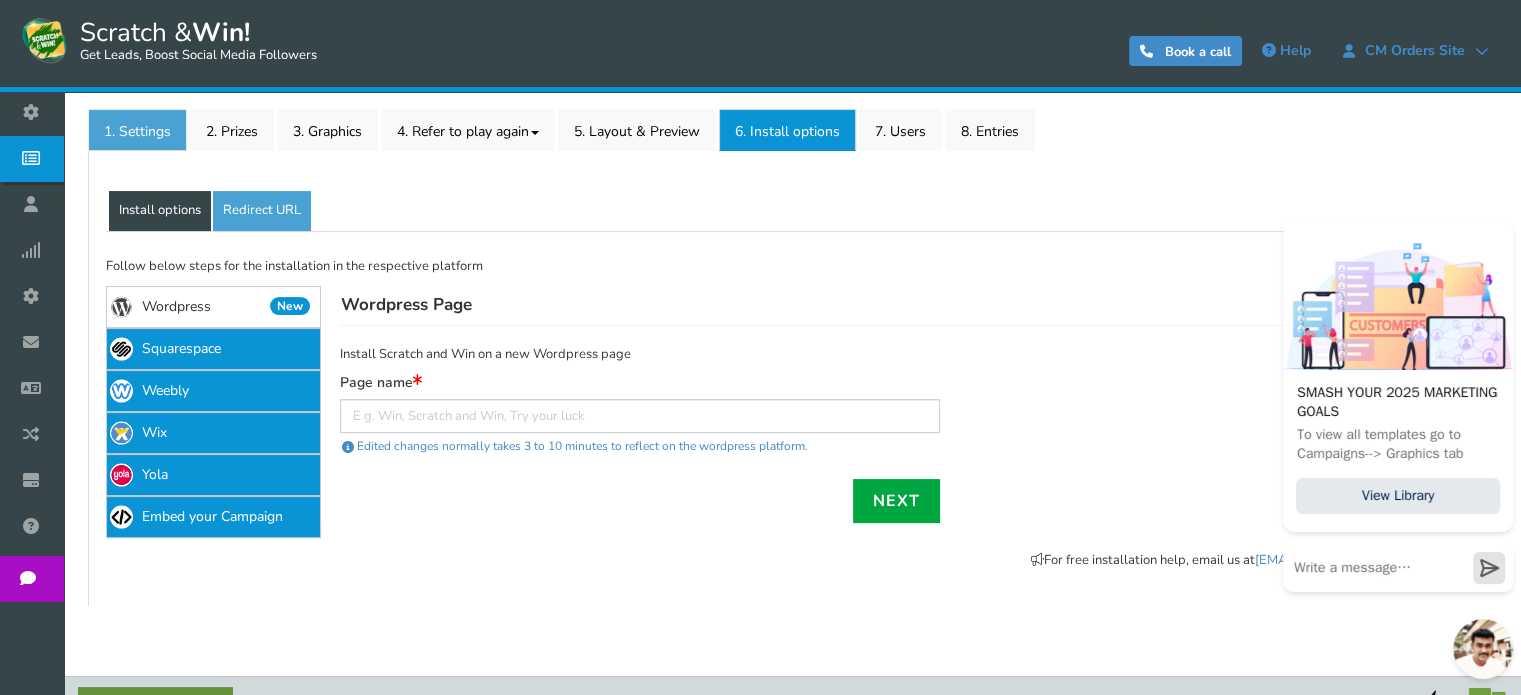 click on "1. Settings" at bounding box center (137, 130) 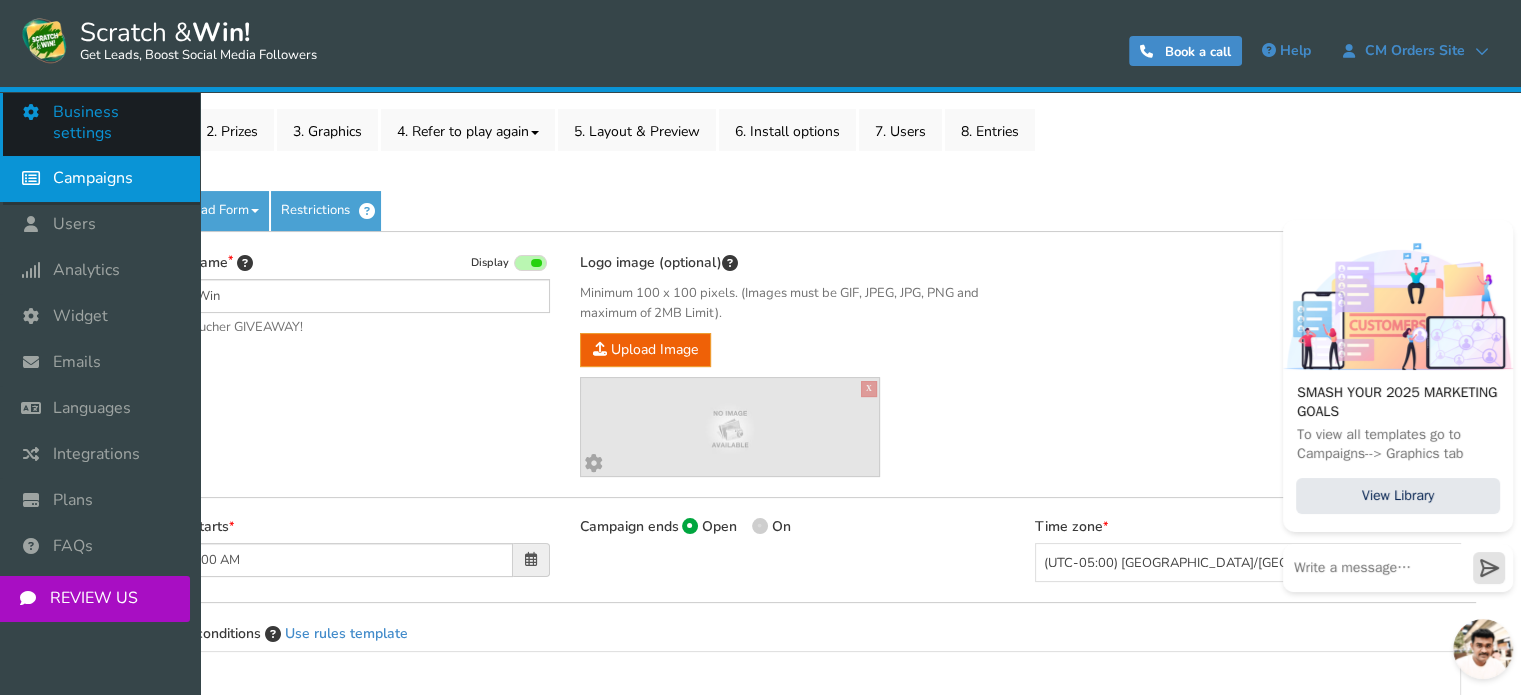 click on "Business settings" at bounding box center (116, 123) 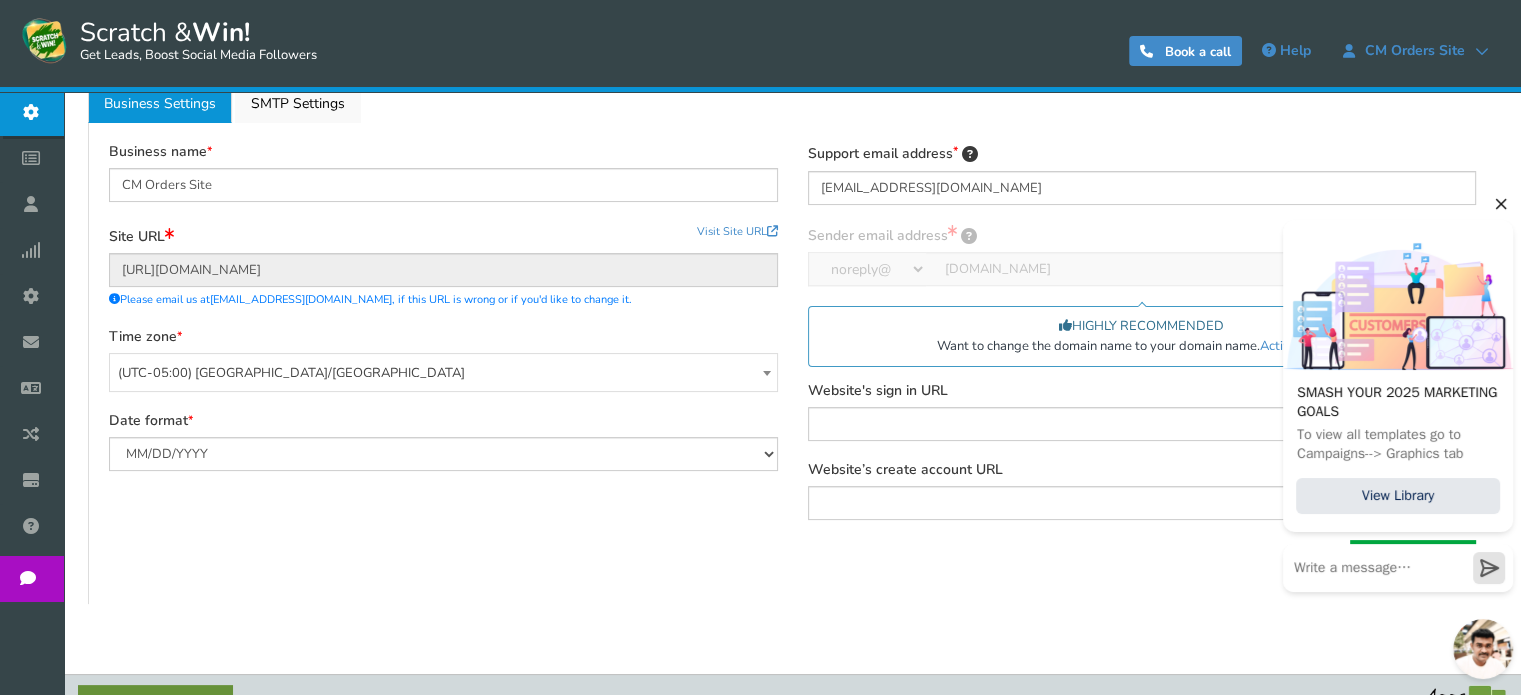 scroll, scrollTop: 0, scrollLeft: 0, axis: both 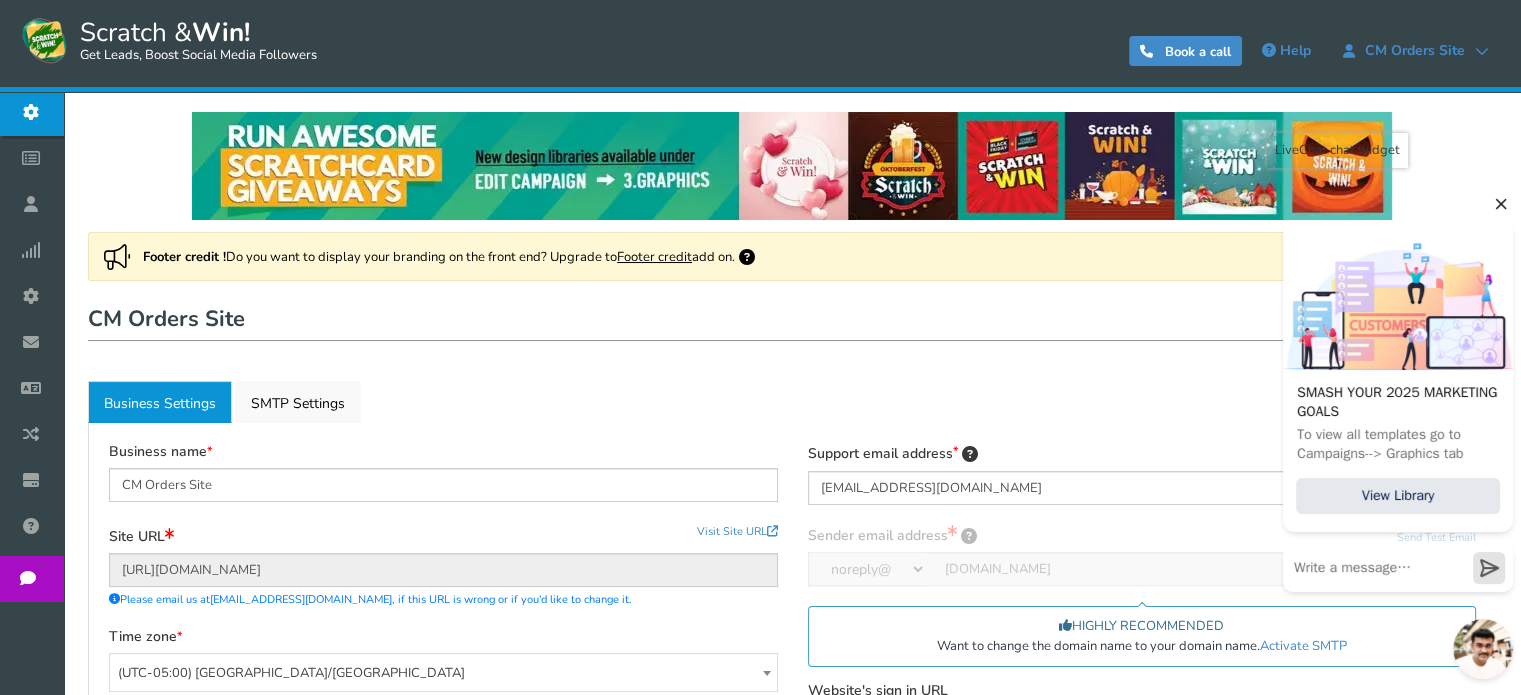 click 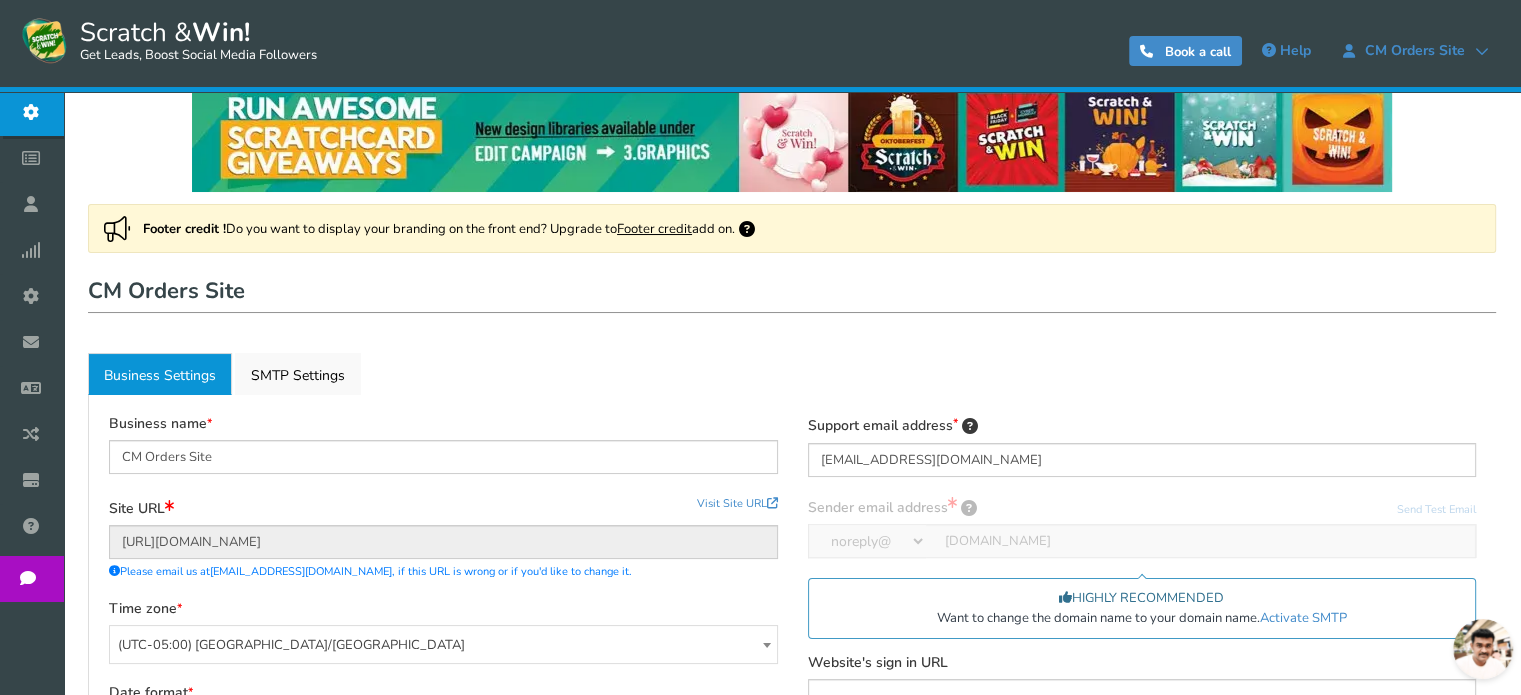 scroll, scrollTop: 0, scrollLeft: 0, axis: both 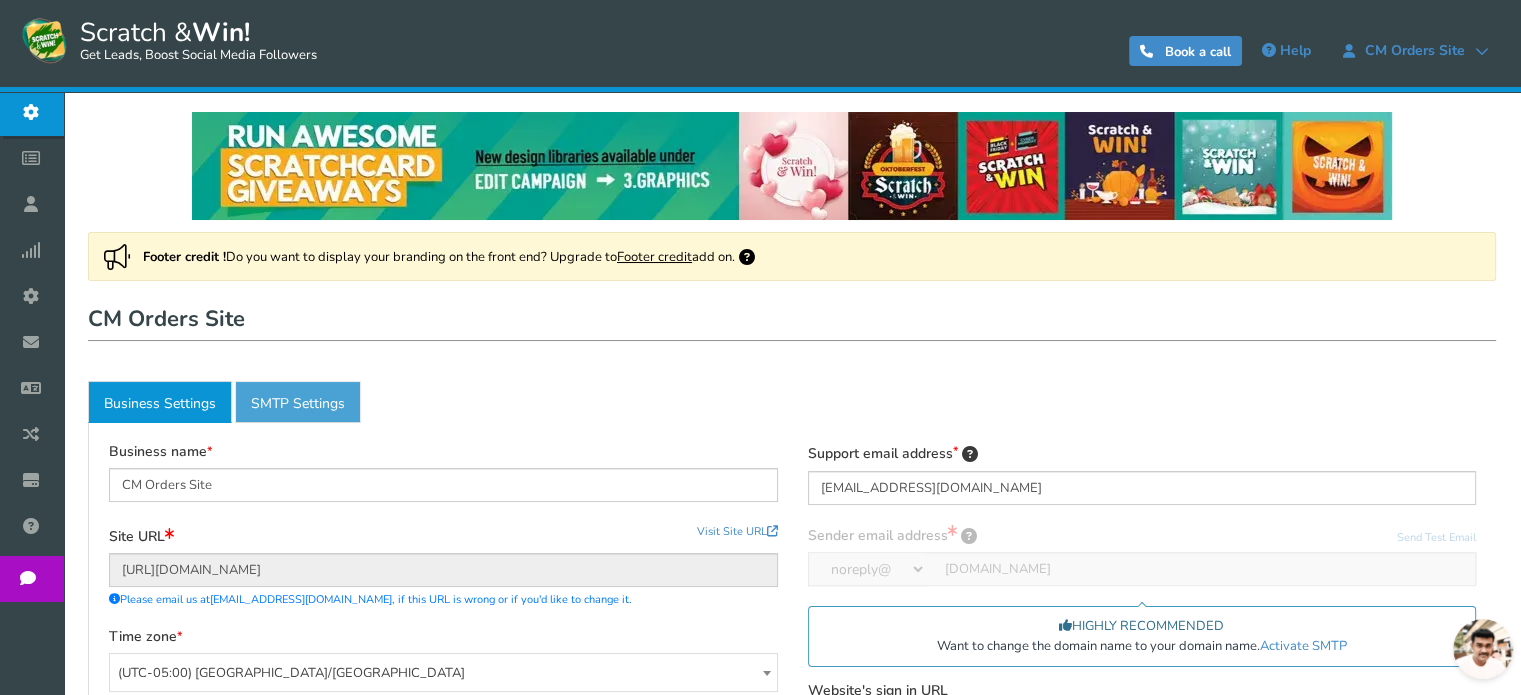 click on "Active SMTP Settings" at bounding box center [298, 402] 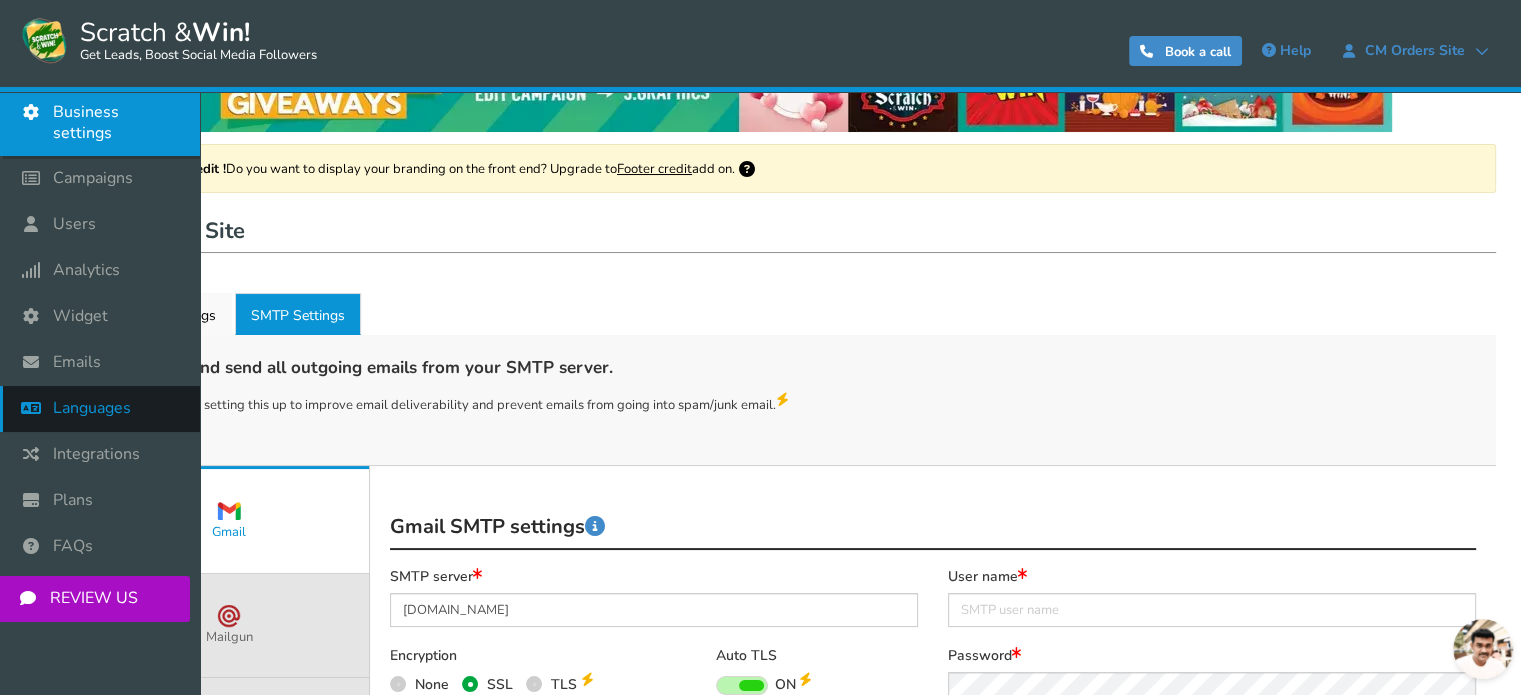 scroll, scrollTop: 0, scrollLeft: 0, axis: both 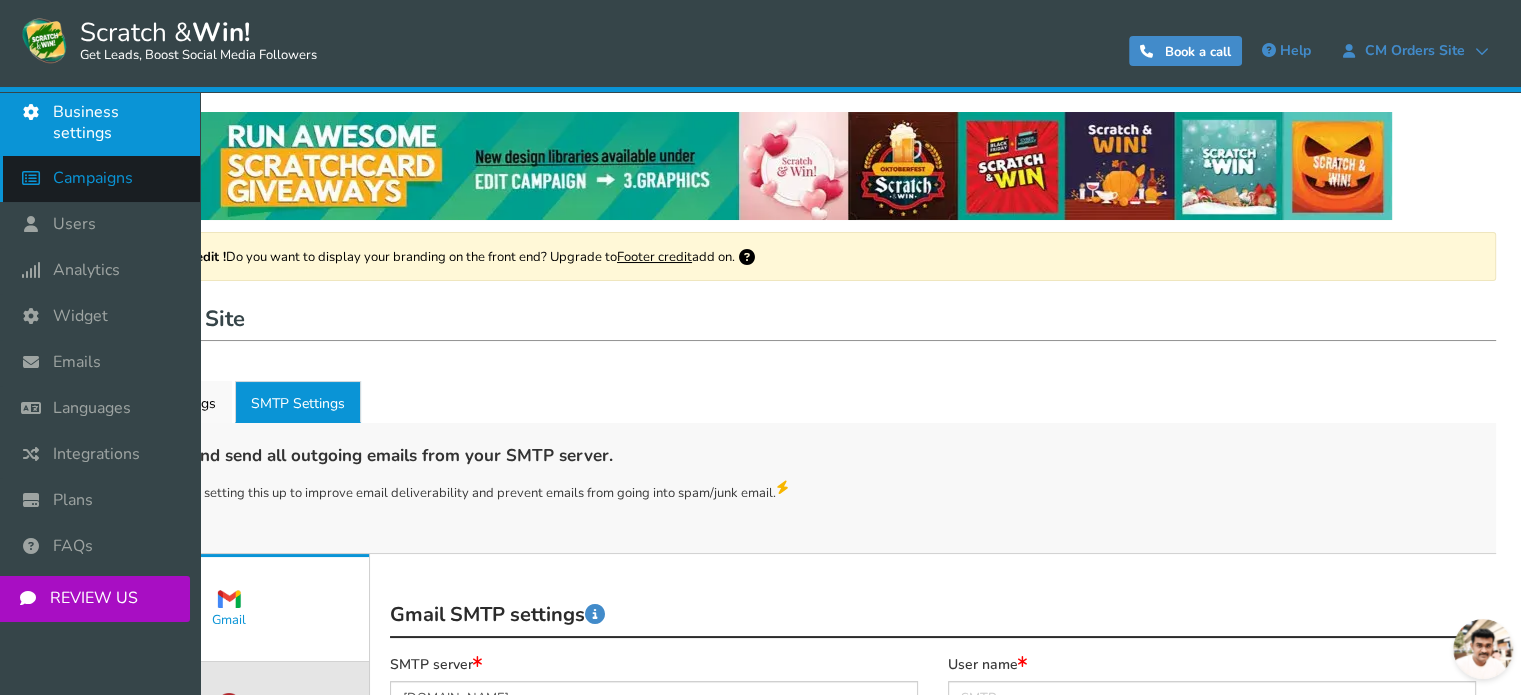 click on "Campaigns" at bounding box center [93, 178] 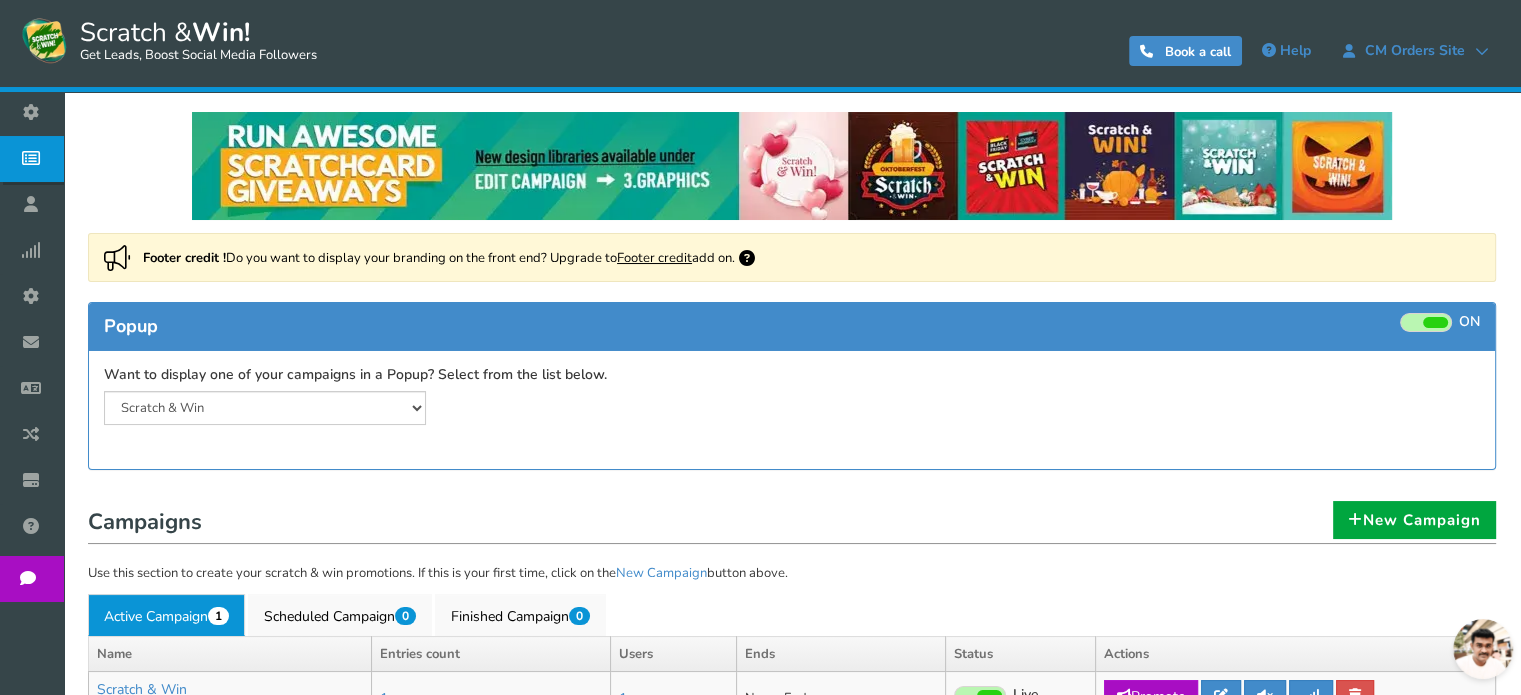 scroll, scrollTop: 181, scrollLeft: 0, axis: vertical 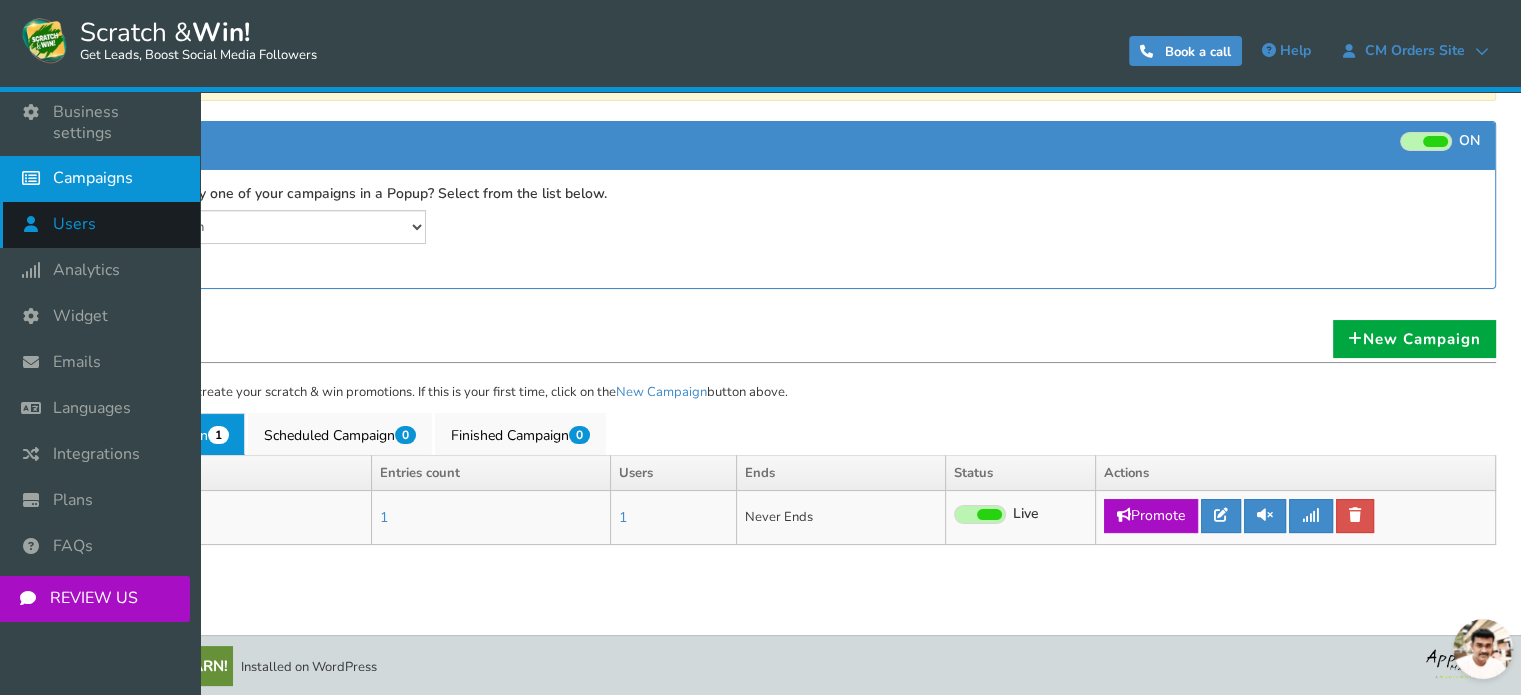 click on "Users" at bounding box center [100, 225] 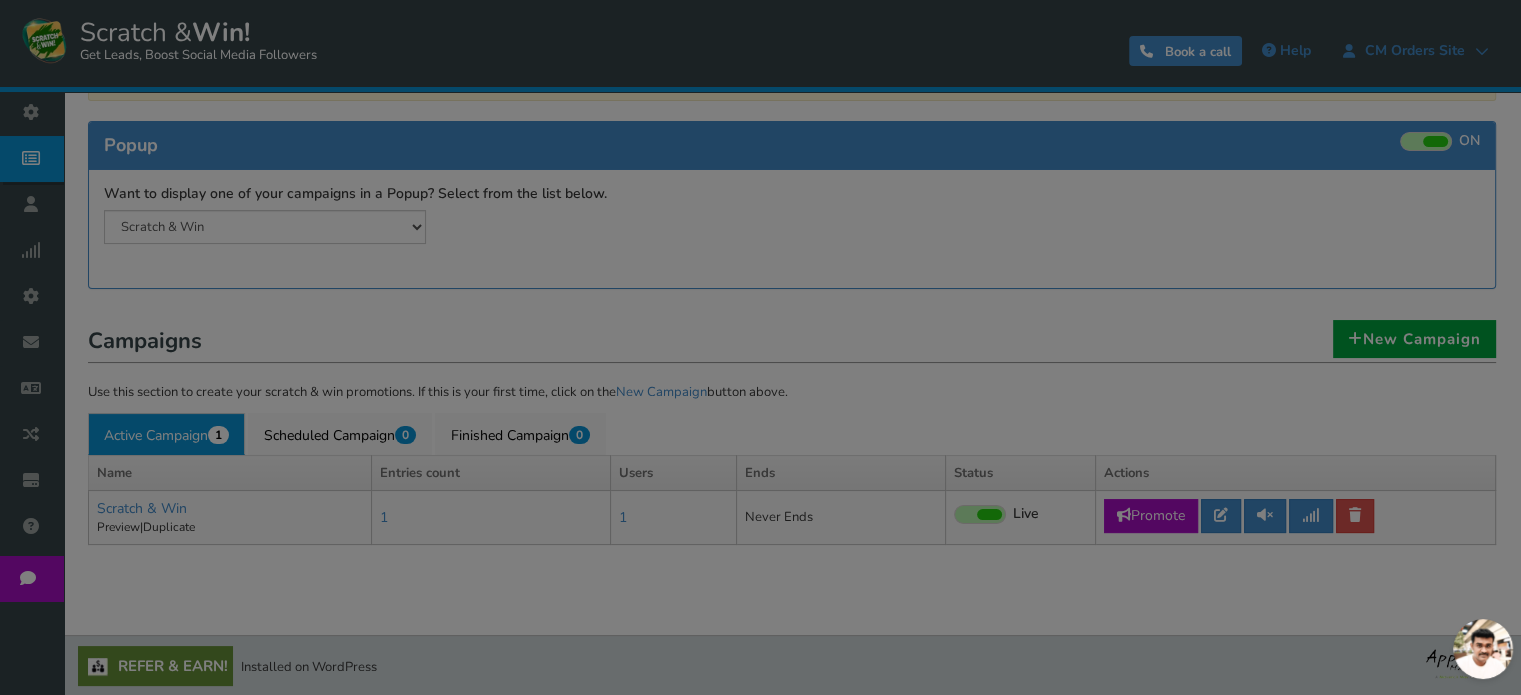 scroll, scrollTop: 0, scrollLeft: 0, axis: both 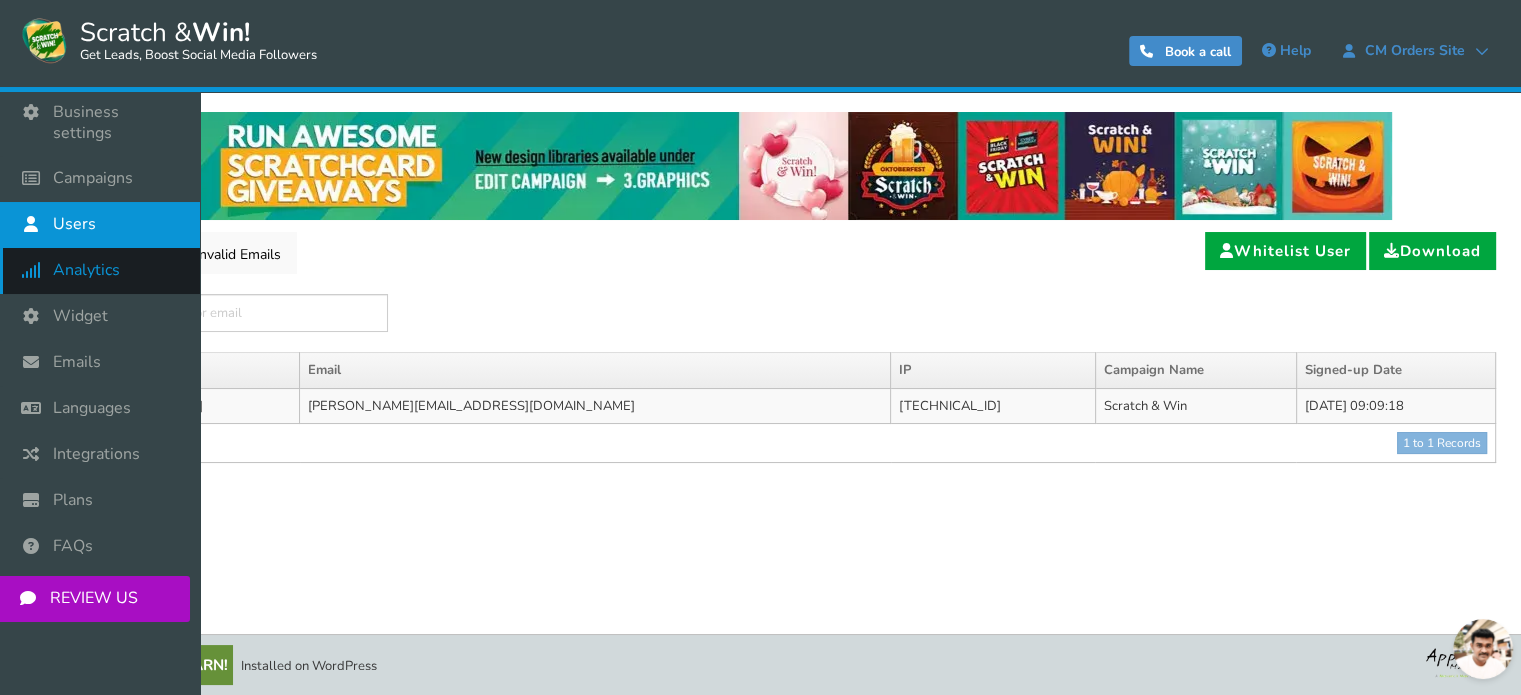 click at bounding box center [36, 270] 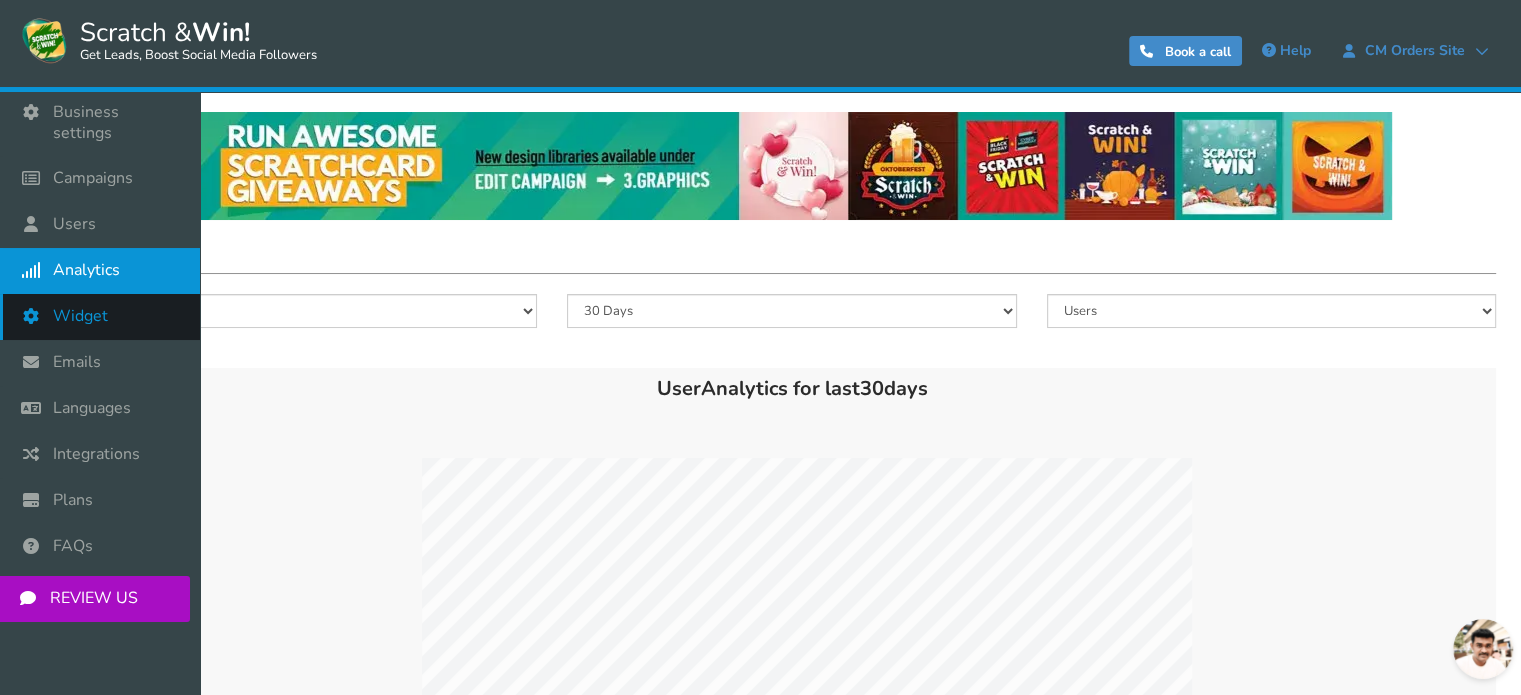click on "Widget" at bounding box center [80, 316] 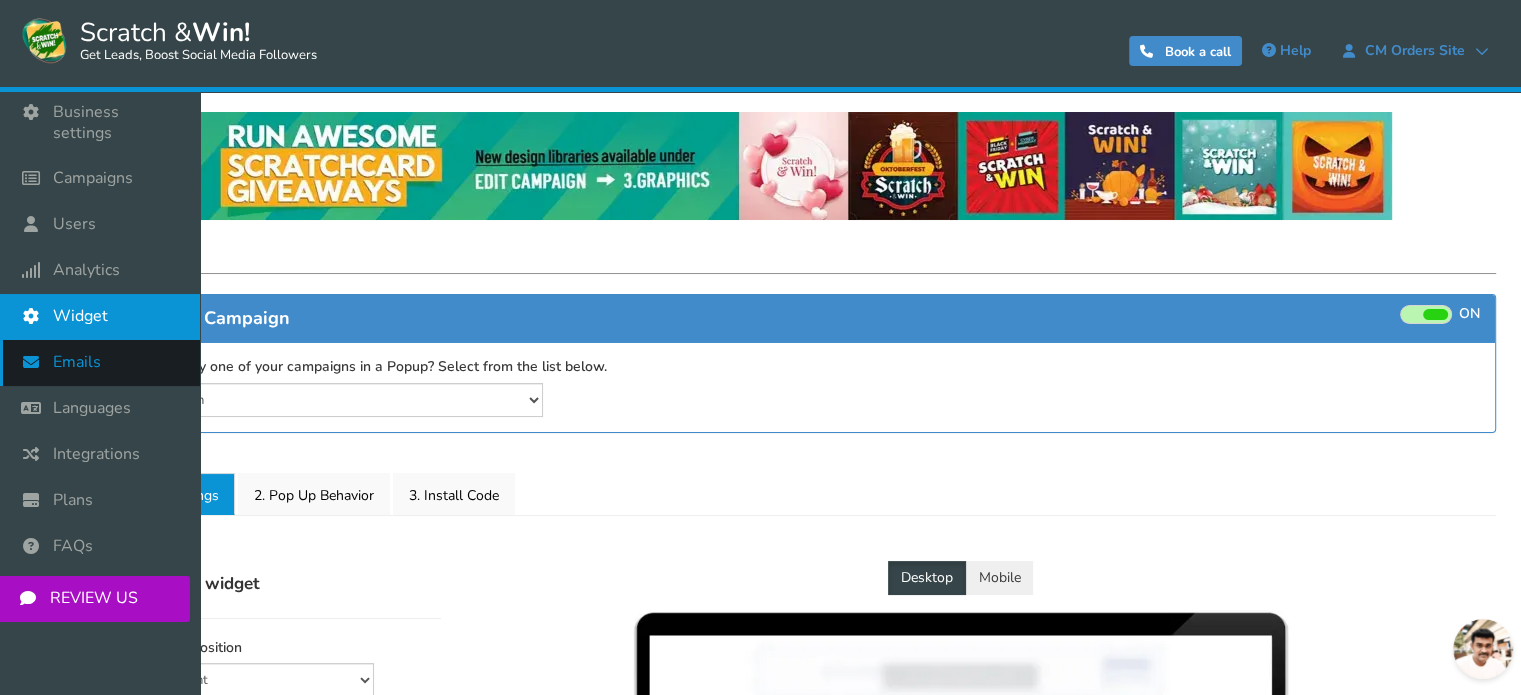 select on "mid-bottom-bar" 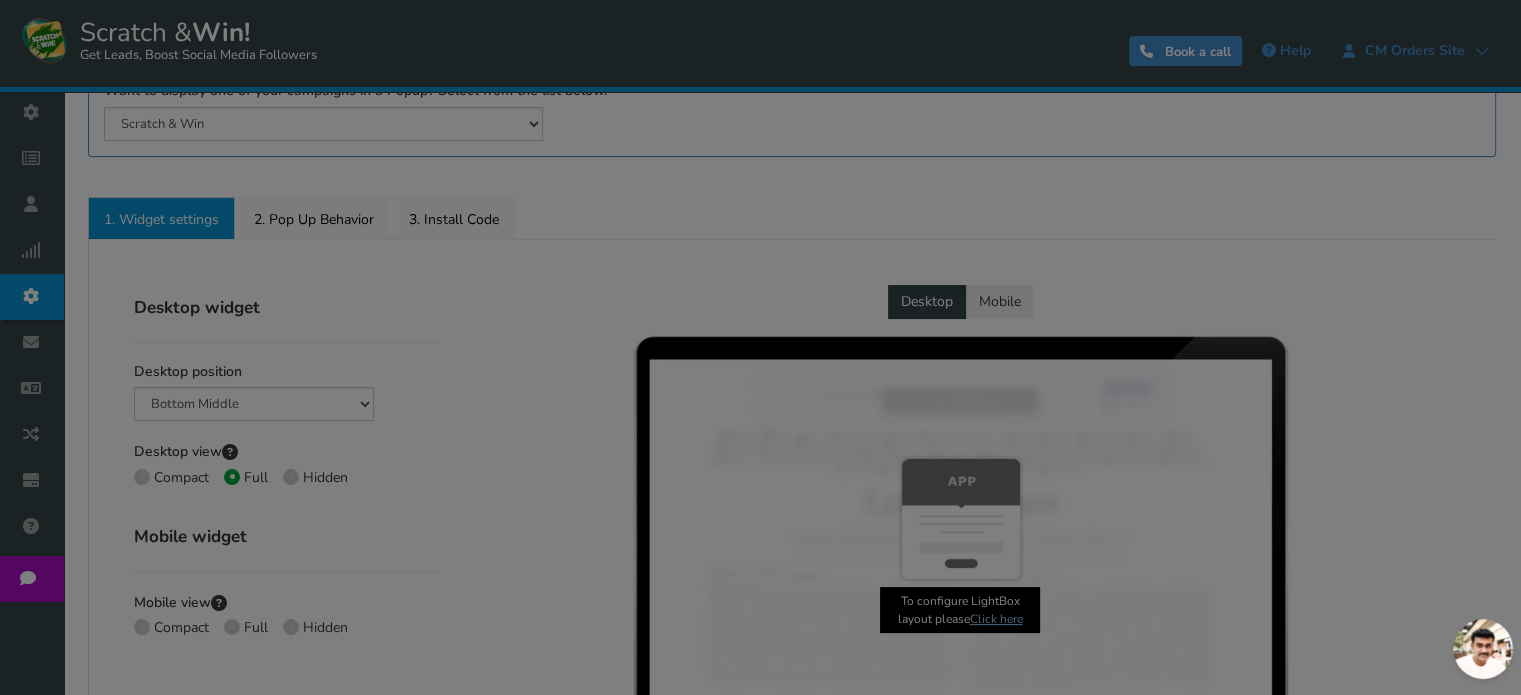 radio on "true" 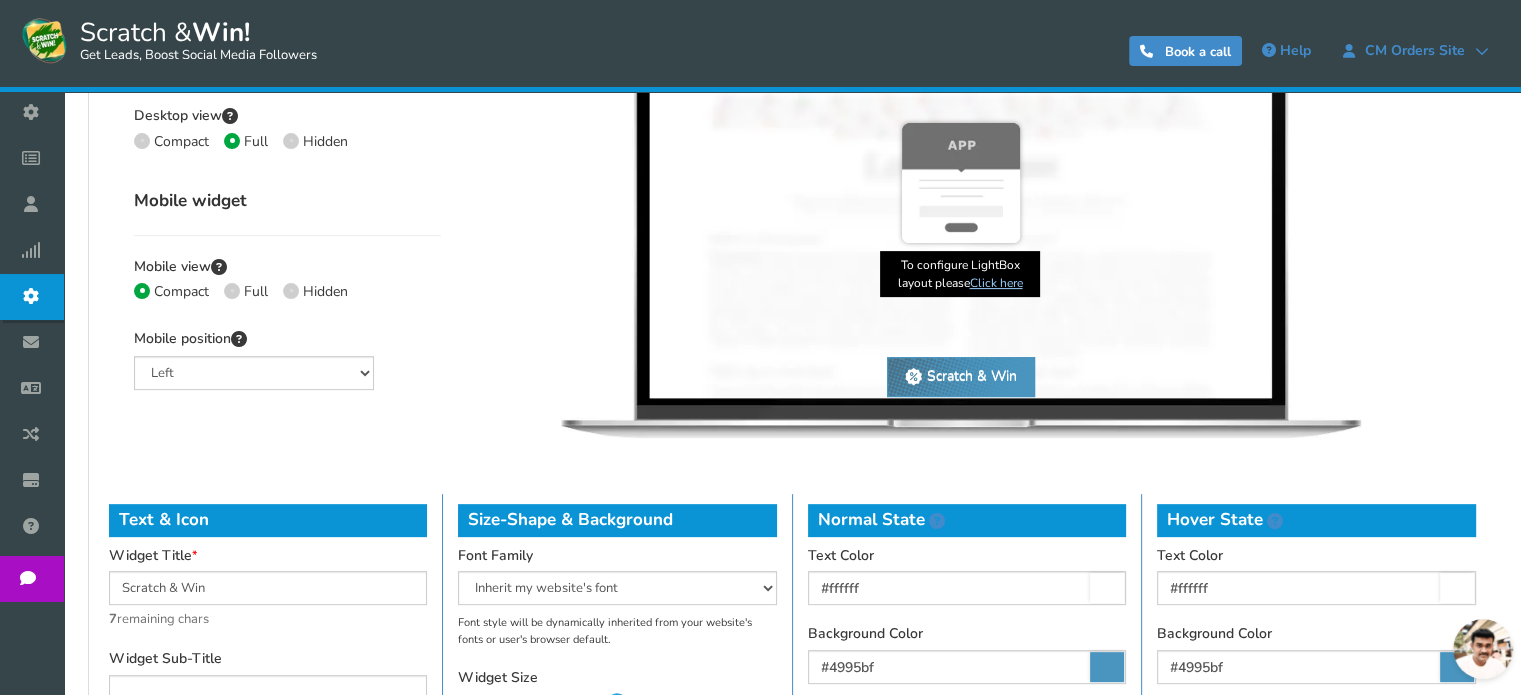 scroll, scrollTop: 473, scrollLeft: 0, axis: vertical 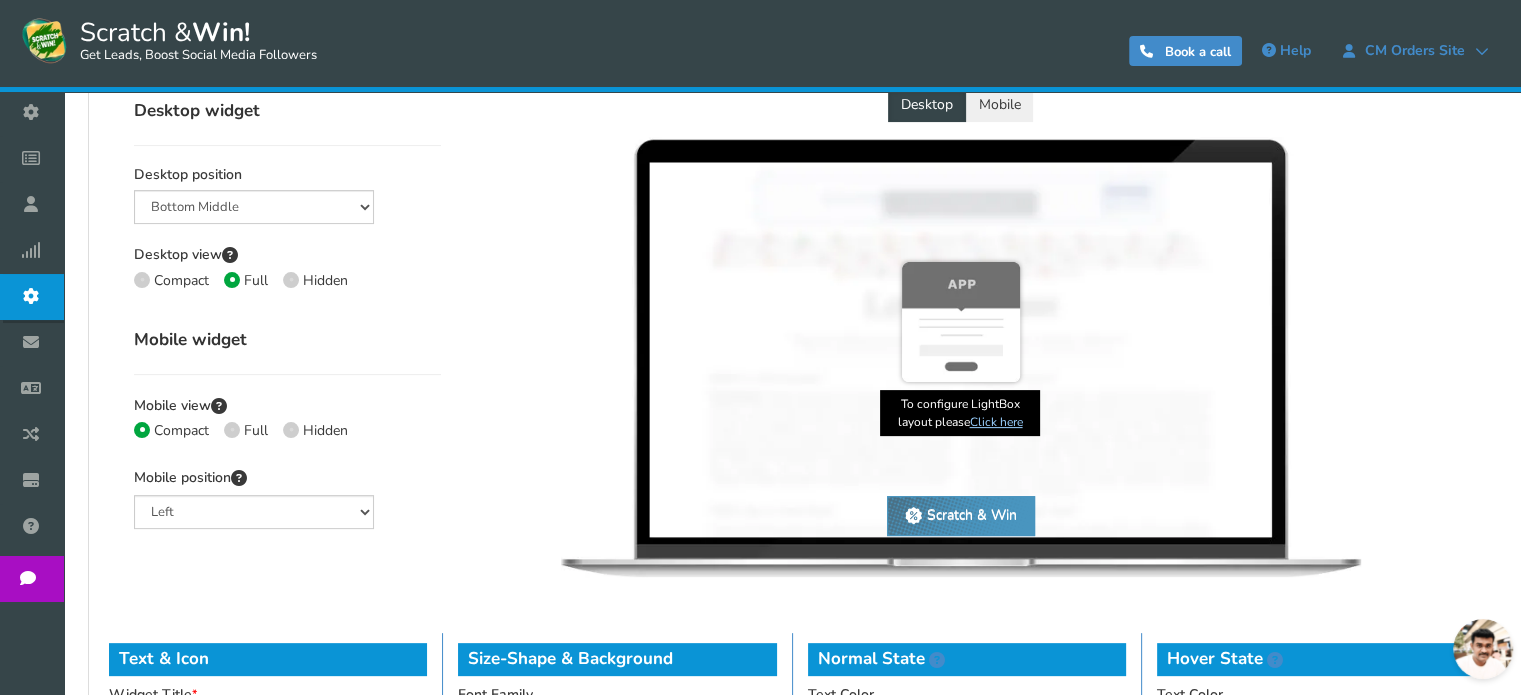 click on "Full" at bounding box center (246, 431) 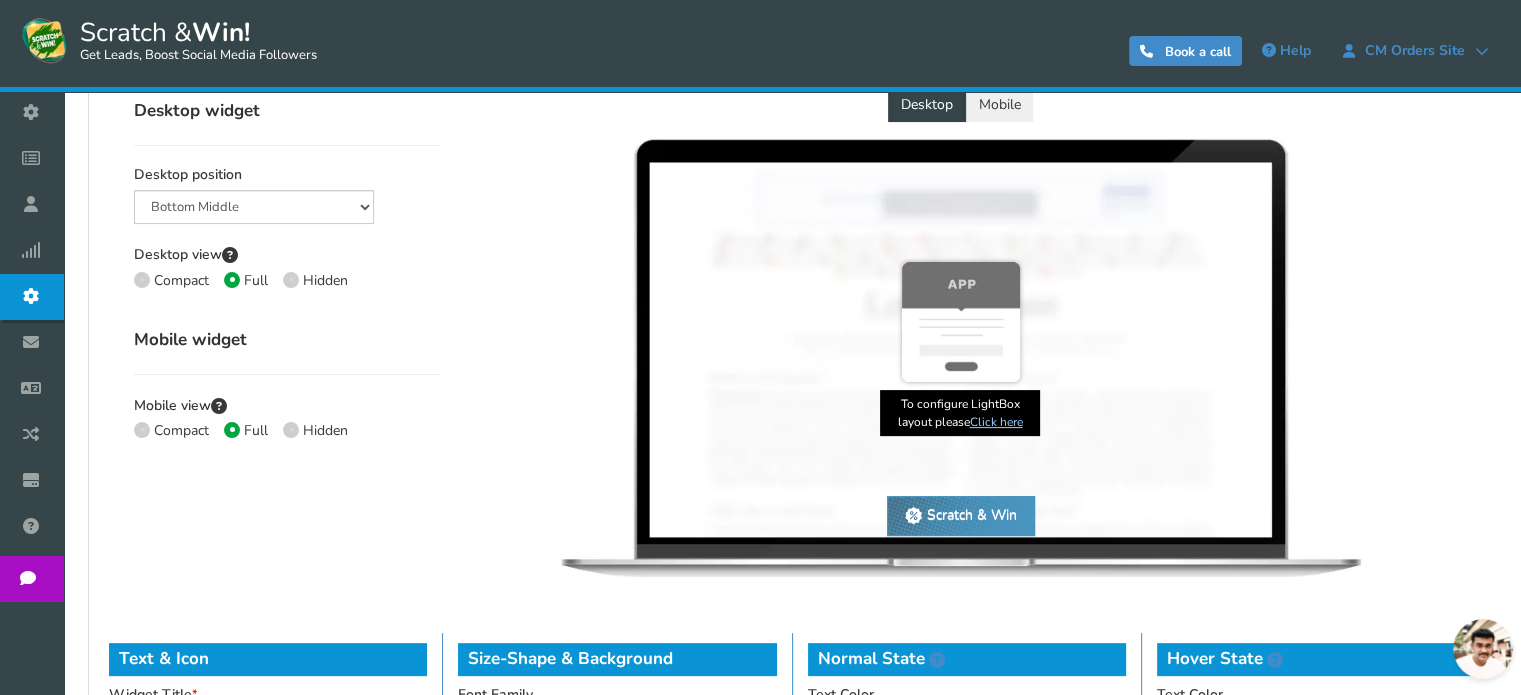 click on "Compact" at bounding box center [181, 430] 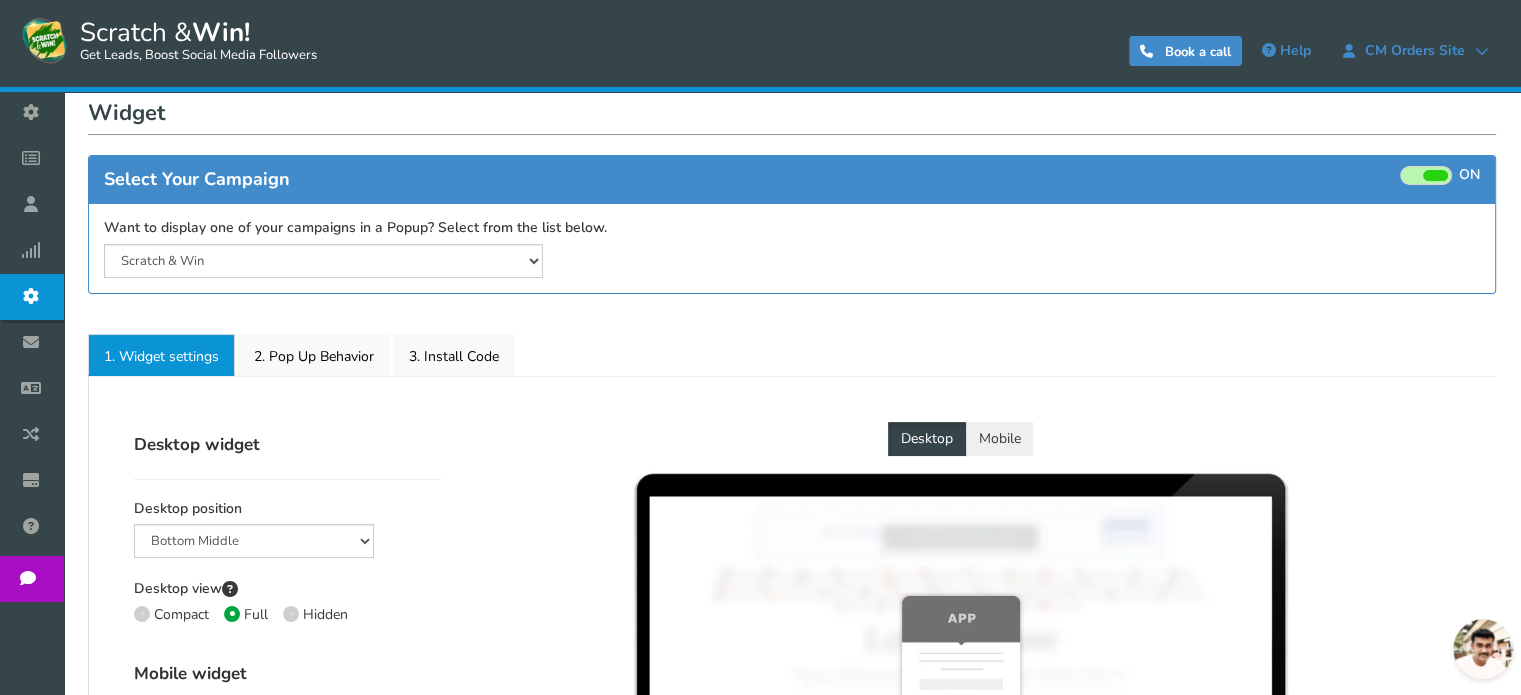 scroll, scrollTop: 400, scrollLeft: 0, axis: vertical 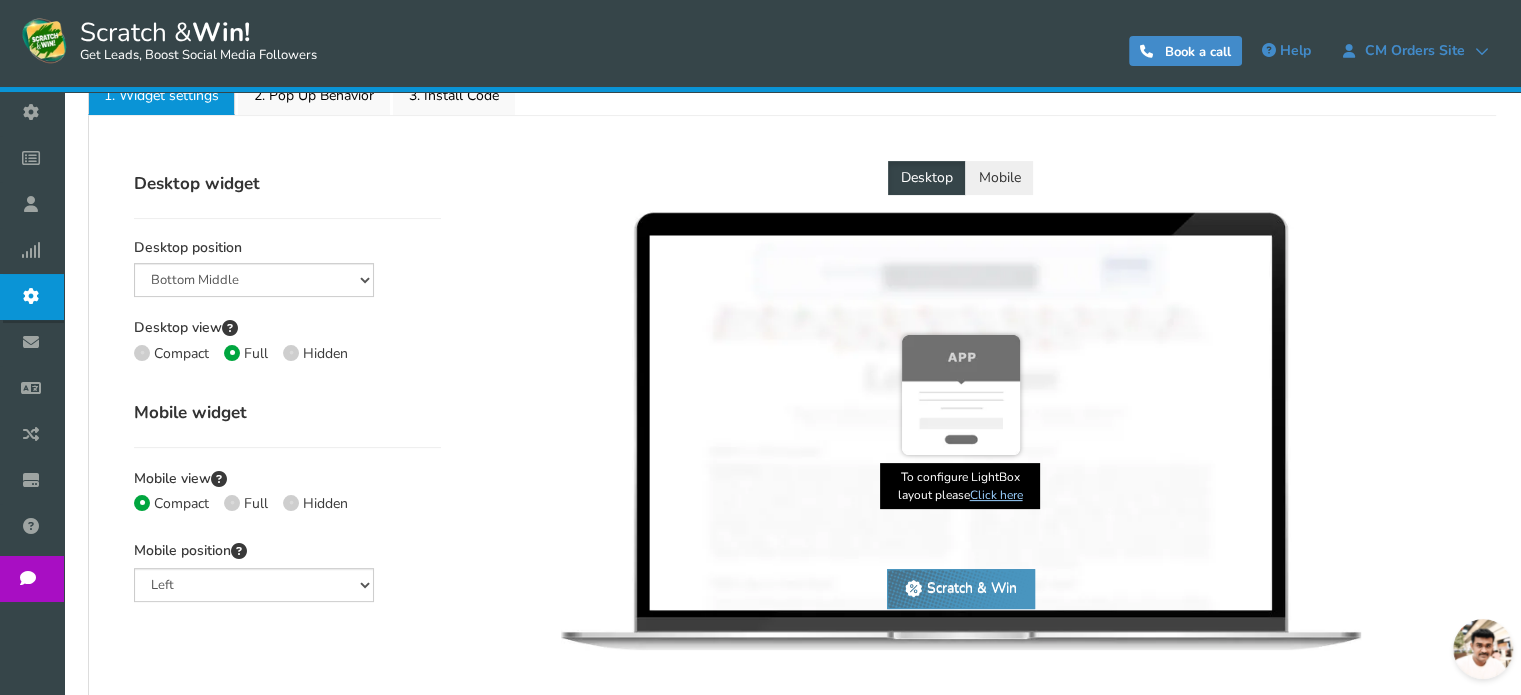 click on "Mobile" at bounding box center [999, 178] 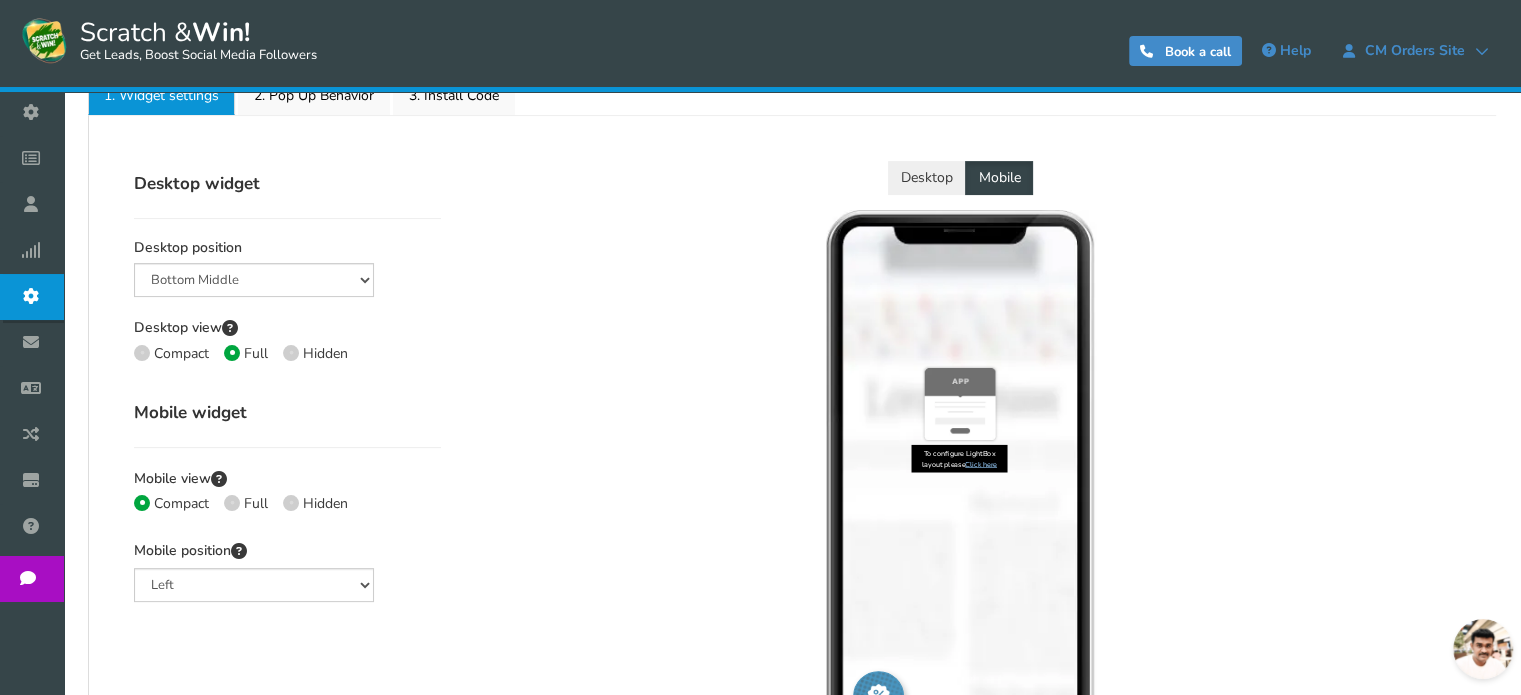 scroll, scrollTop: 500, scrollLeft: 0, axis: vertical 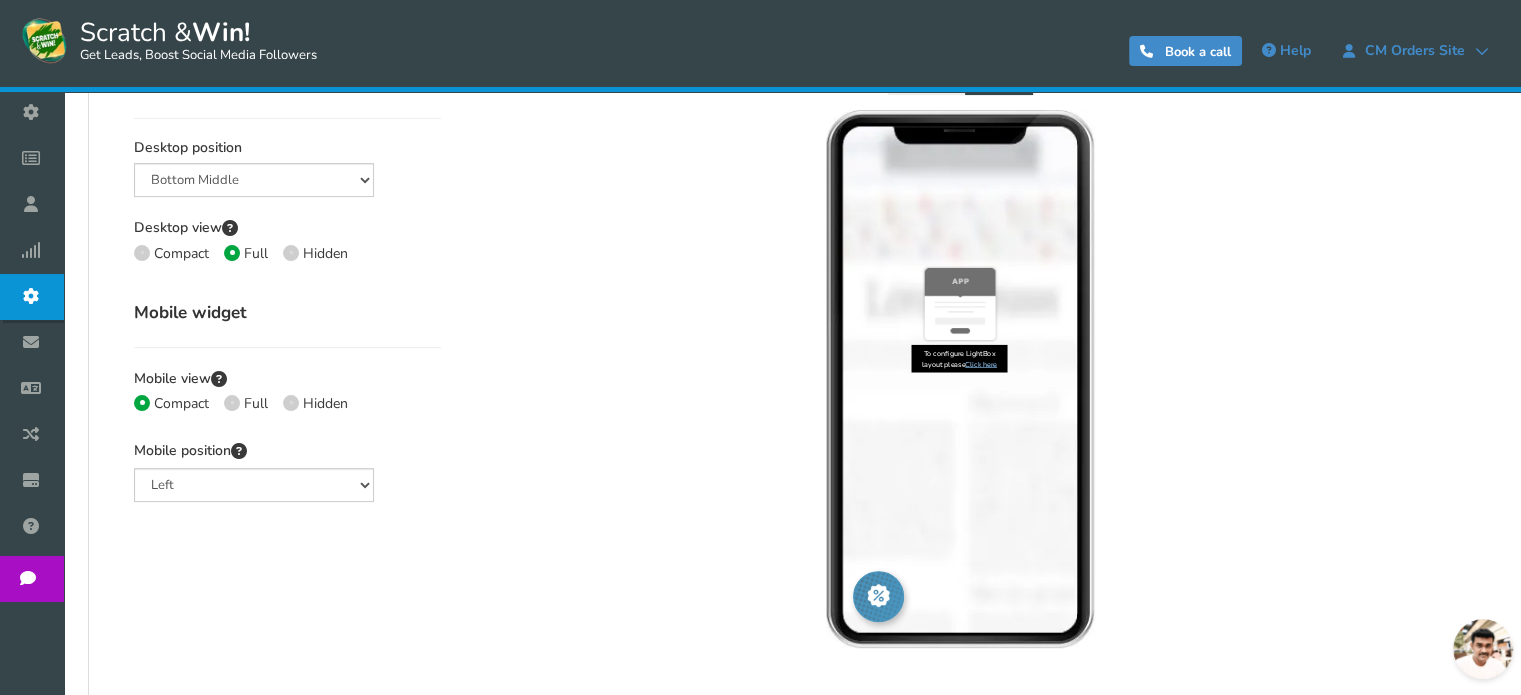 click on "Full" at bounding box center (256, 403) 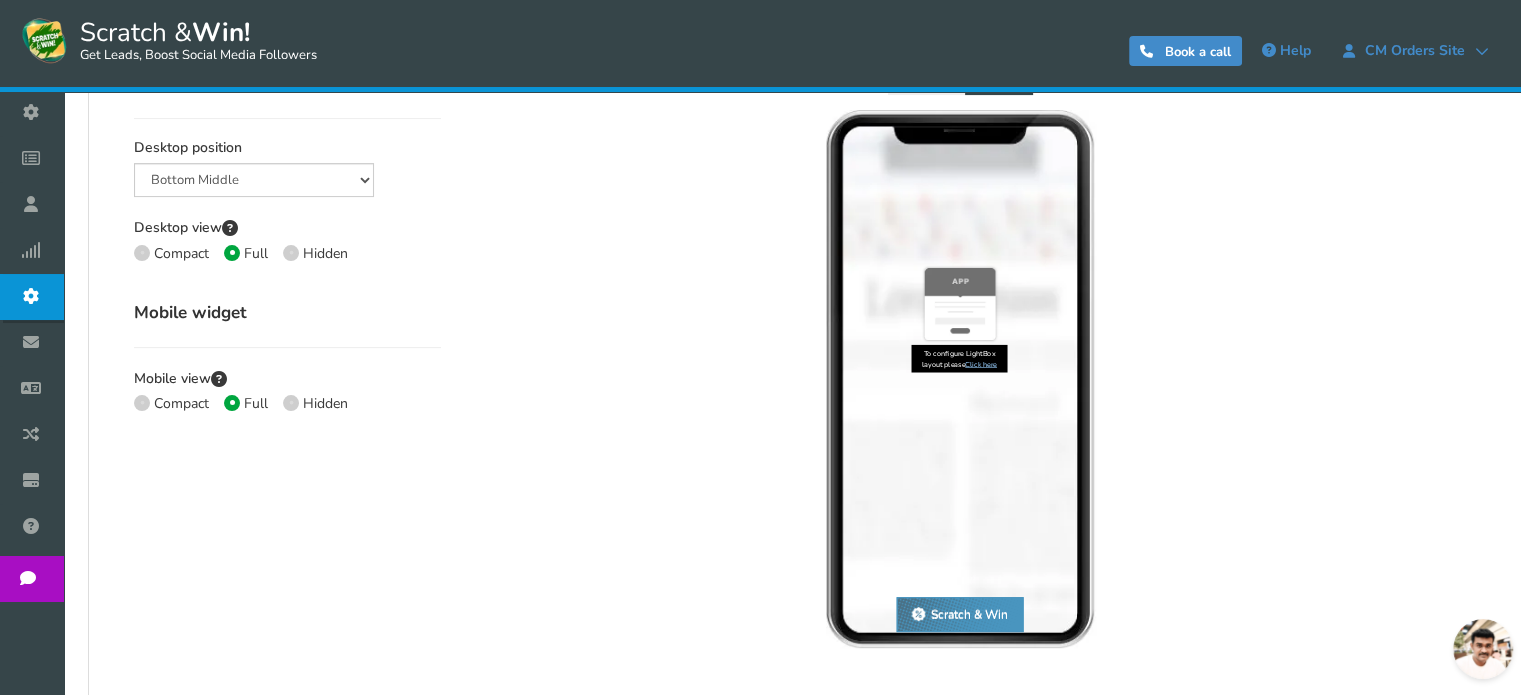 click on "Mobile view
Compact
Full
Hidden" at bounding box center (287, 394) 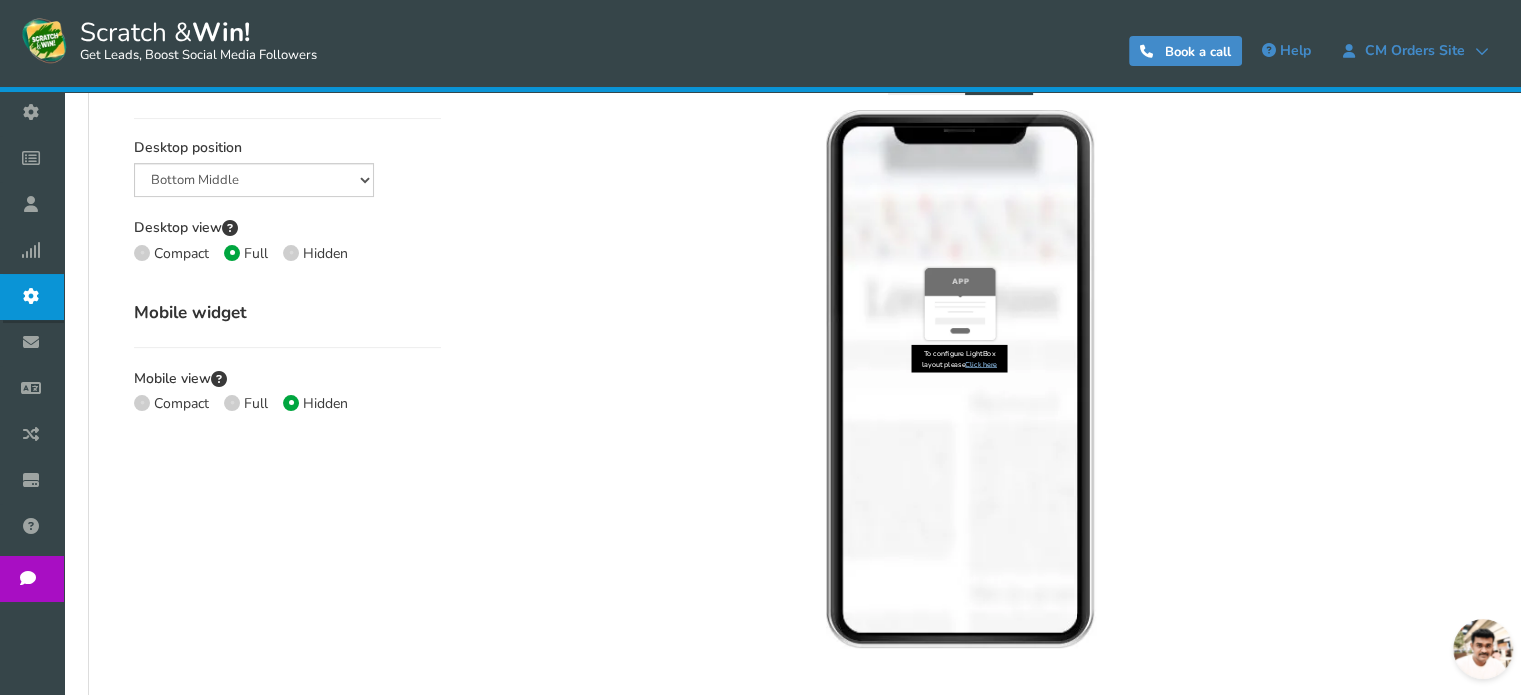 click on "Compact" at bounding box center (181, 403) 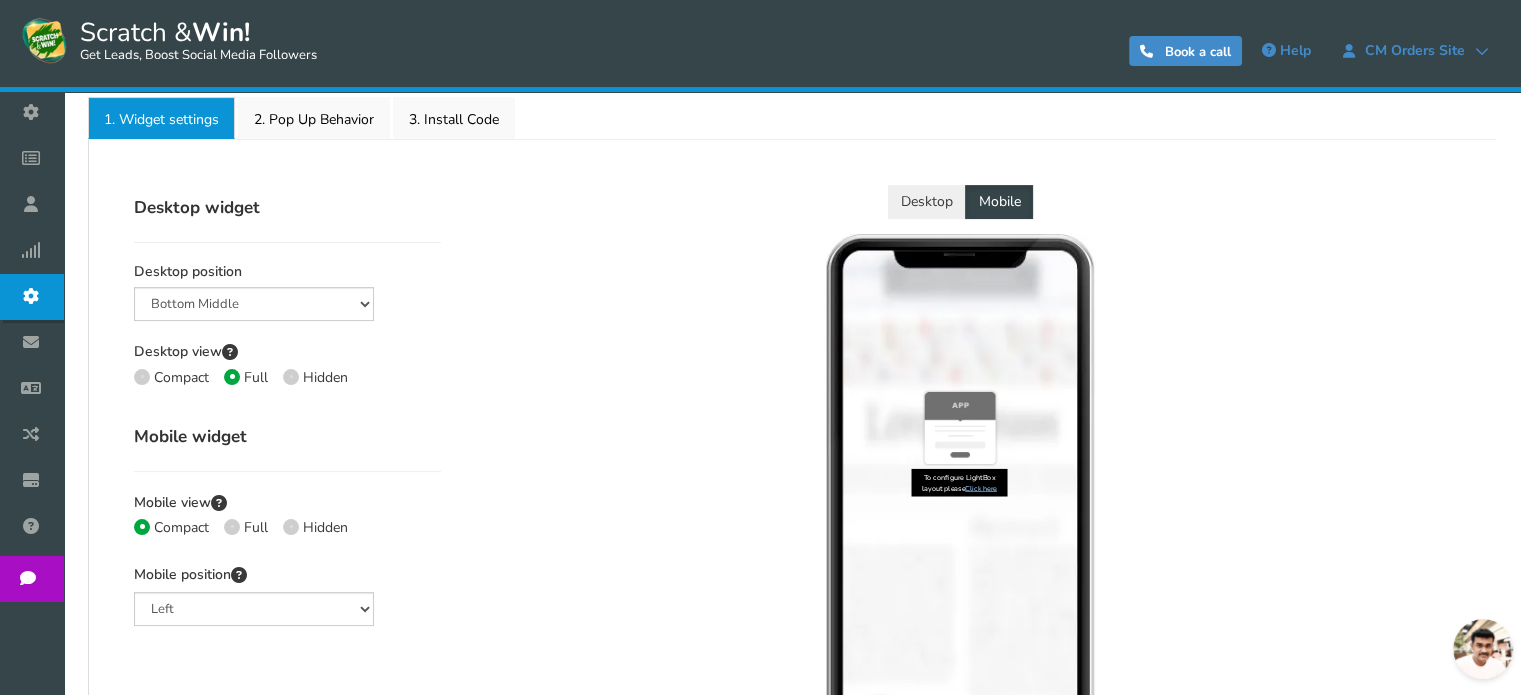 scroll, scrollTop: 300, scrollLeft: 0, axis: vertical 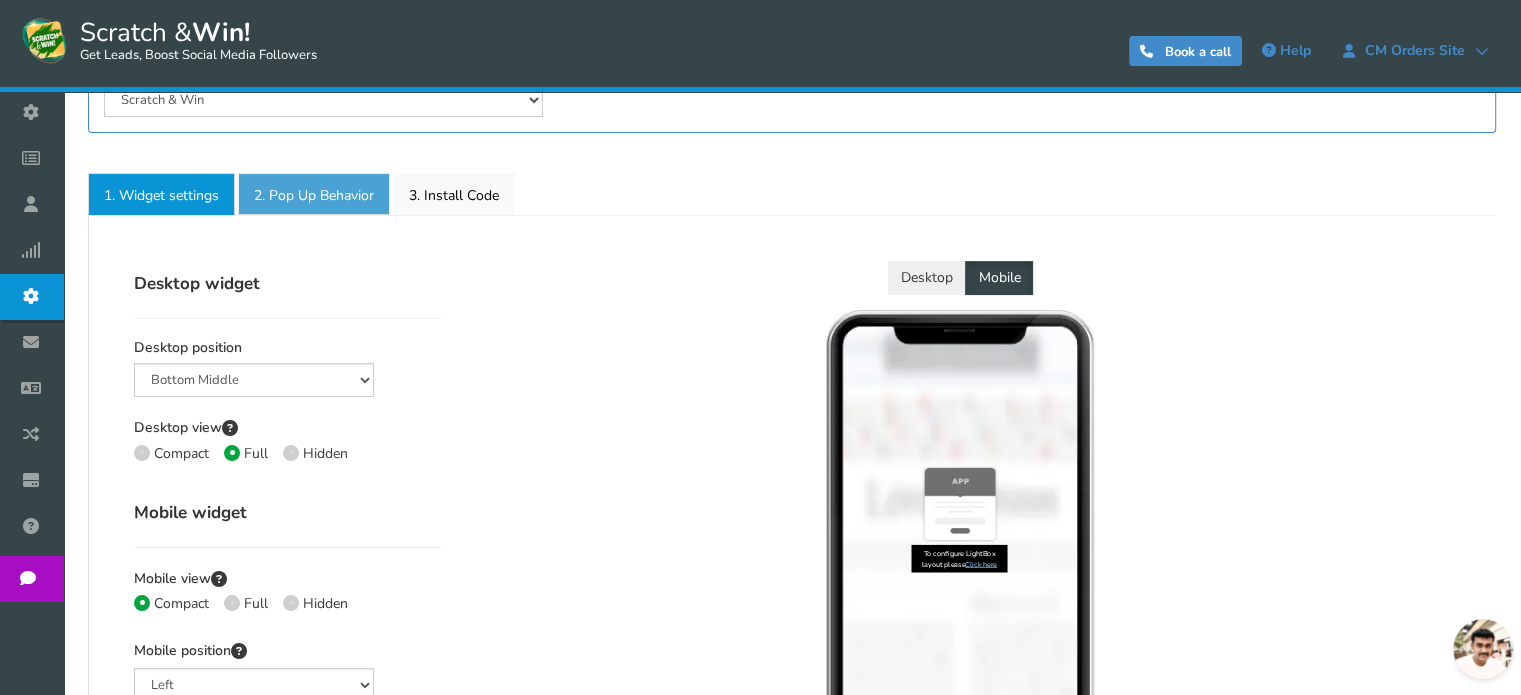 click on "2. Pop Up Behavior" at bounding box center [314, 194] 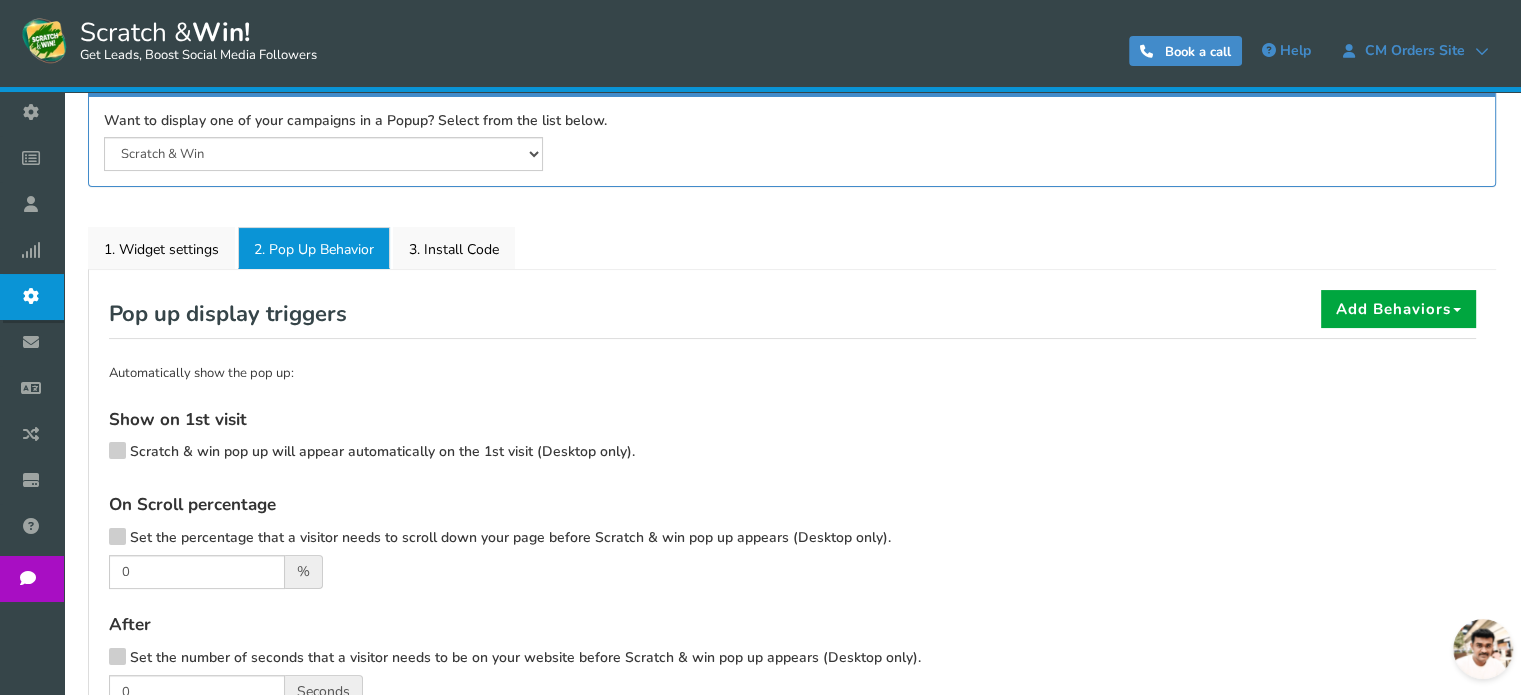 scroll, scrollTop: 0, scrollLeft: 0, axis: both 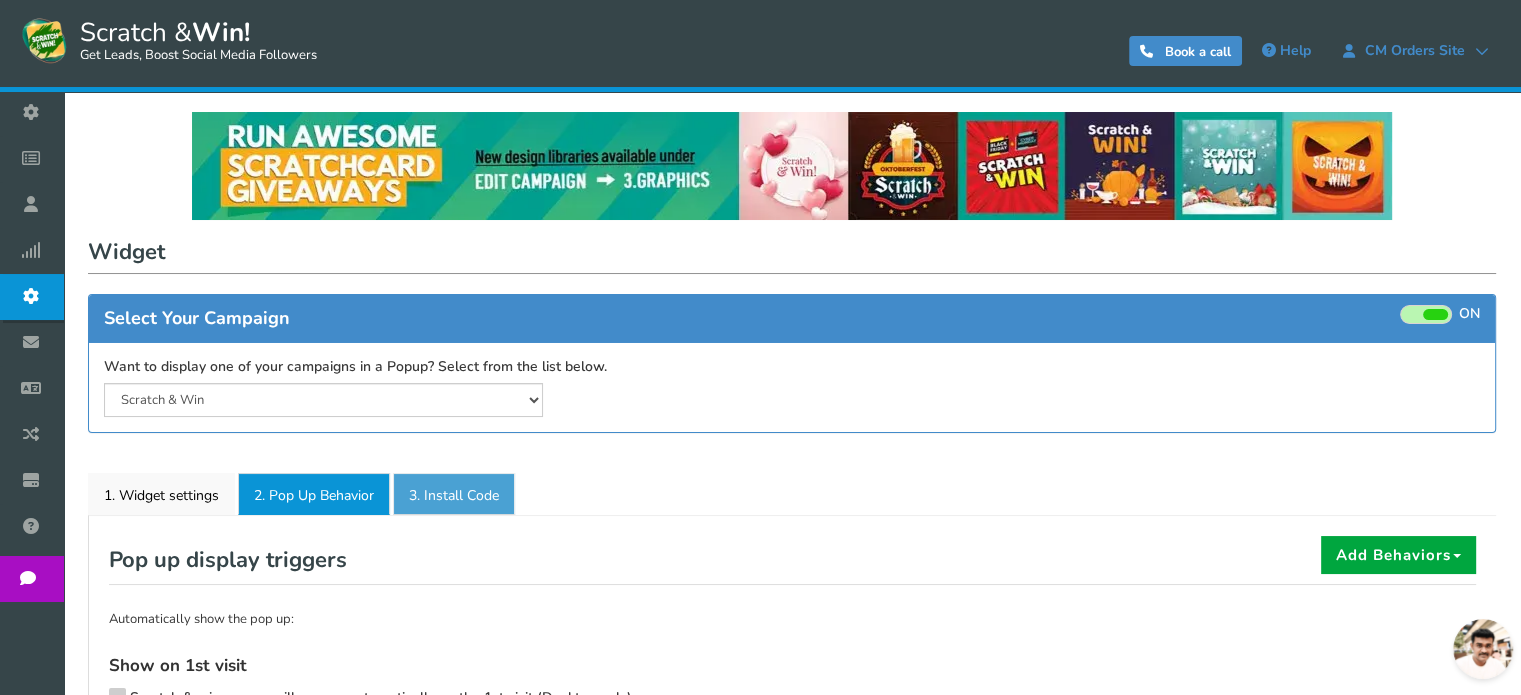 click on "3. Install Code" at bounding box center [454, 494] 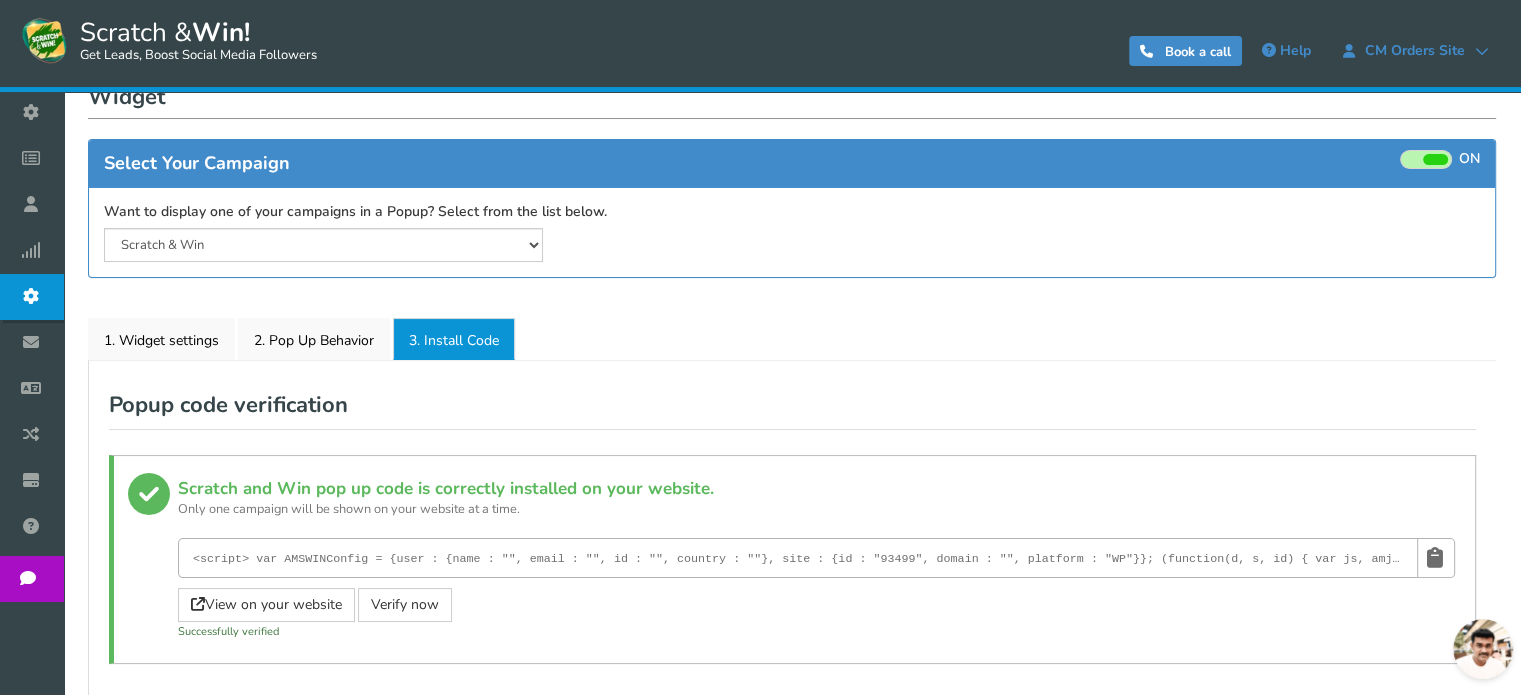 scroll, scrollTop: 293, scrollLeft: 0, axis: vertical 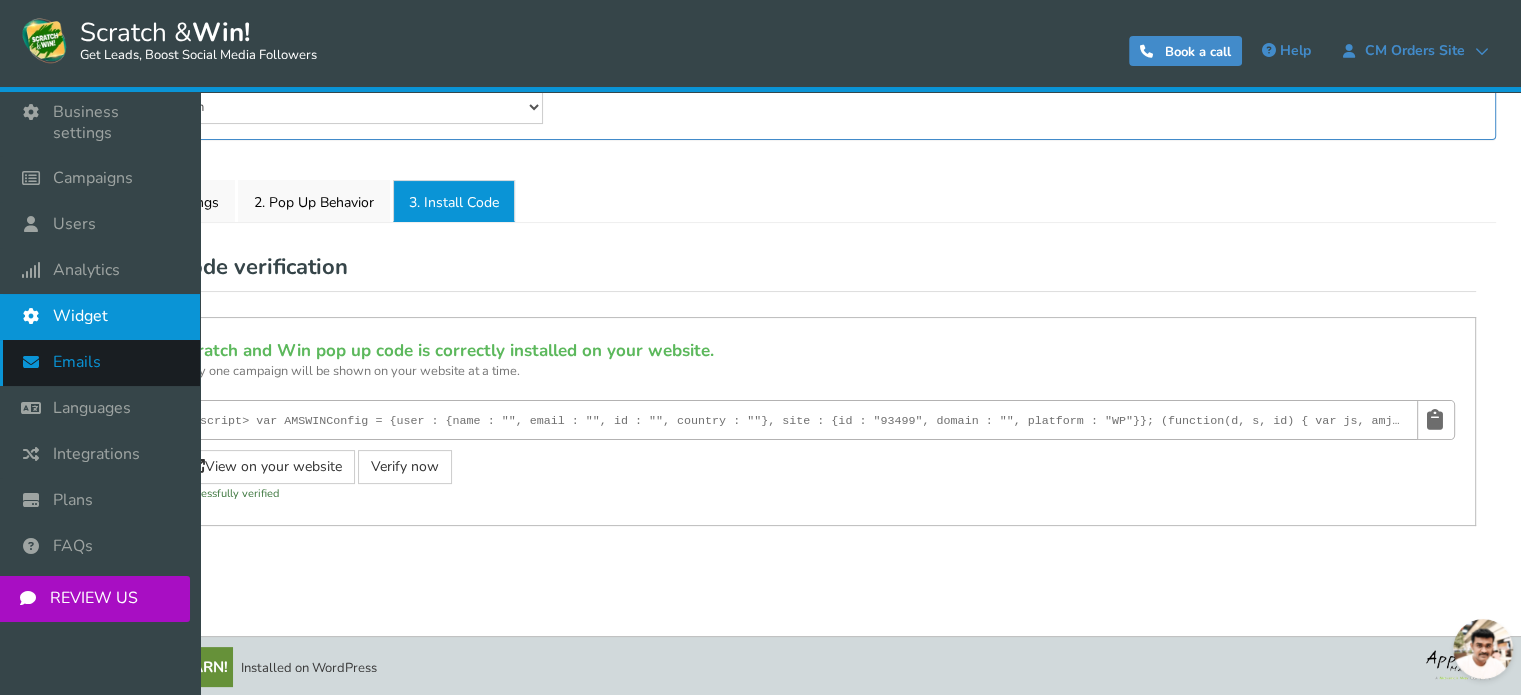 click at bounding box center (36, 362) 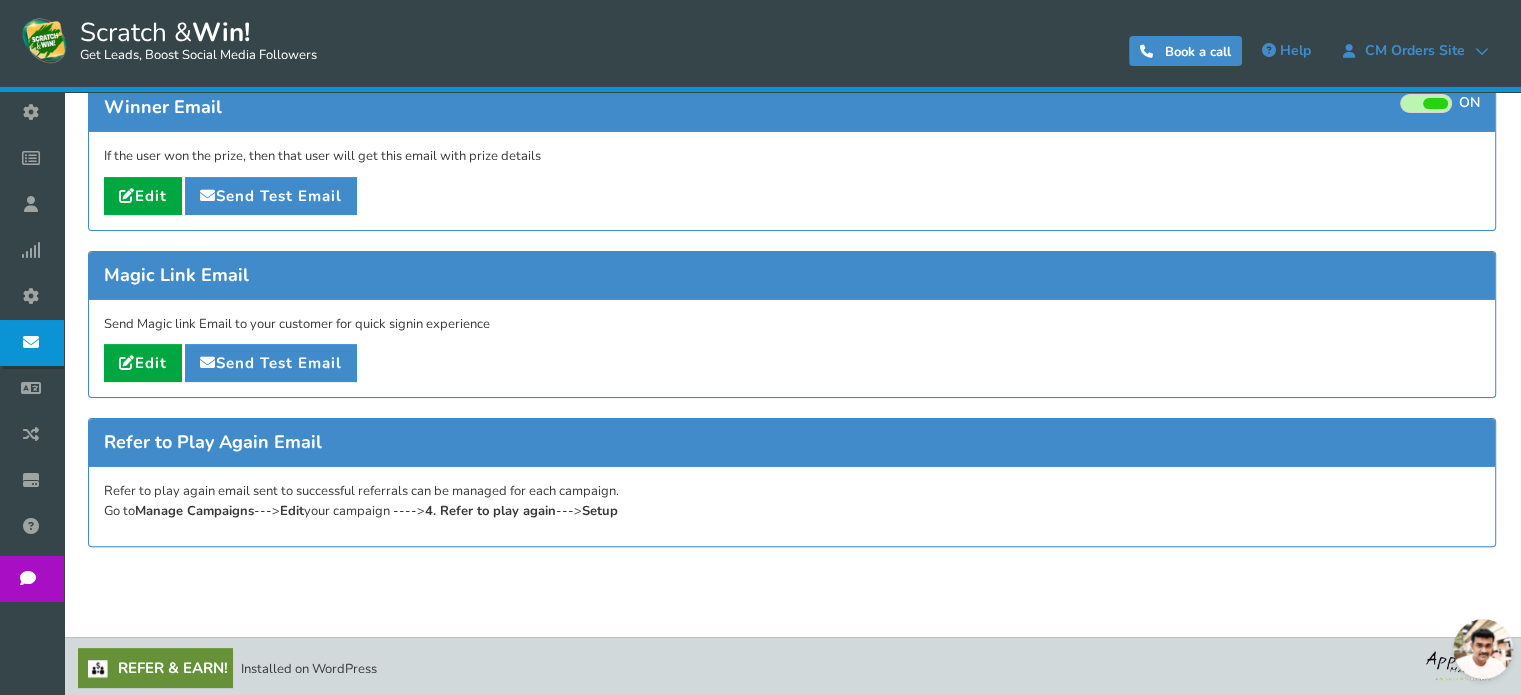 scroll, scrollTop: 436, scrollLeft: 0, axis: vertical 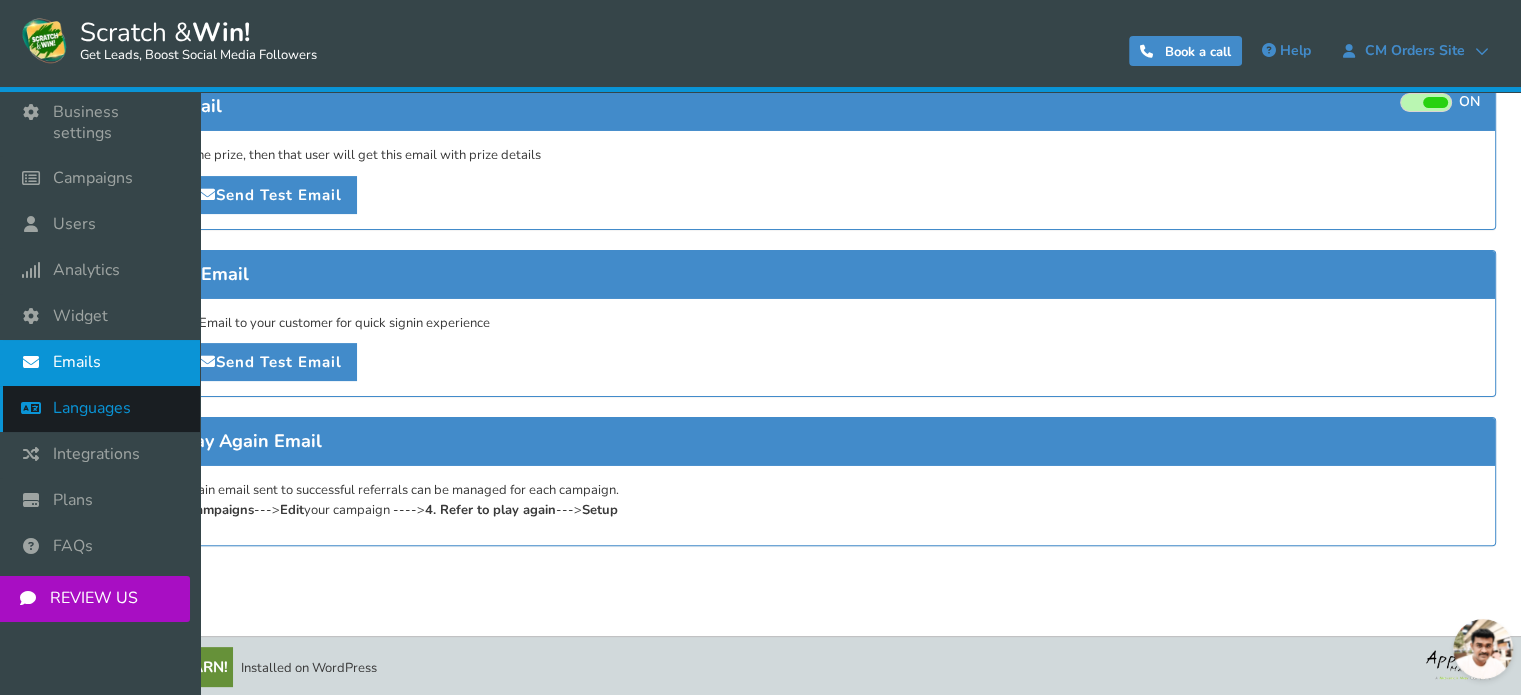 click at bounding box center (36, 408) 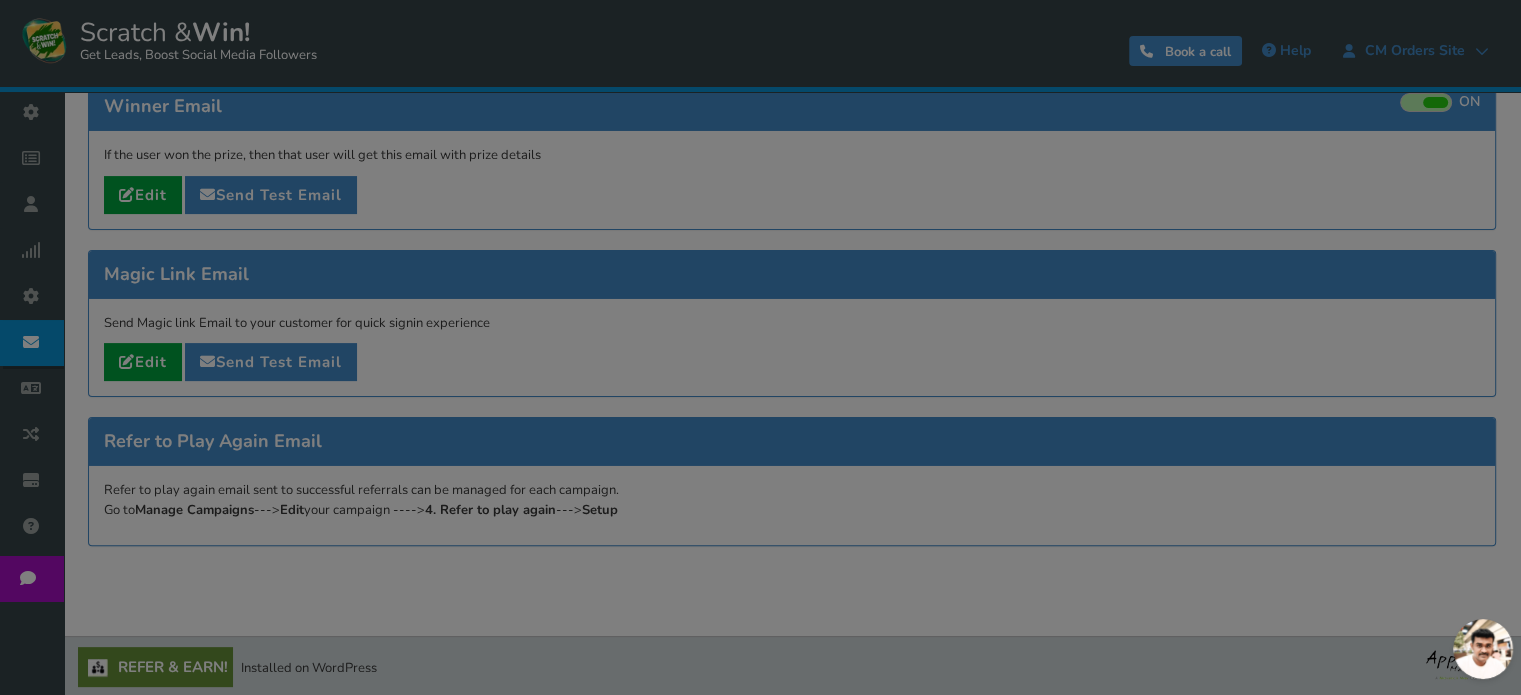 scroll, scrollTop: 0, scrollLeft: 0, axis: both 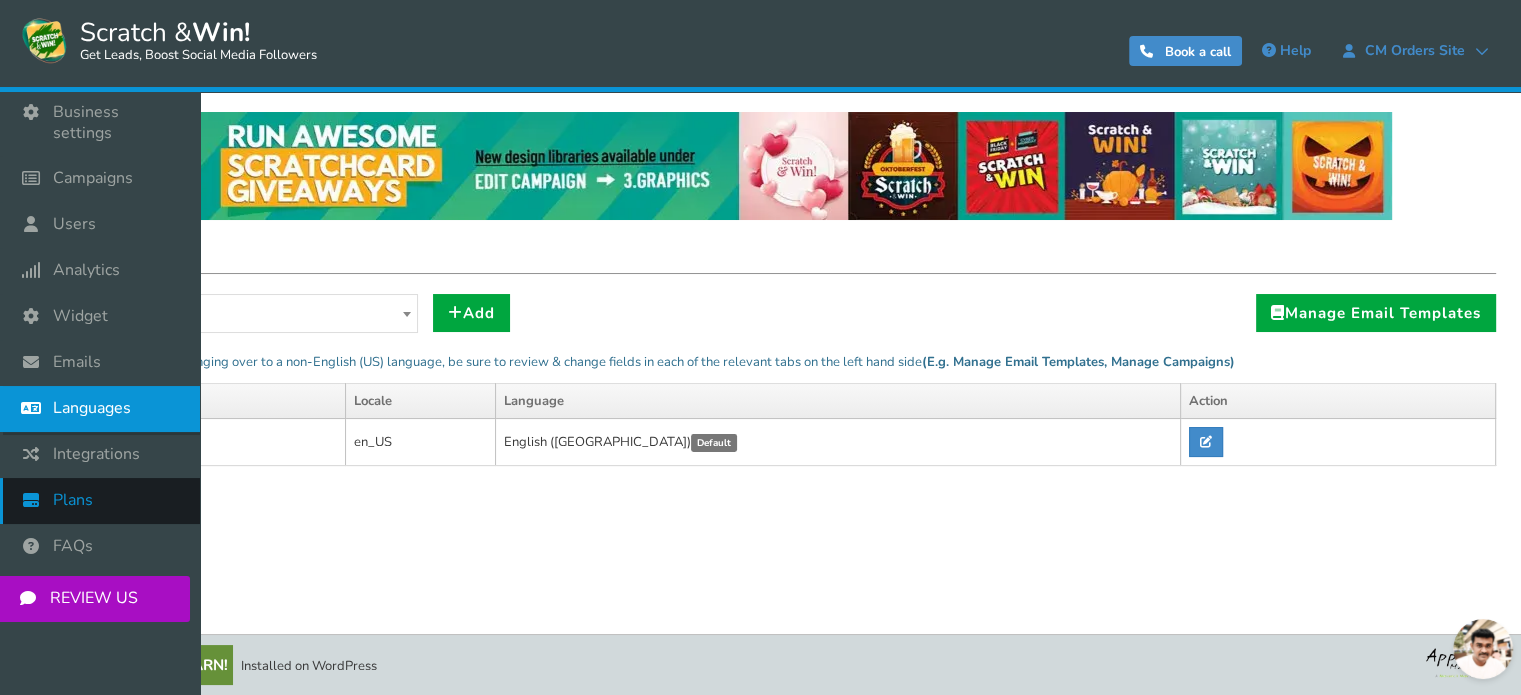 click on "Plans" at bounding box center (100, 501) 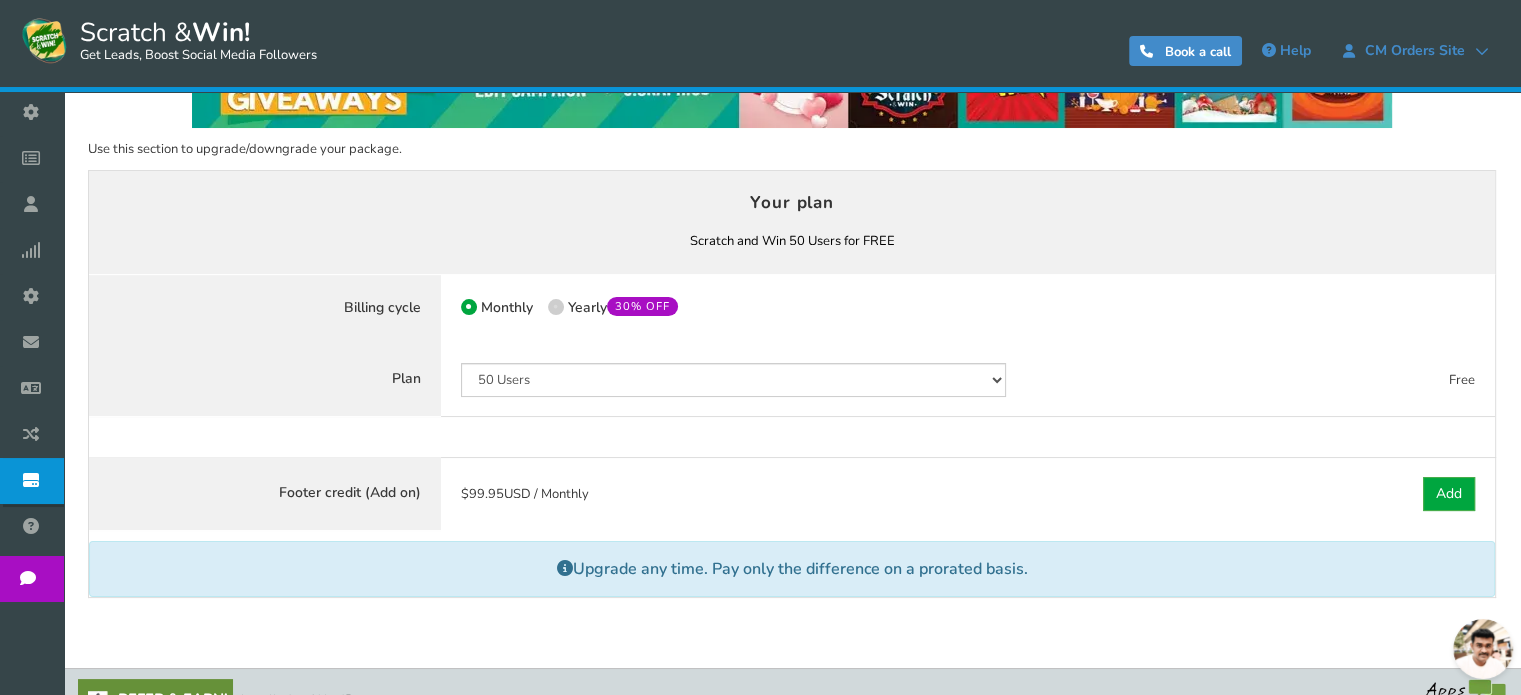 scroll, scrollTop: 125, scrollLeft: 0, axis: vertical 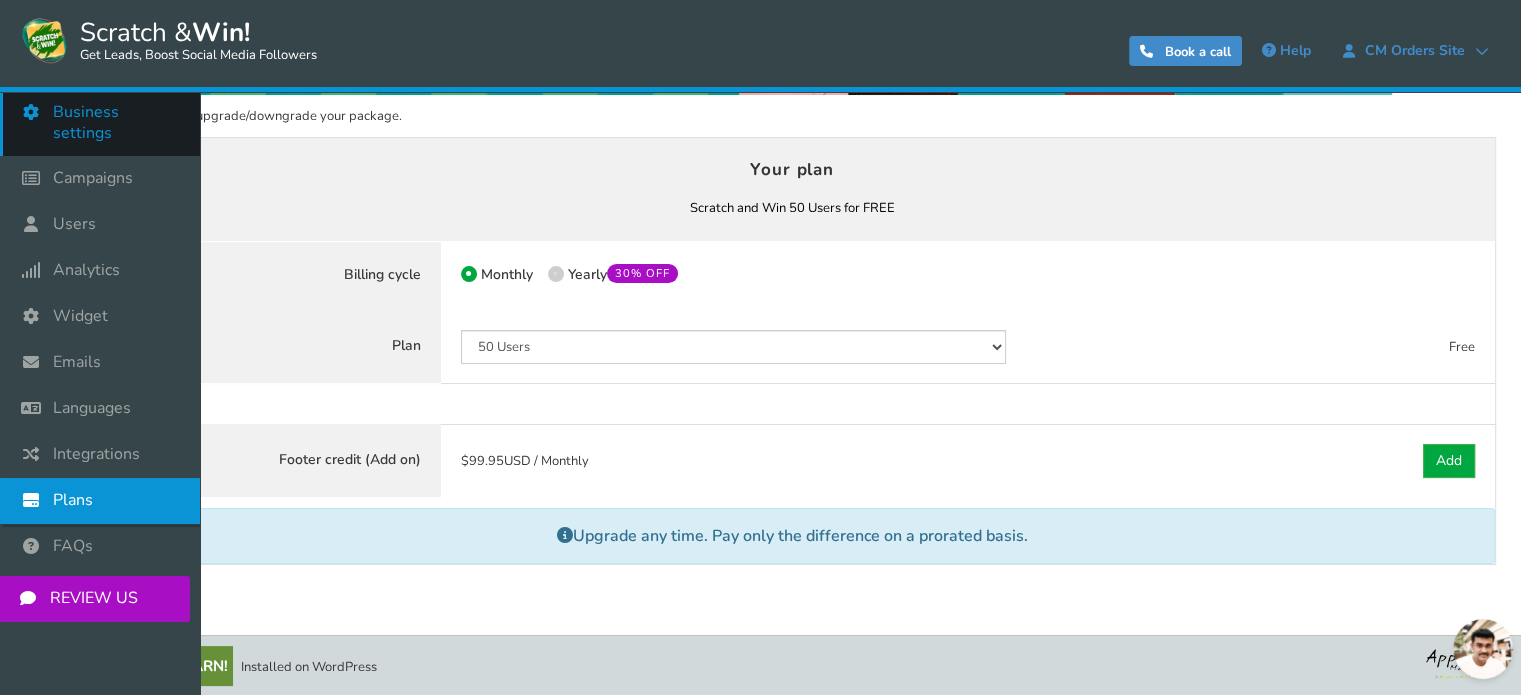click on "Business settings" at bounding box center [116, 123] 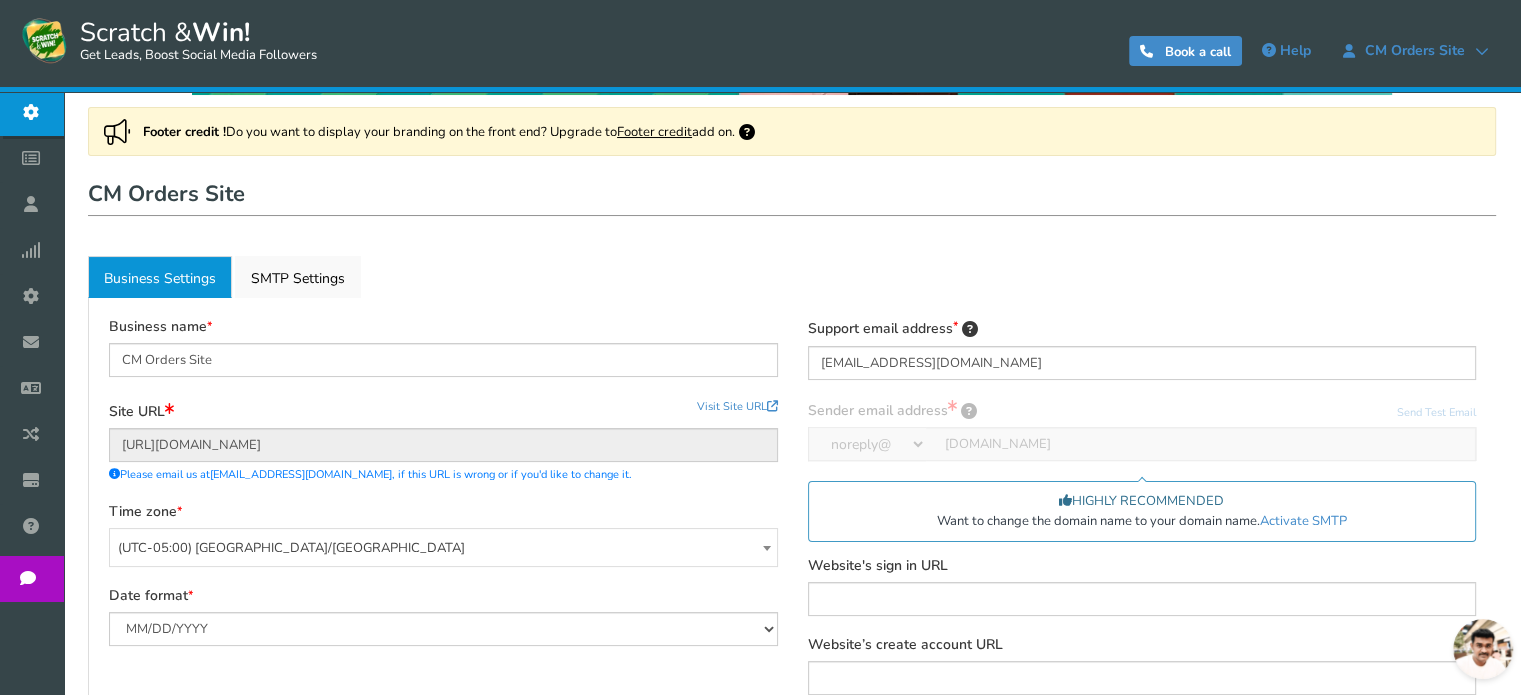 scroll, scrollTop: 0, scrollLeft: 0, axis: both 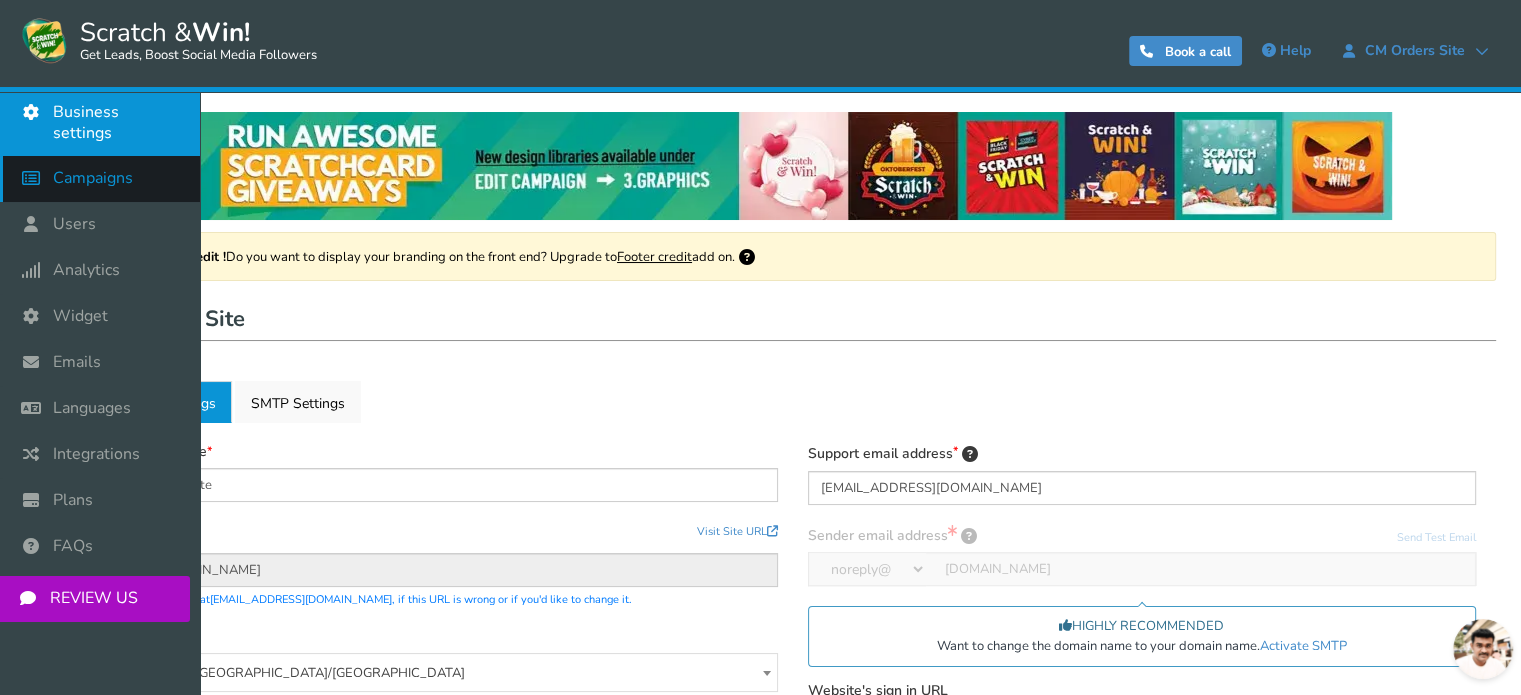 click at bounding box center [36, 178] 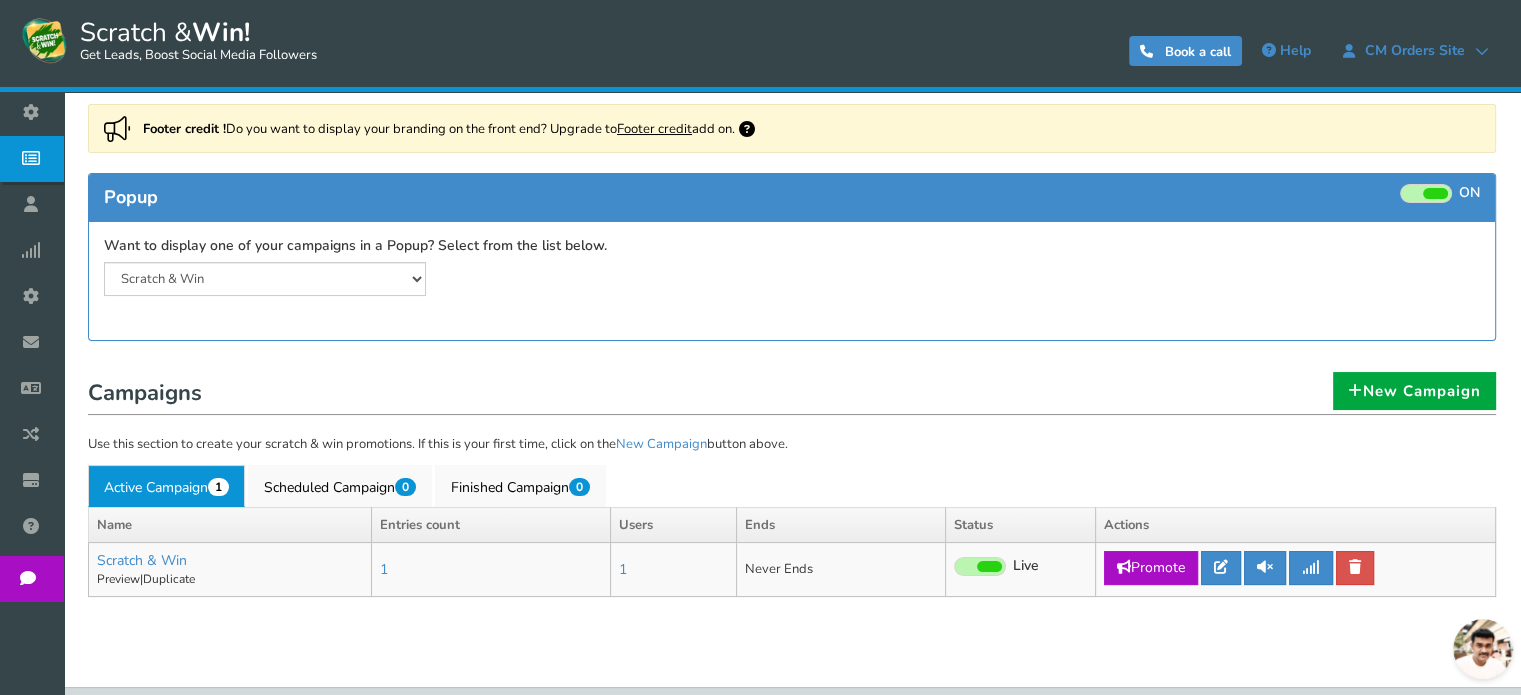 scroll, scrollTop: 181, scrollLeft: 0, axis: vertical 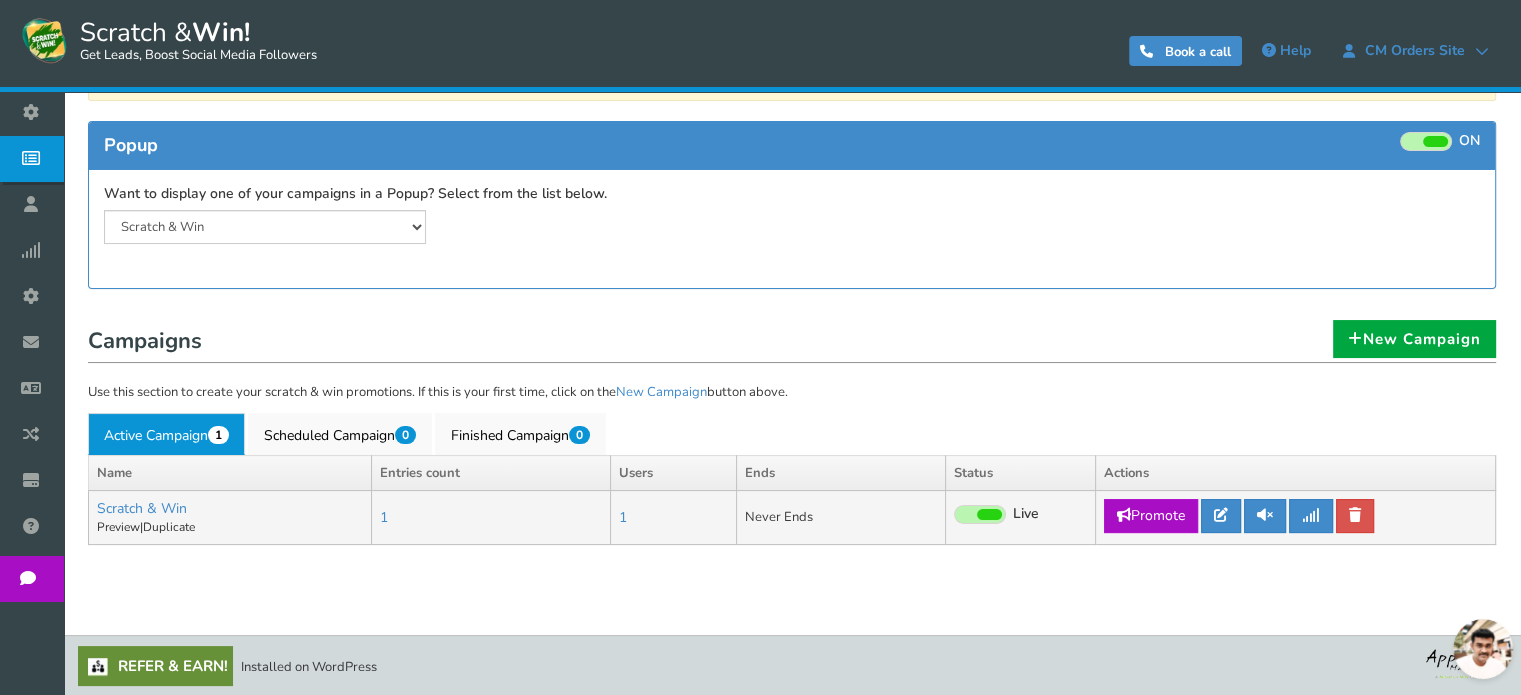 click on "Promote" at bounding box center [1151, 516] 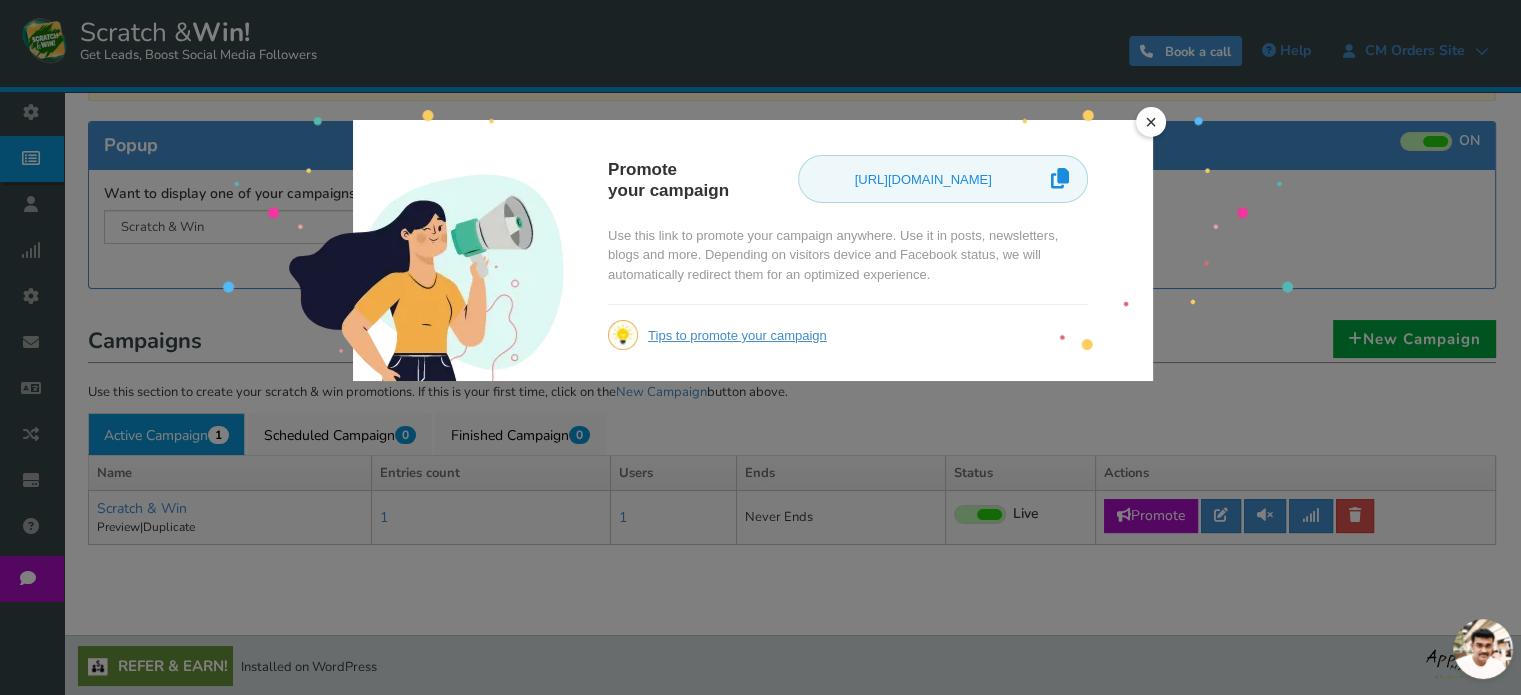 click on "×" at bounding box center (1151, 122) 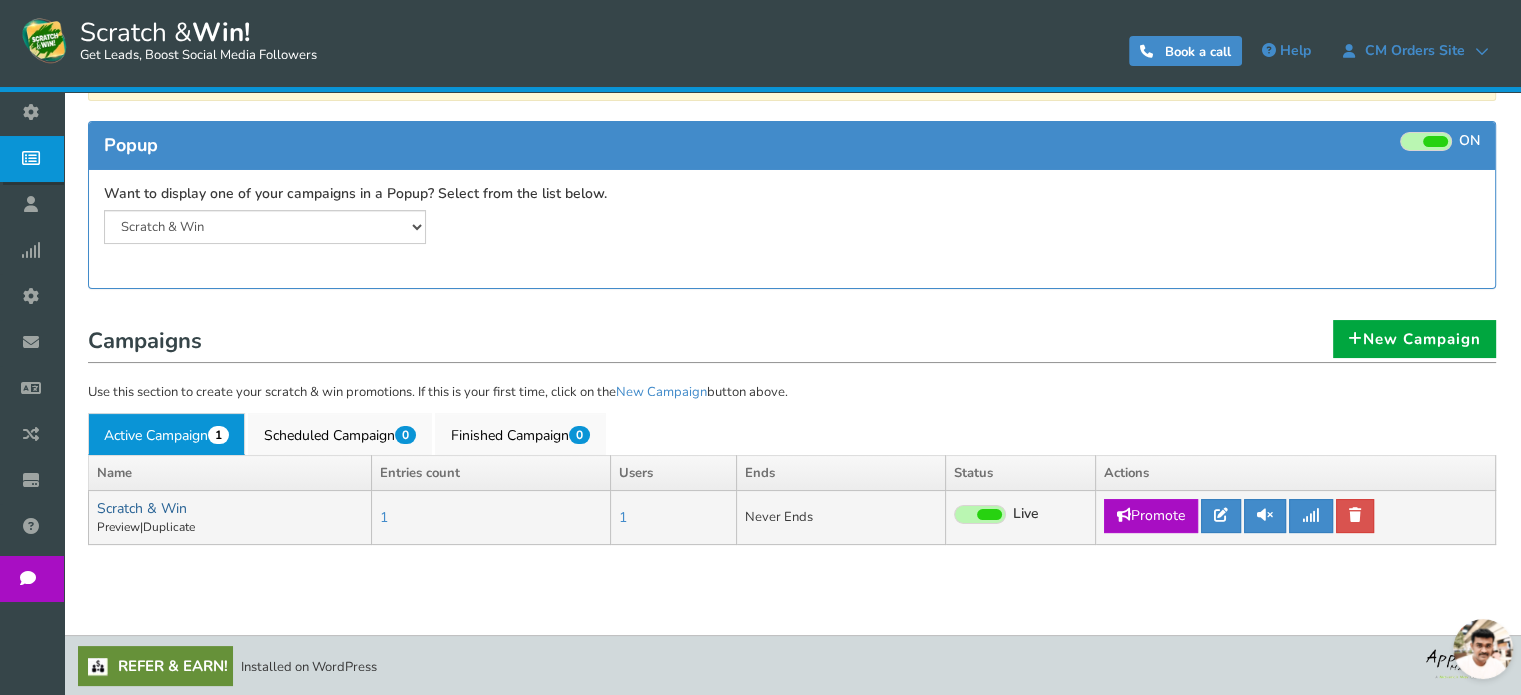 click on "Scratch & Win" at bounding box center [142, 508] 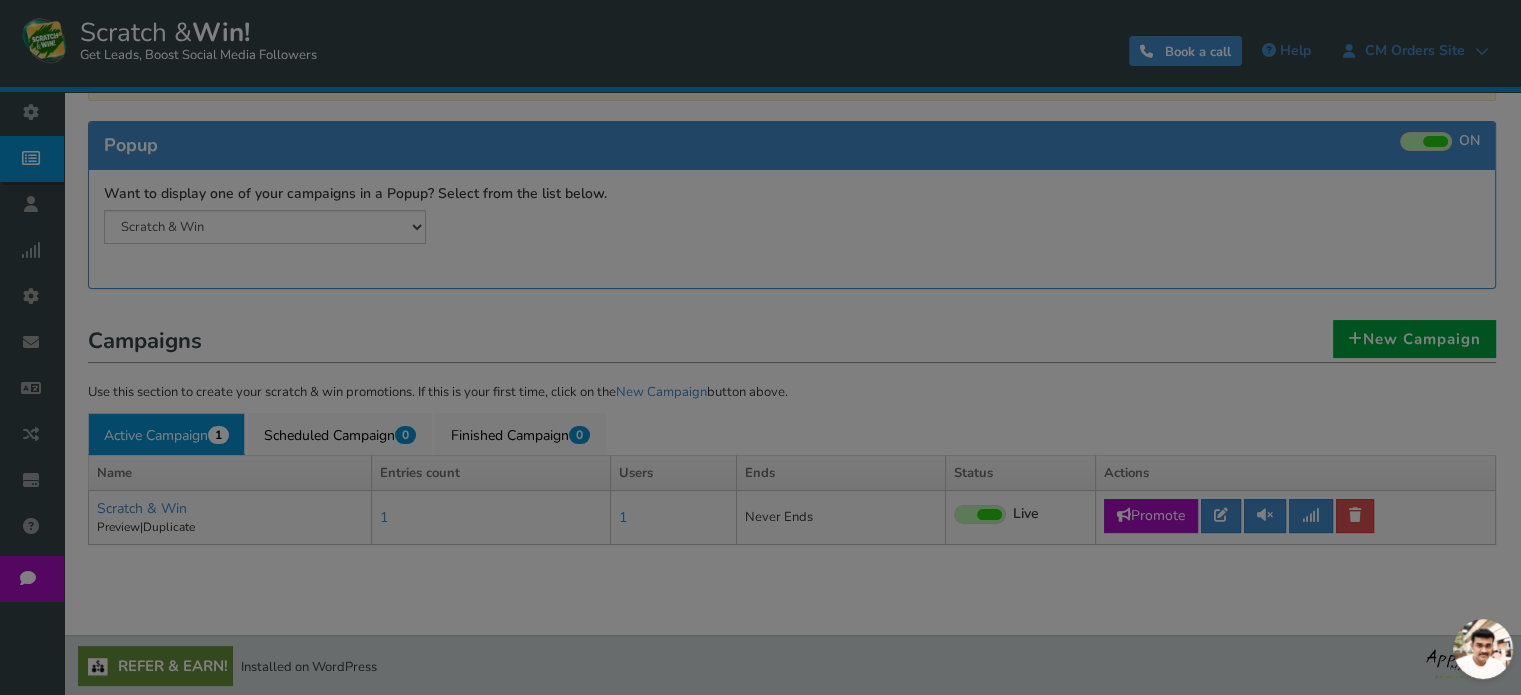 scroll, scrollTop: 0, scrollLeft: 0, axis: both 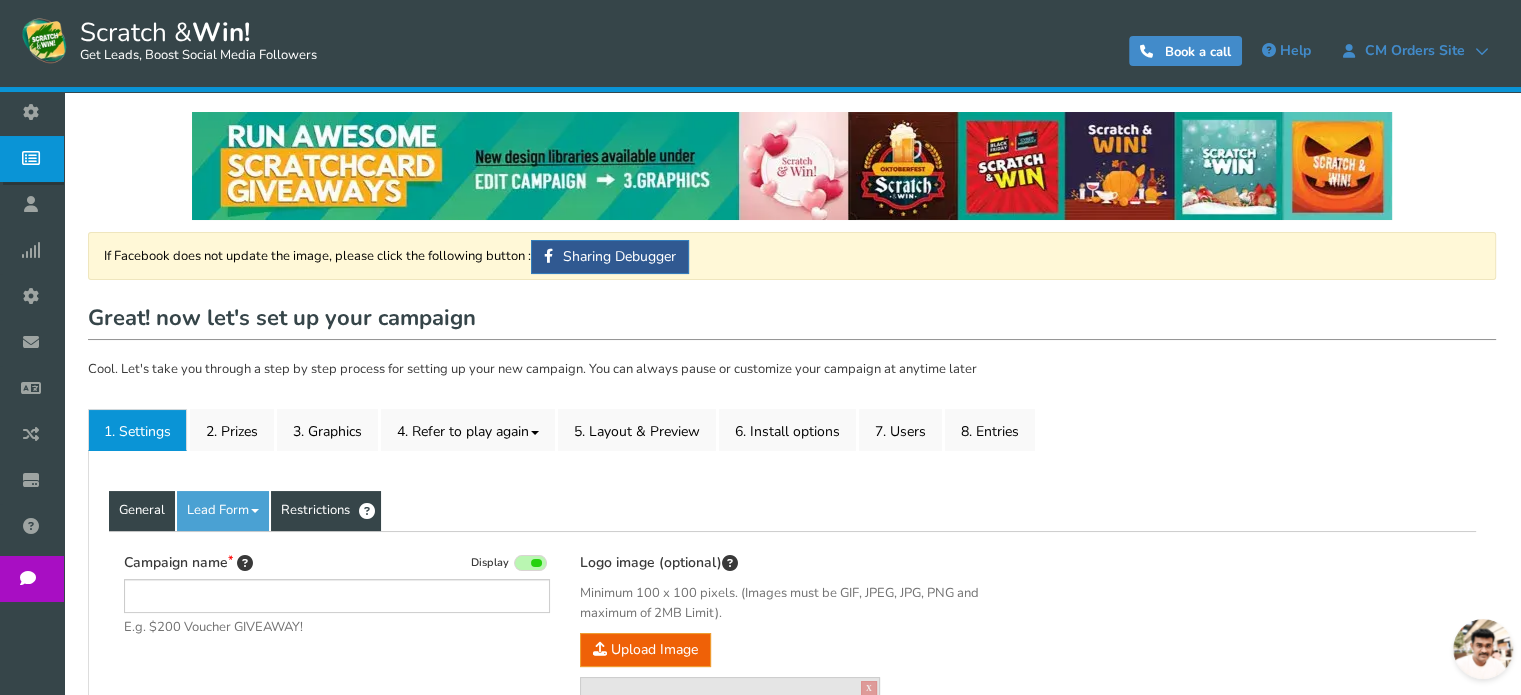 type on "Scratch & Win" 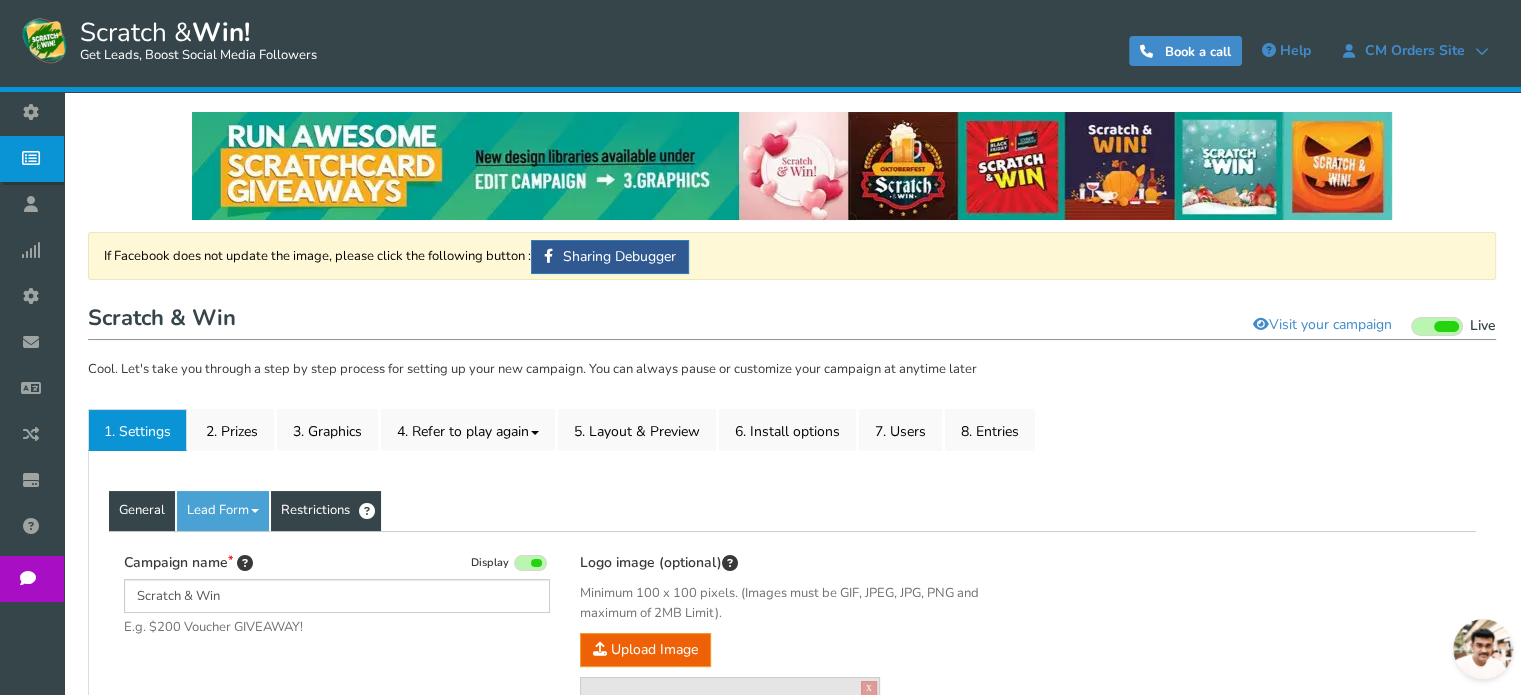 scroll, scrollTop: 200, scrollLeft: 0, axis: vertical 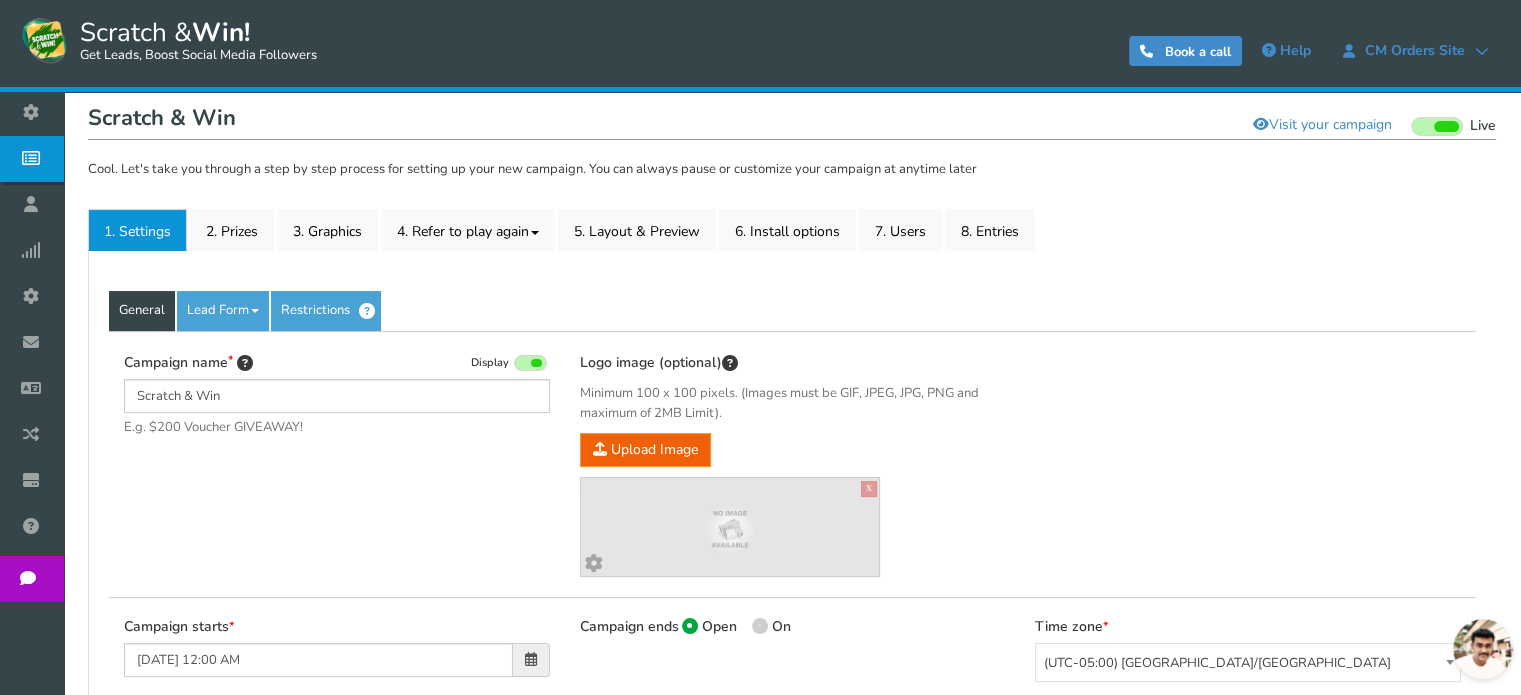 click on "Campaign name
Display
[PERSON_NAME] & Win
E.g. $200 Voucher GIVEAWAY!
Hide total entry count
X X" at bounding box center (792, 464) 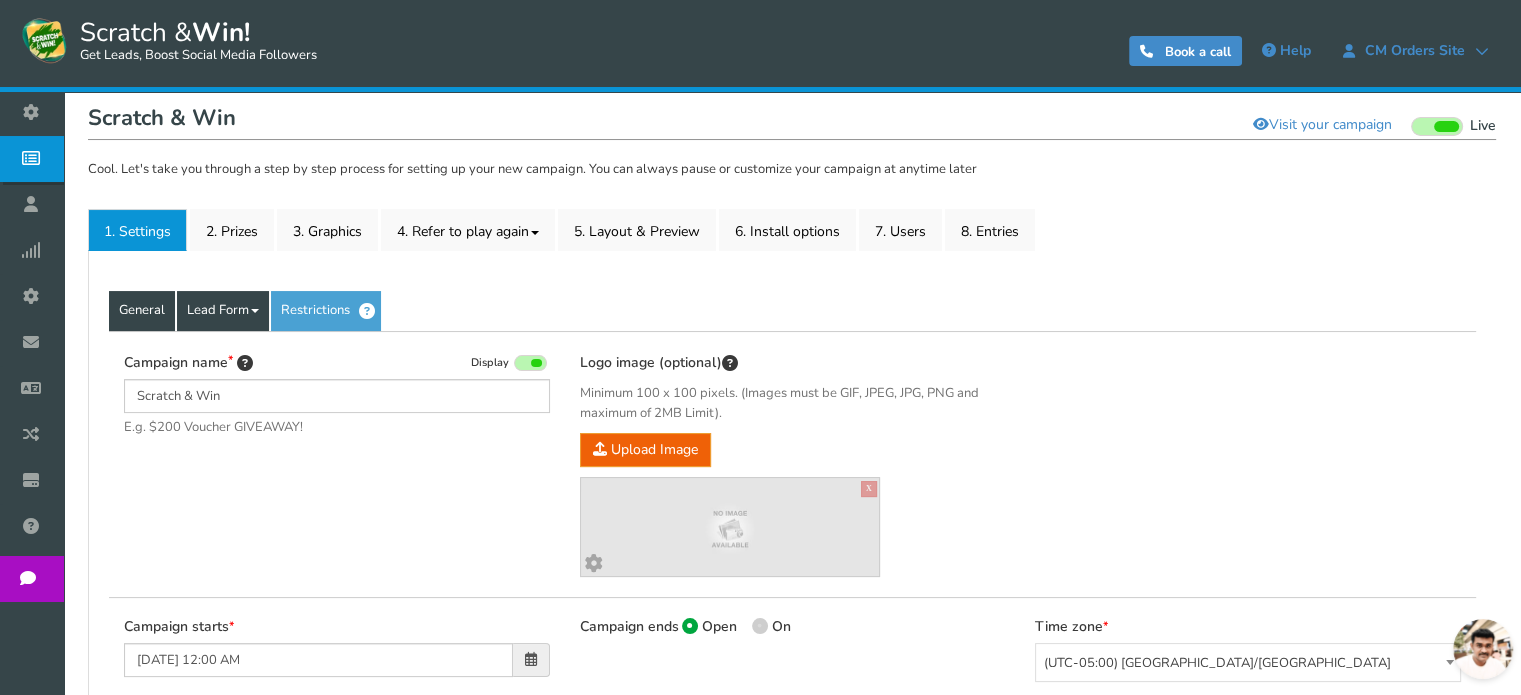click on "Lead Form" at bounding box center (223, 311) 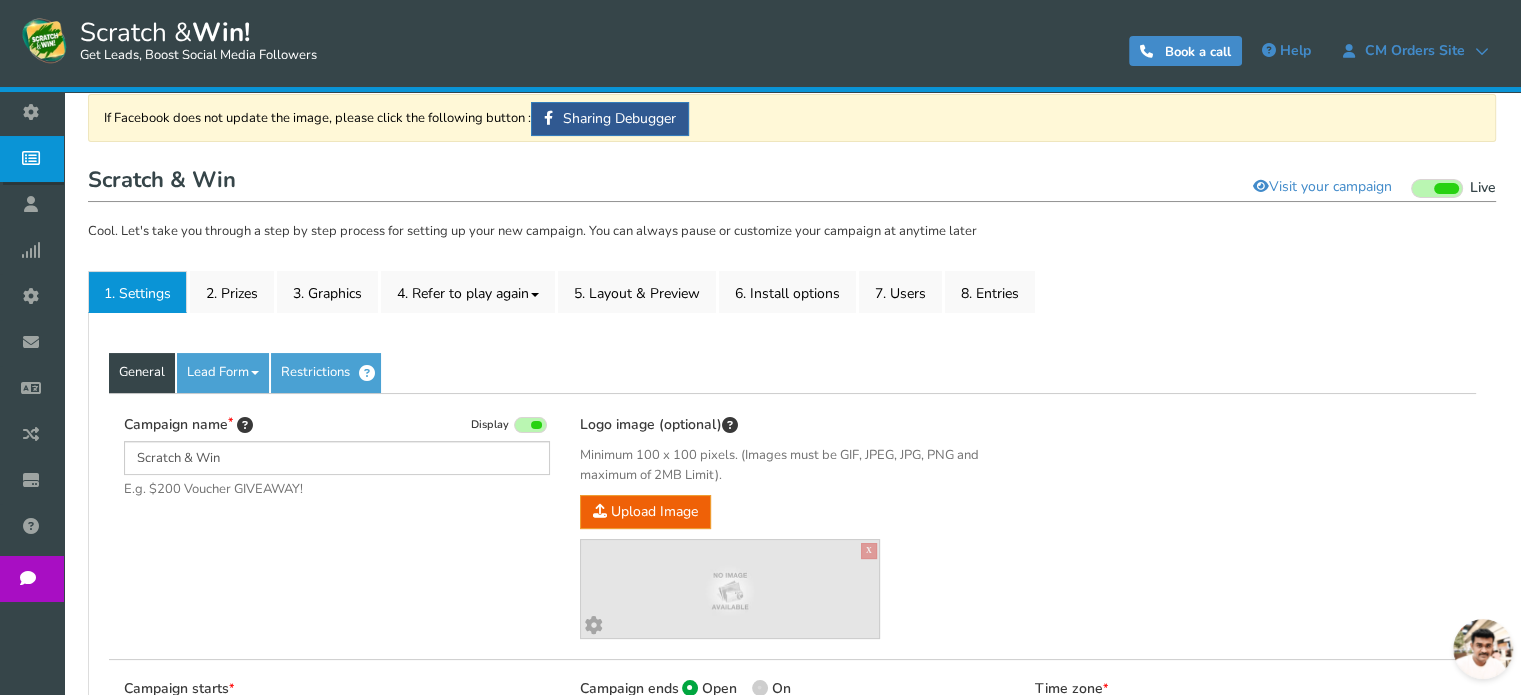 scroll, scrollTop: 100, scrollLeft: 0, axis: vertical 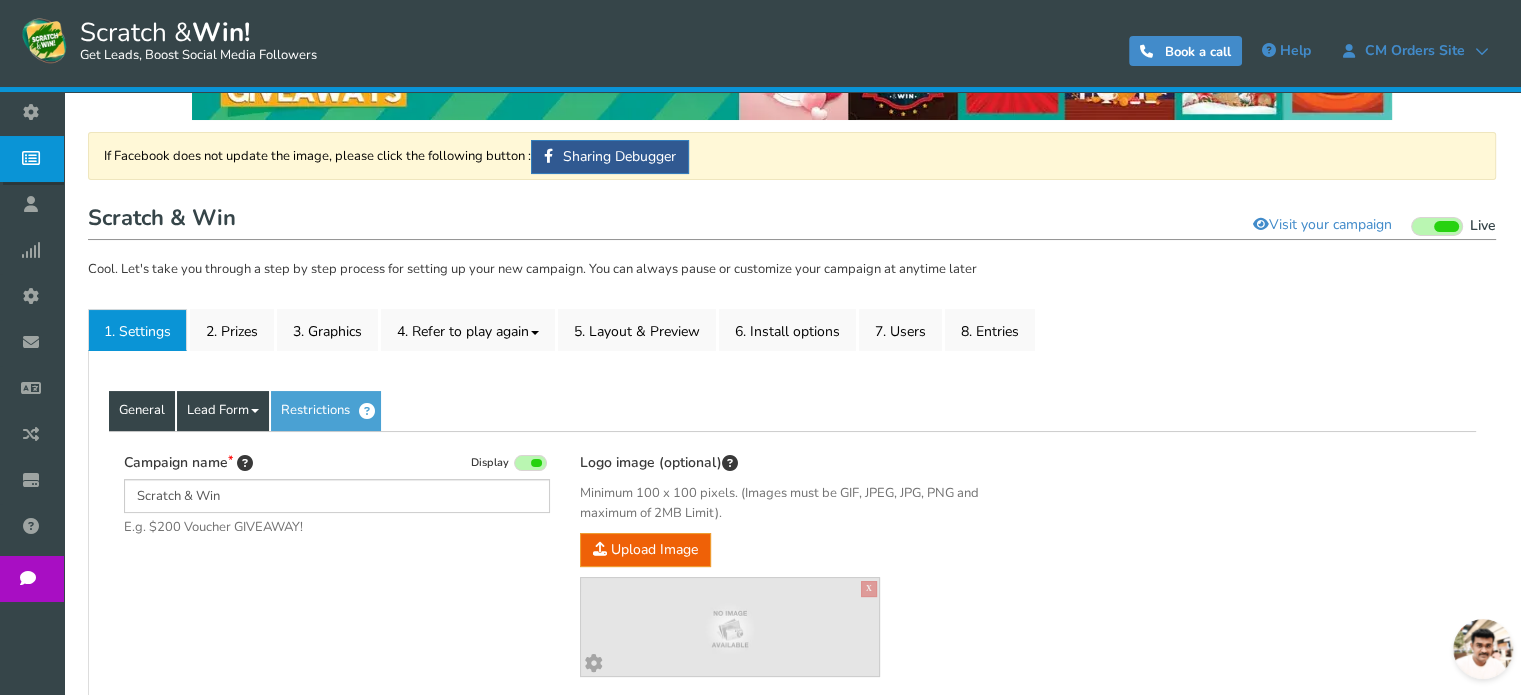 click on "Lead Form" at bounding box center (223, 411) 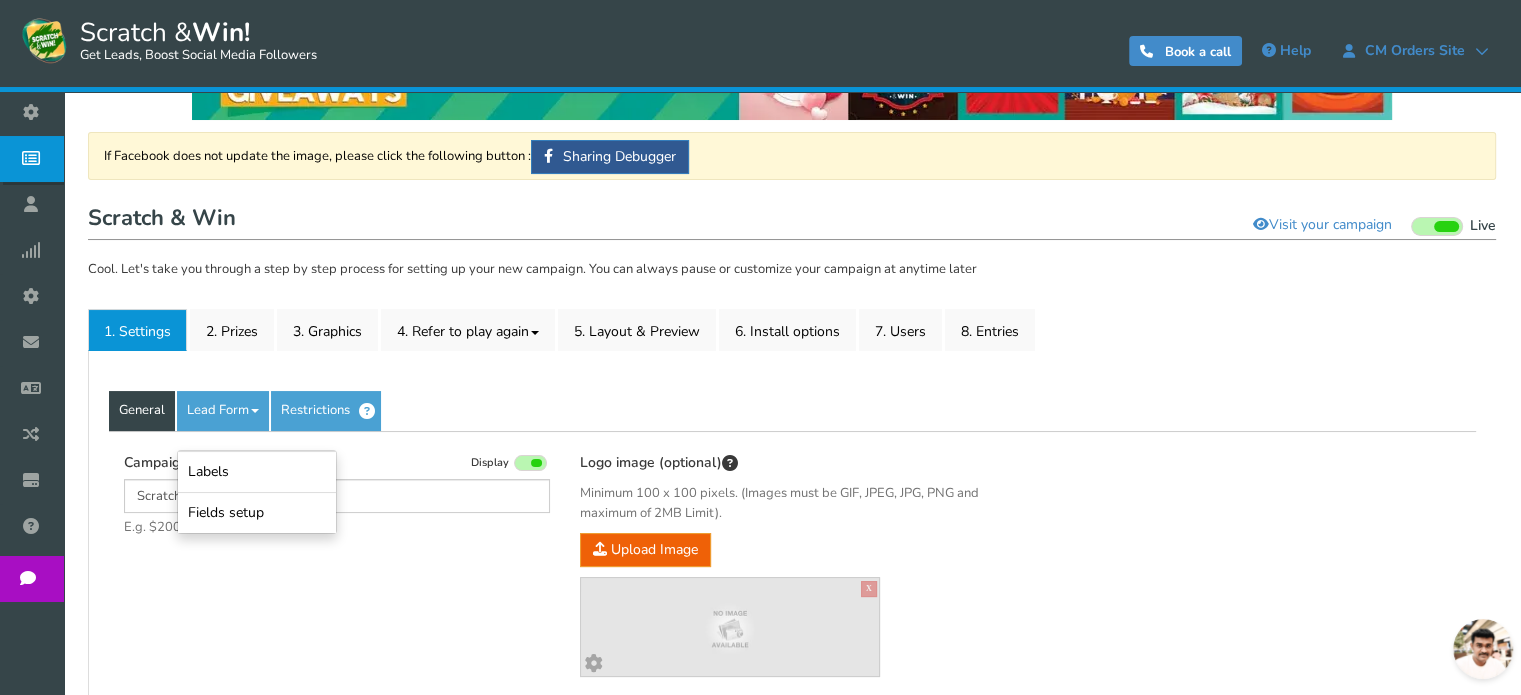 click on "General" at bounding box center (142, 411) 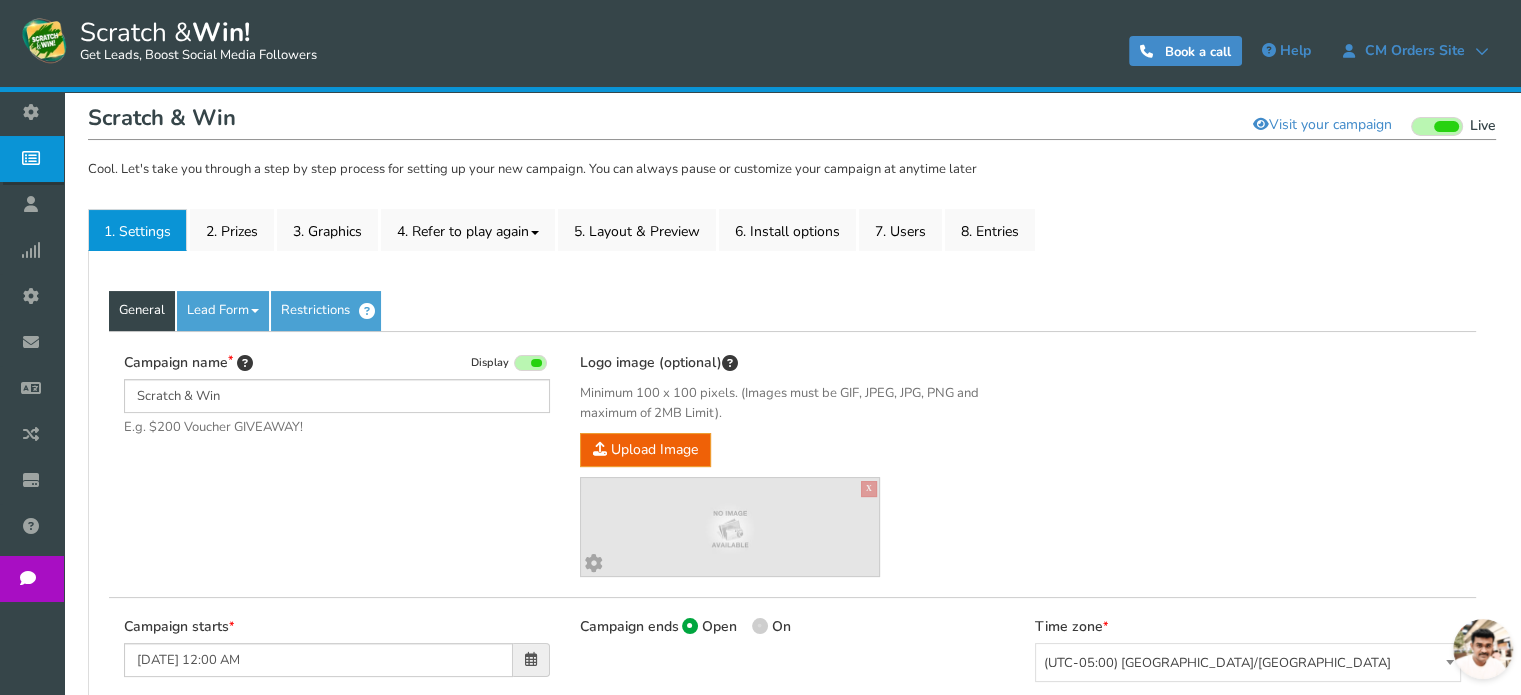 scroll, scrollTop: 400, scrollLeft: 0, axis: vertical 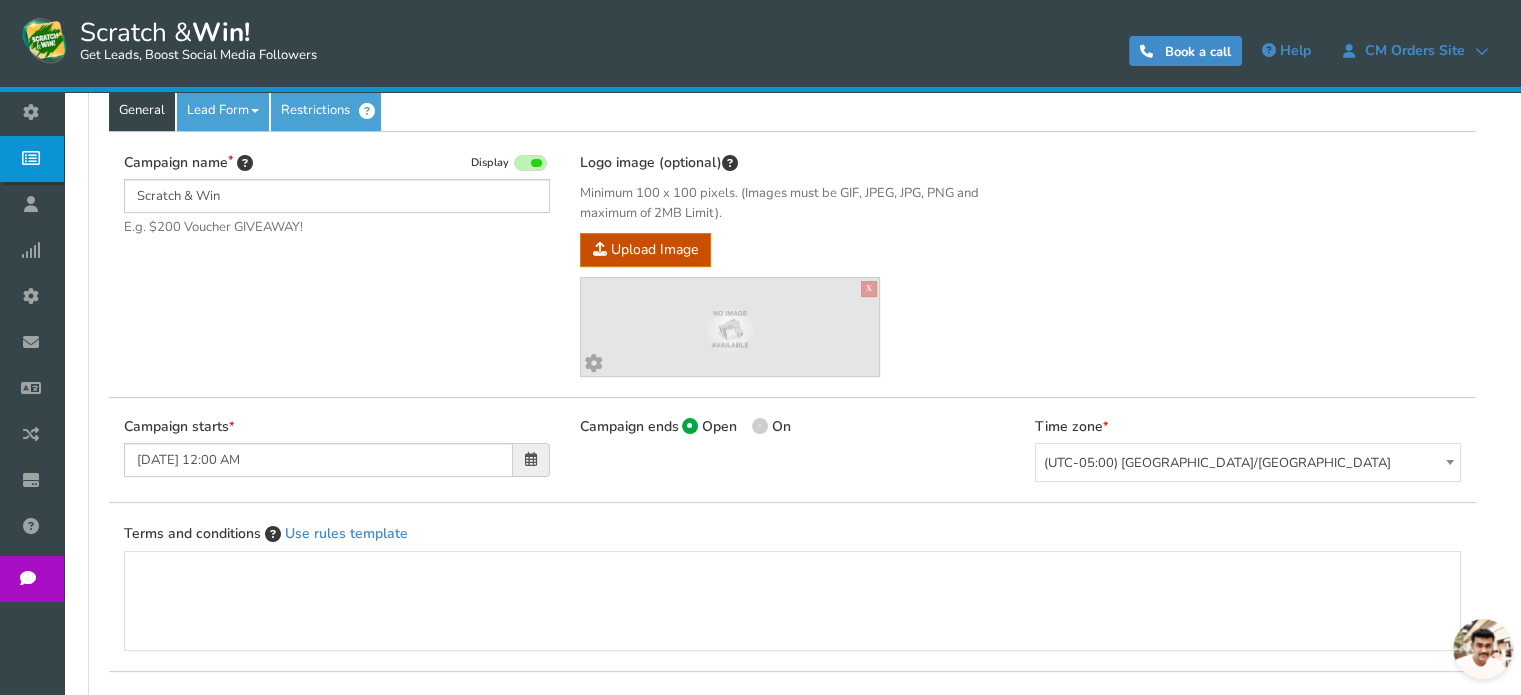 click on "Logo image (optional)" at bounding box center (-1330, 377) 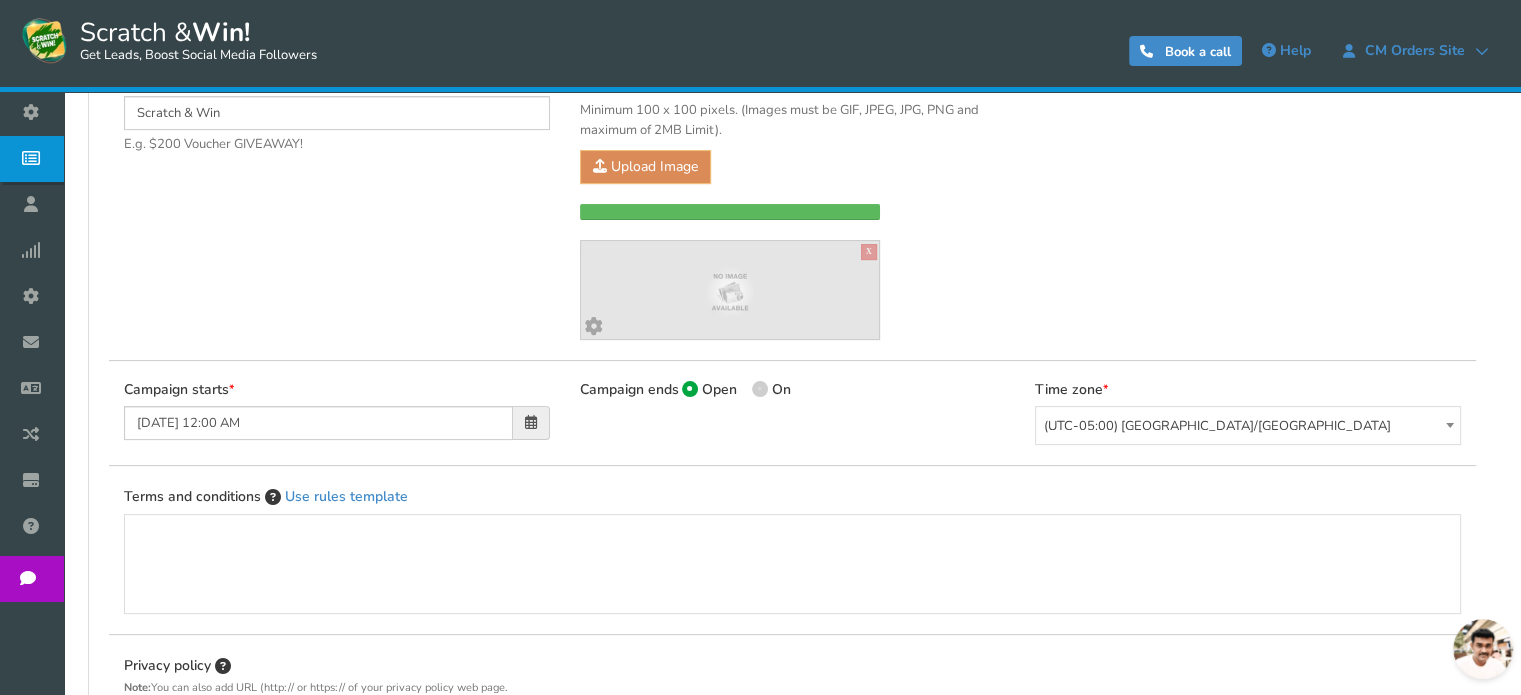 scroll, scrollTop: 500, scrollLeft: 0, axis: vertical 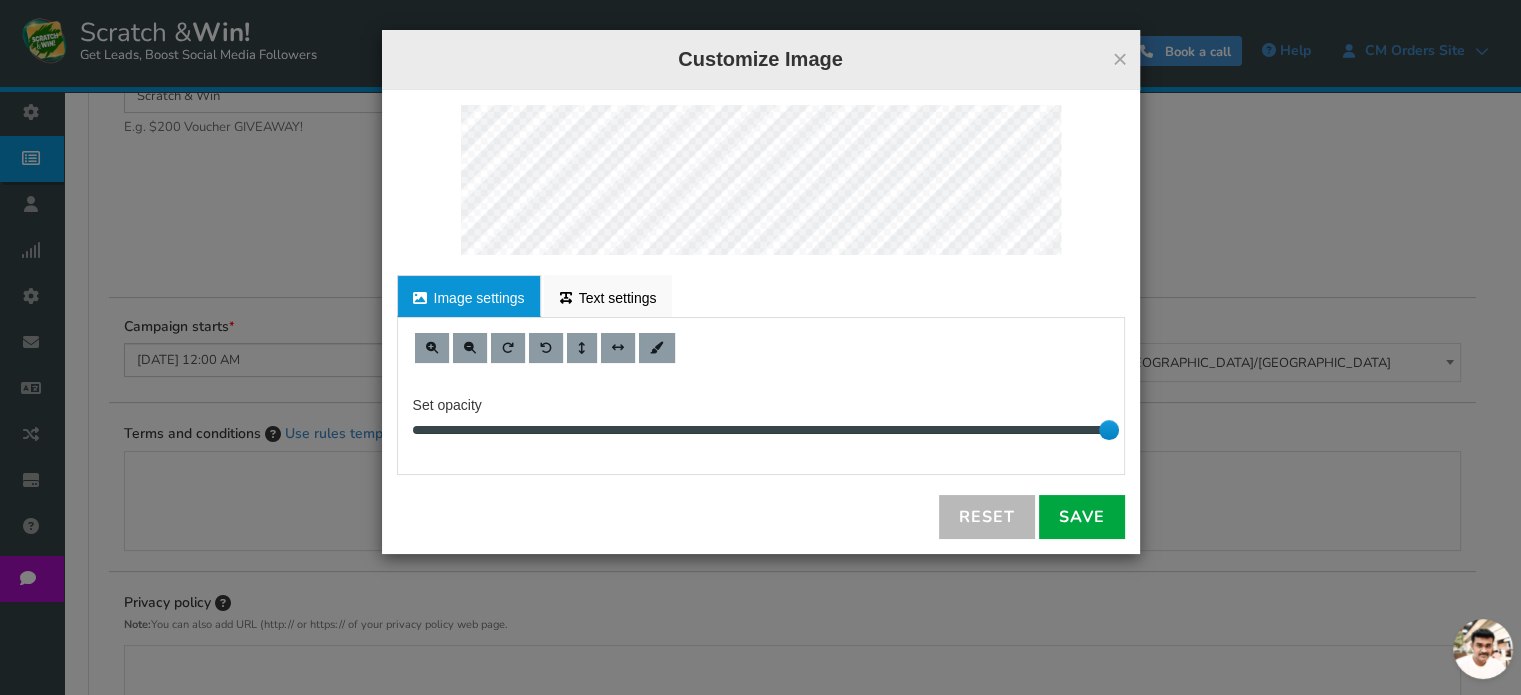 click on "For proper edit, check the desktop version
Image settings
Text settings
Set opacity
10
Add Text  Arial" at bounding box center [761, 322] 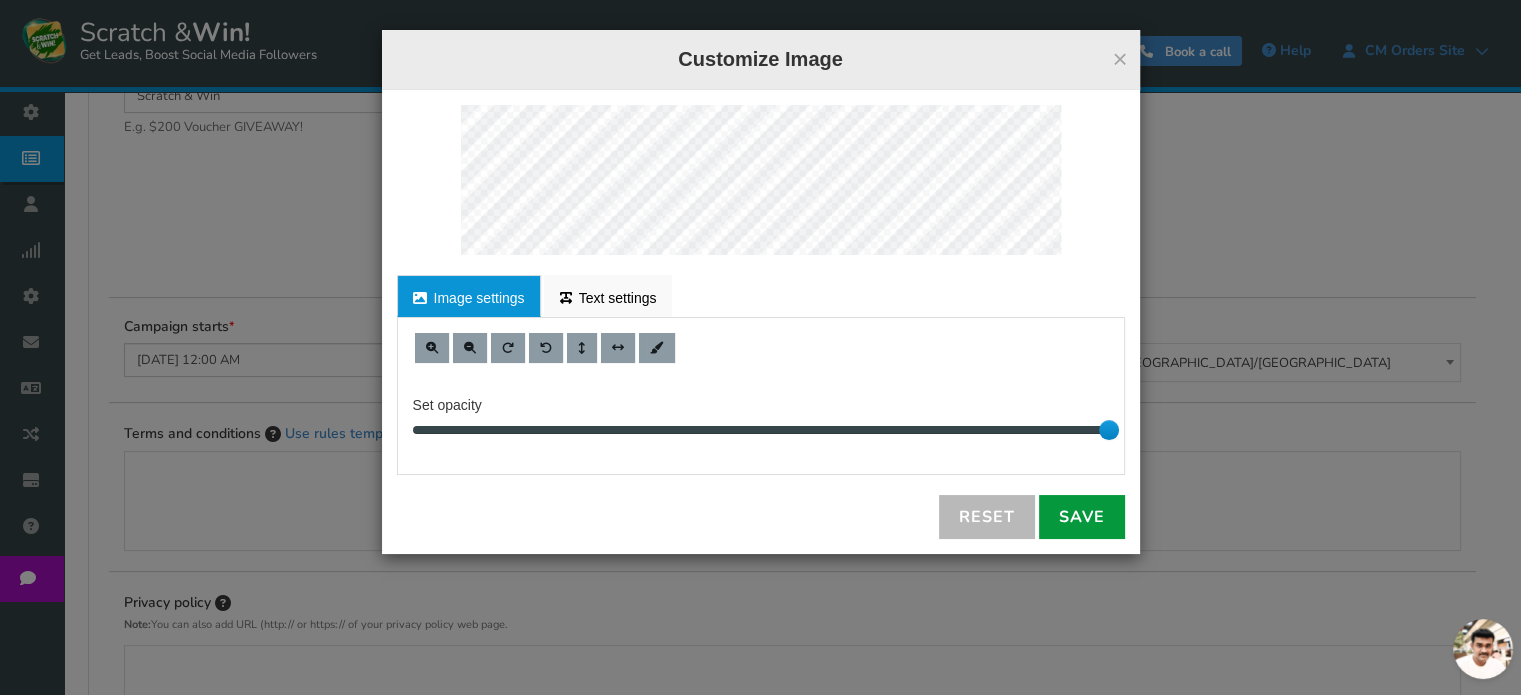 click on "Save" at bounding box center [1082, 517] 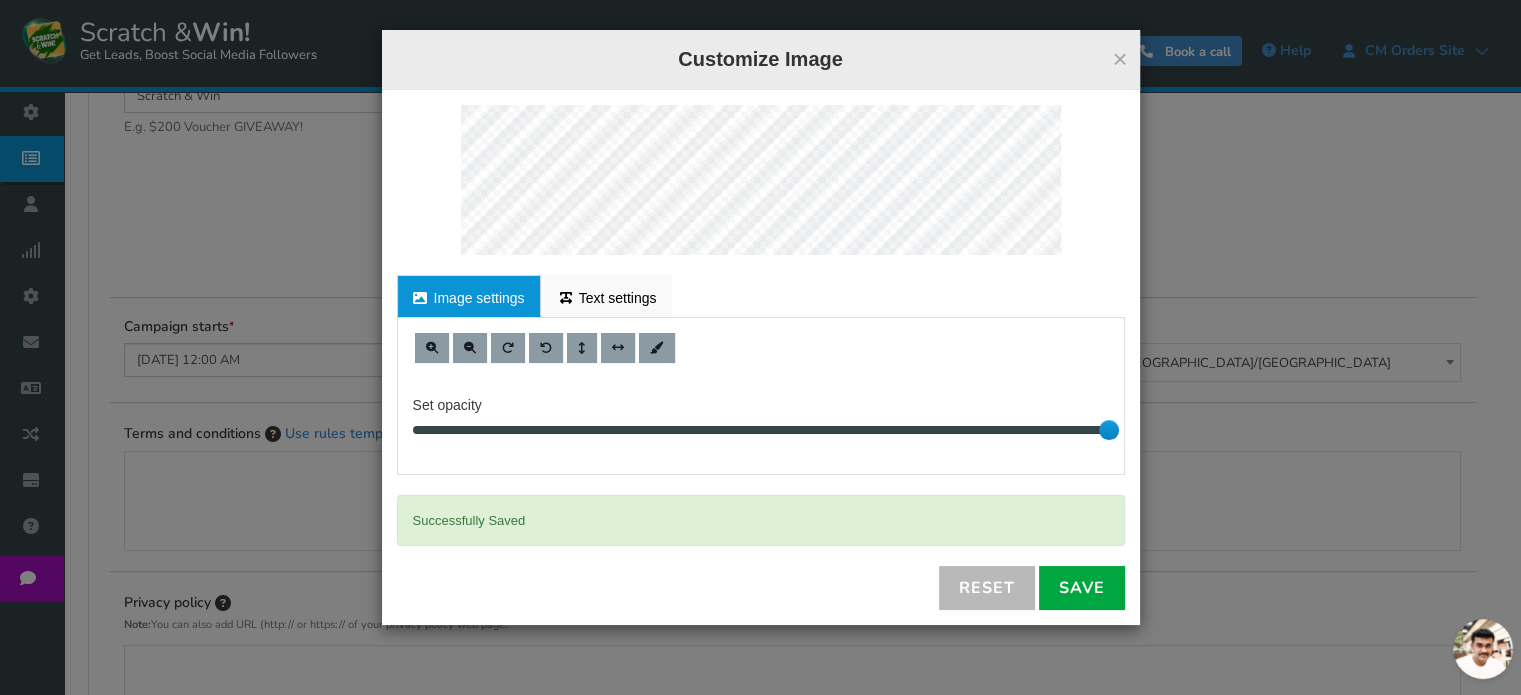 click on "×" at bounding box center (1119, 59) 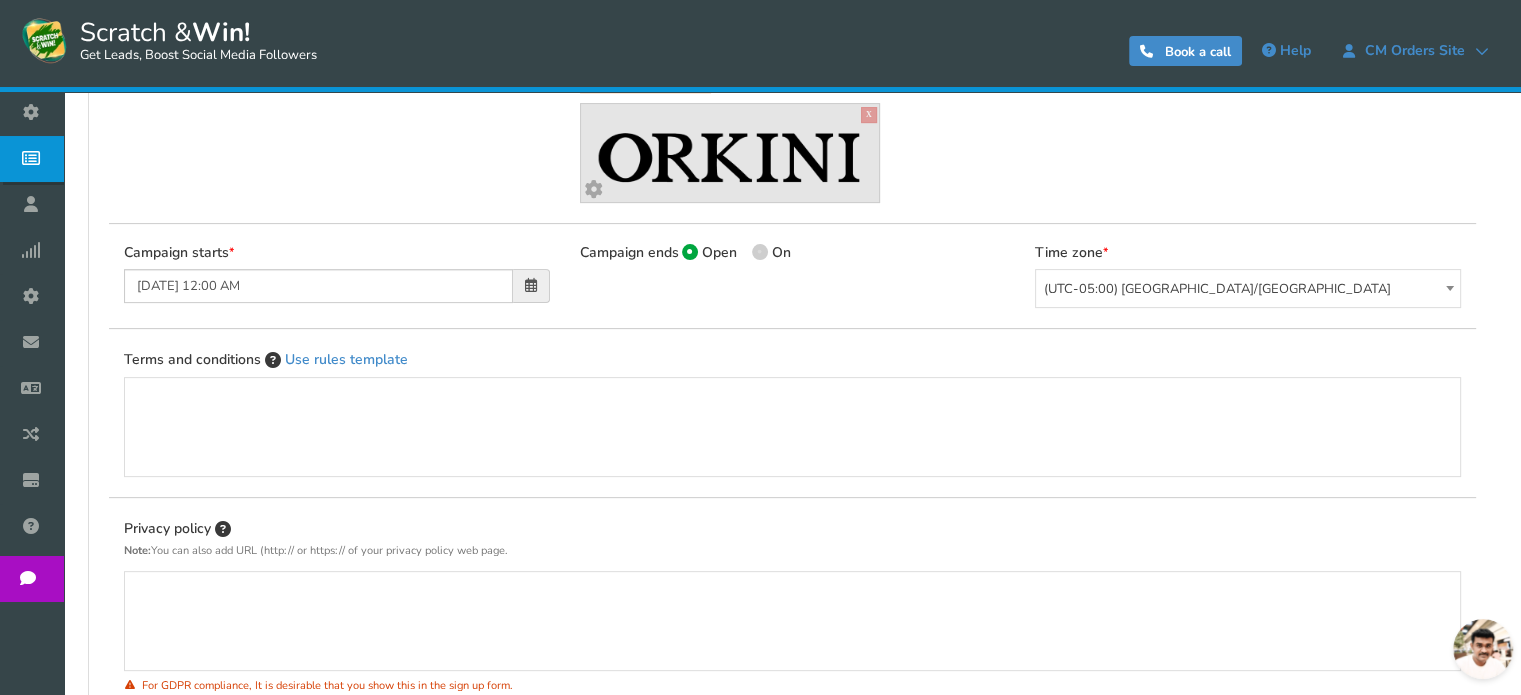 scroll, scrollTop: 600, scrollLeft: 0, axis: vertical 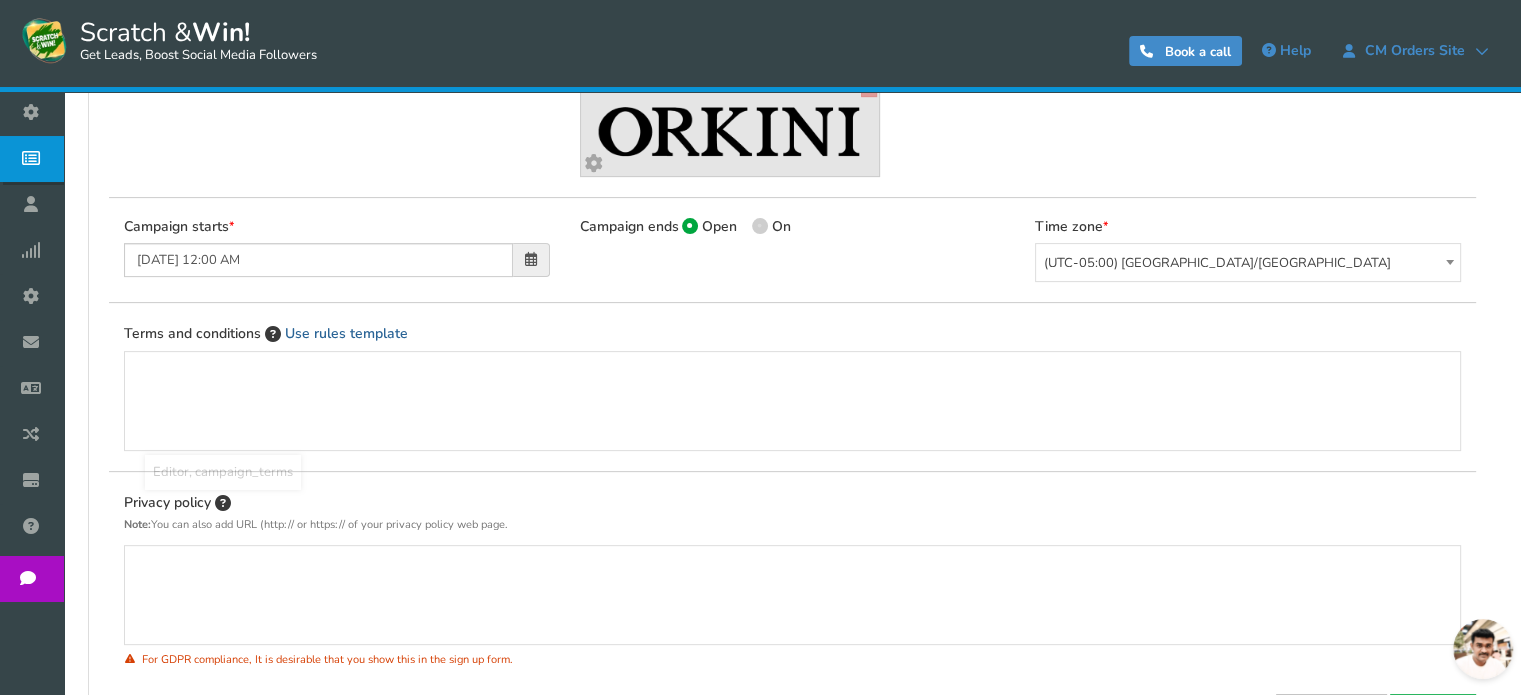 click on "Use rules template" at bounding box center (346, 333) 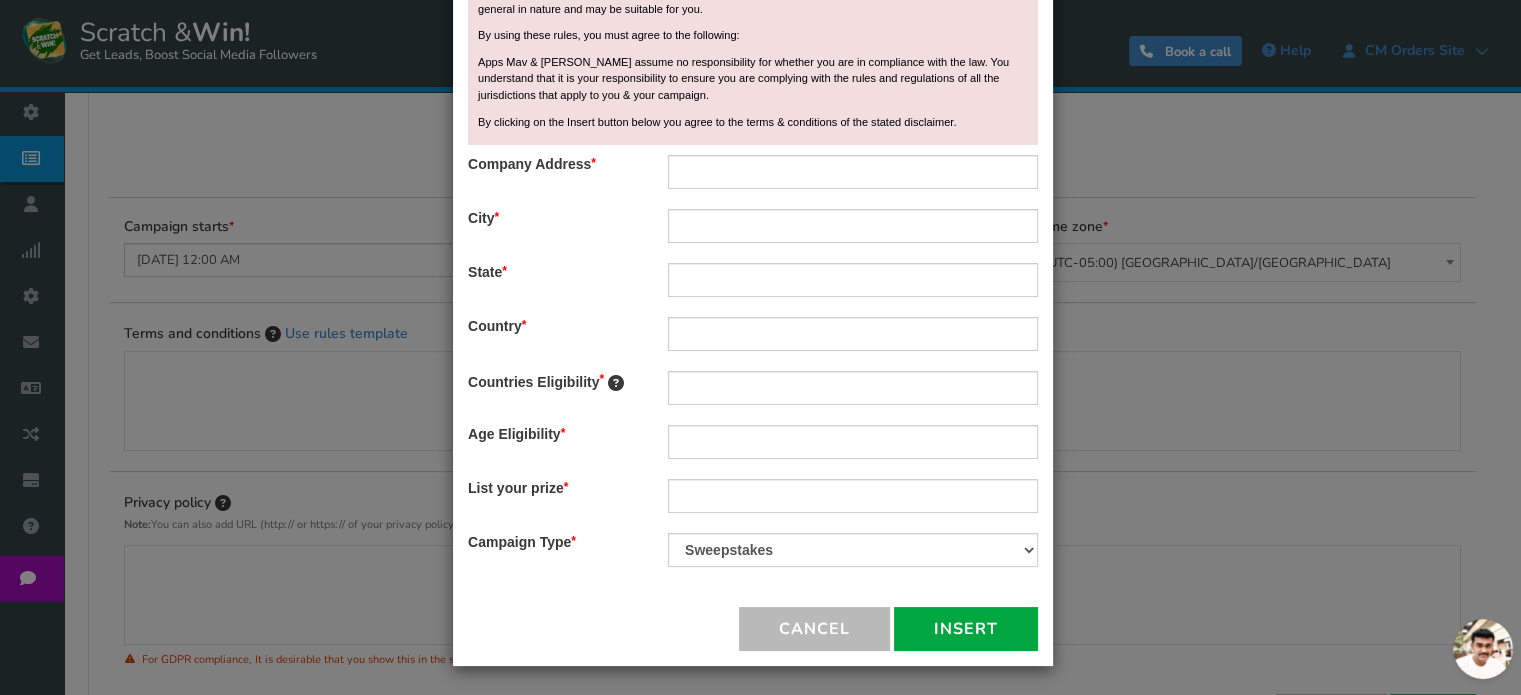 scroll, scrollTop: 0, scrollLeft: 0, axis: both 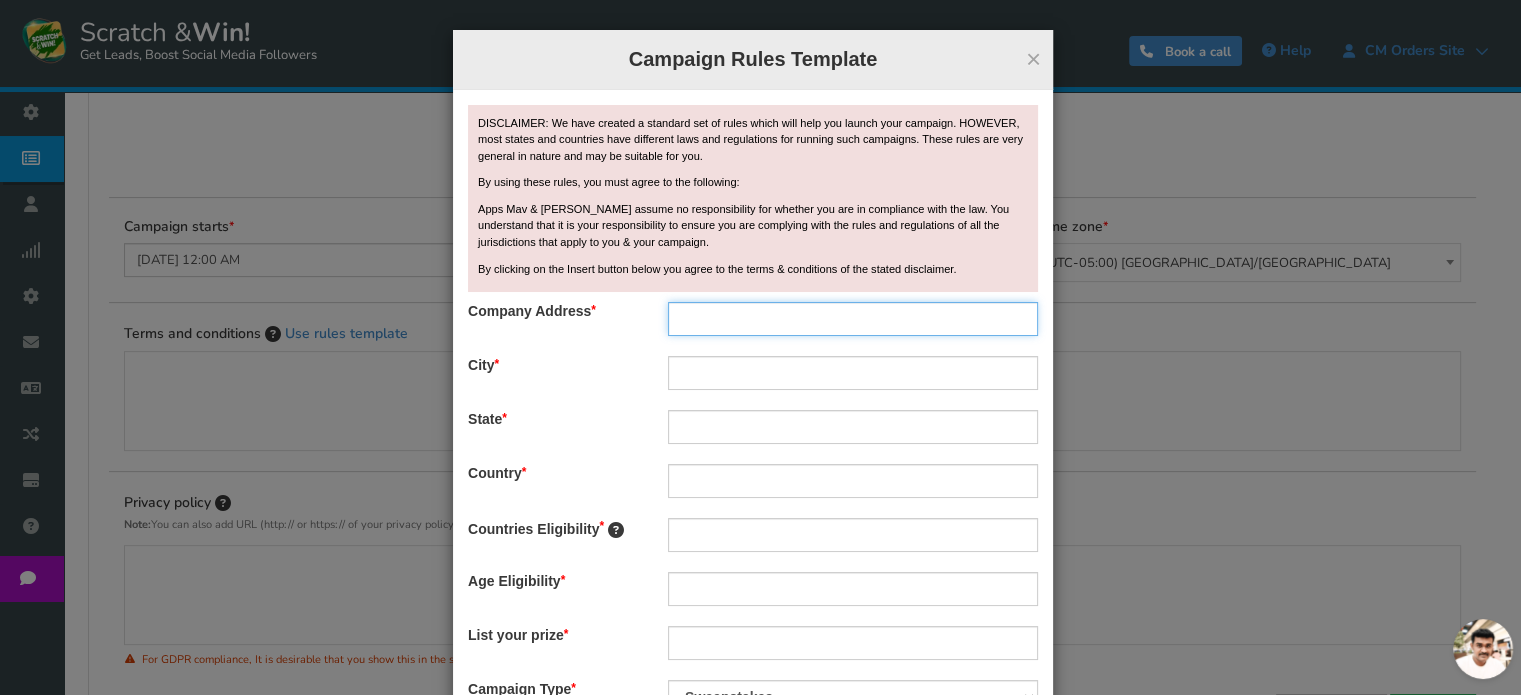 click at bounding box center (853, 319) 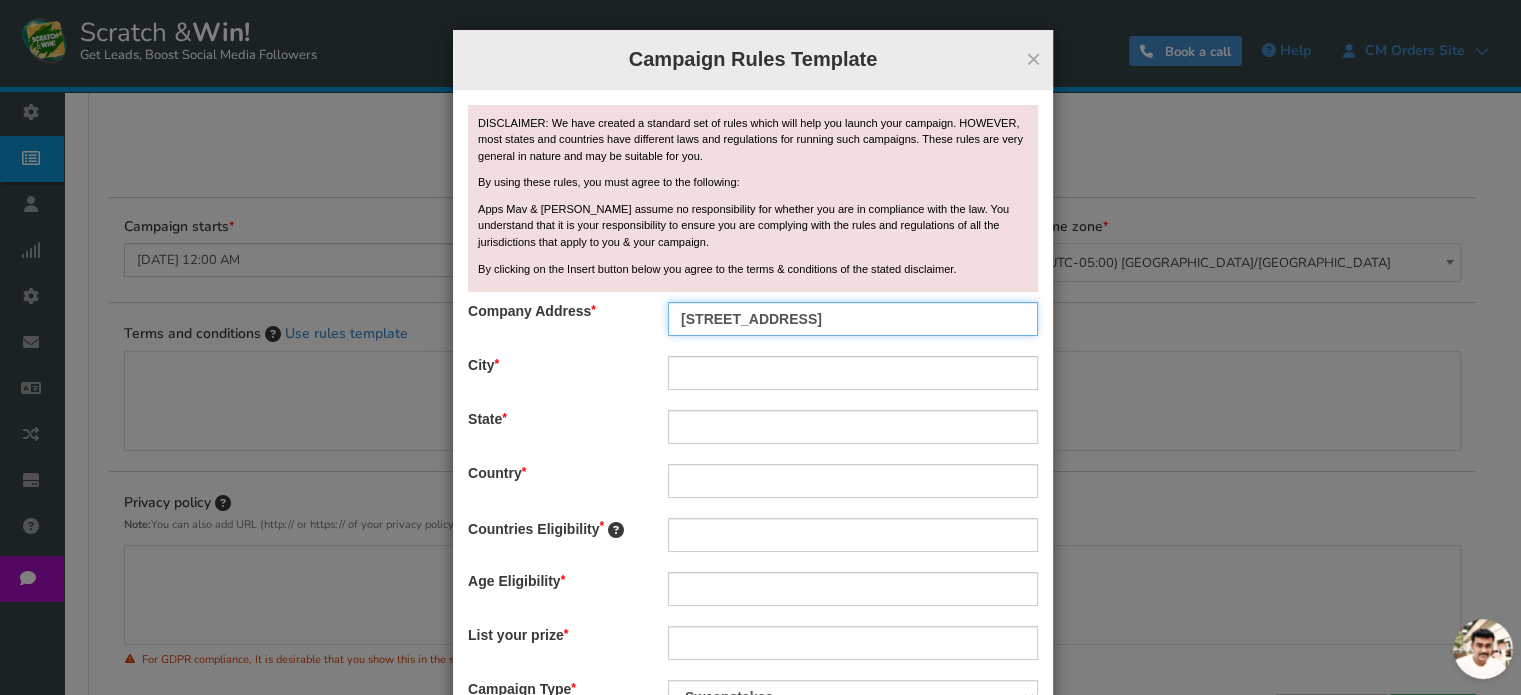 type on "[STREET_ADDRESS]" 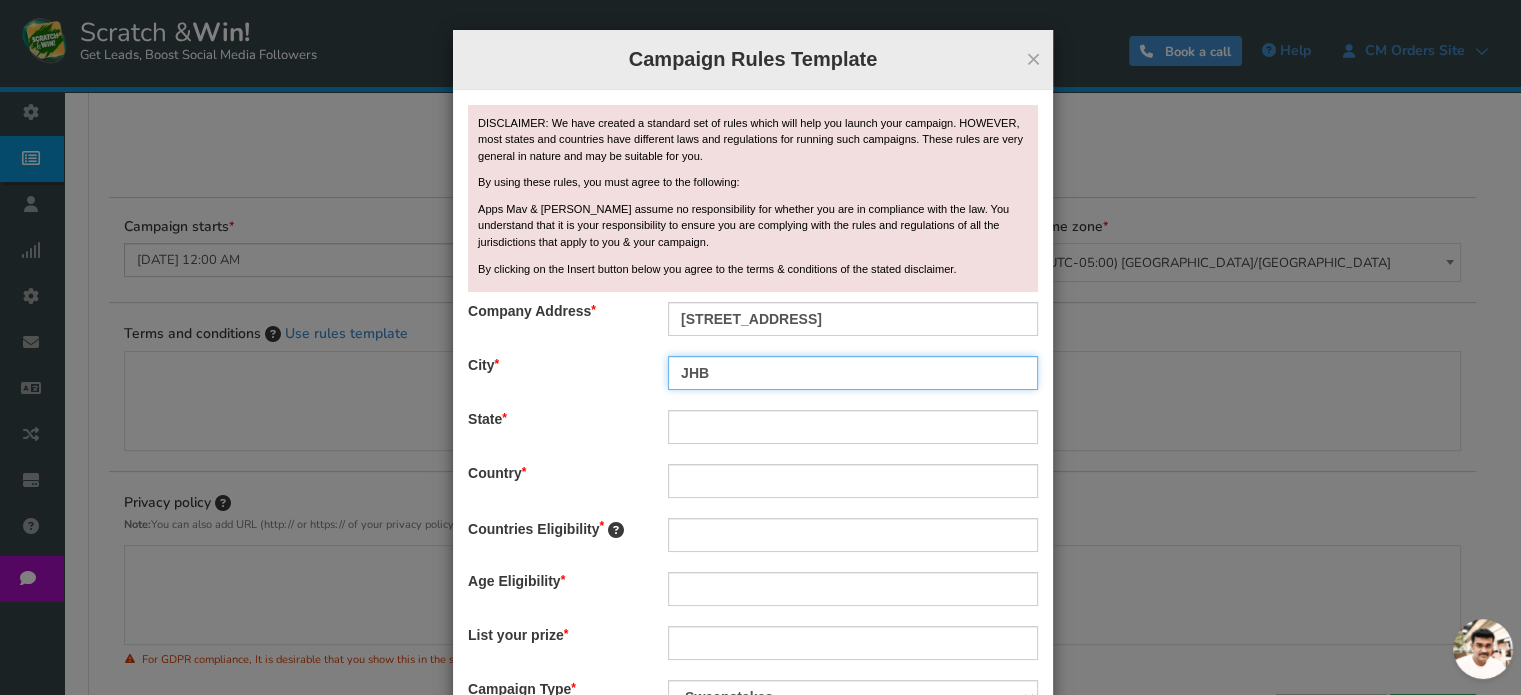 type on "JHB" 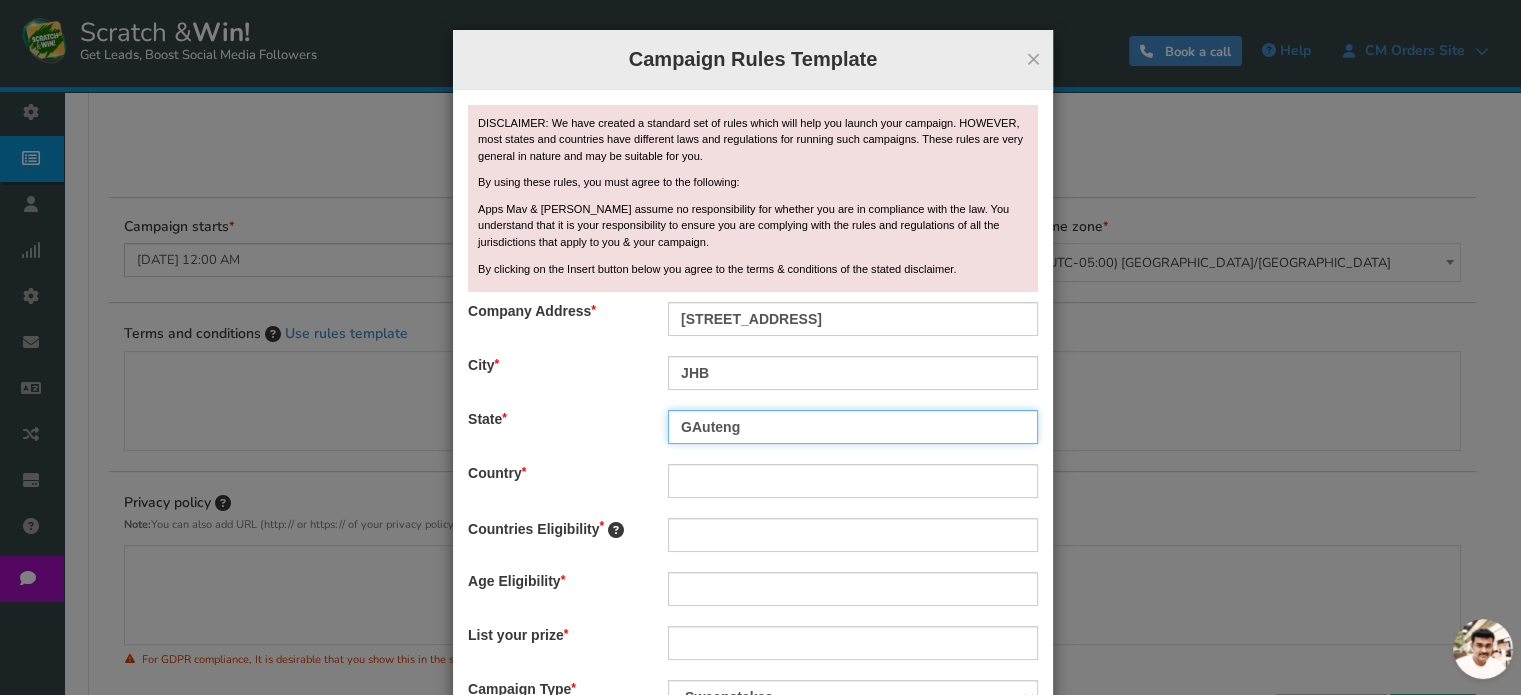 type on "GAuteng" 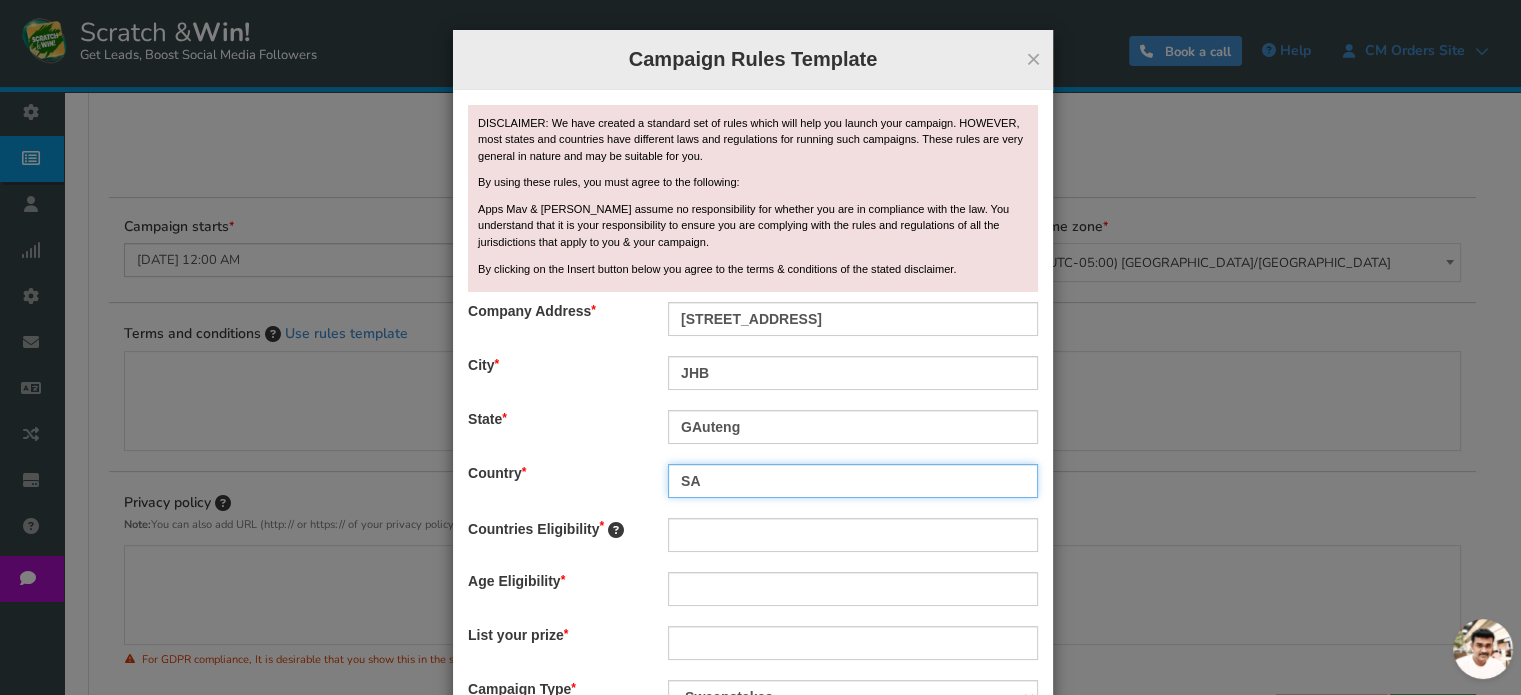 type on "SA" 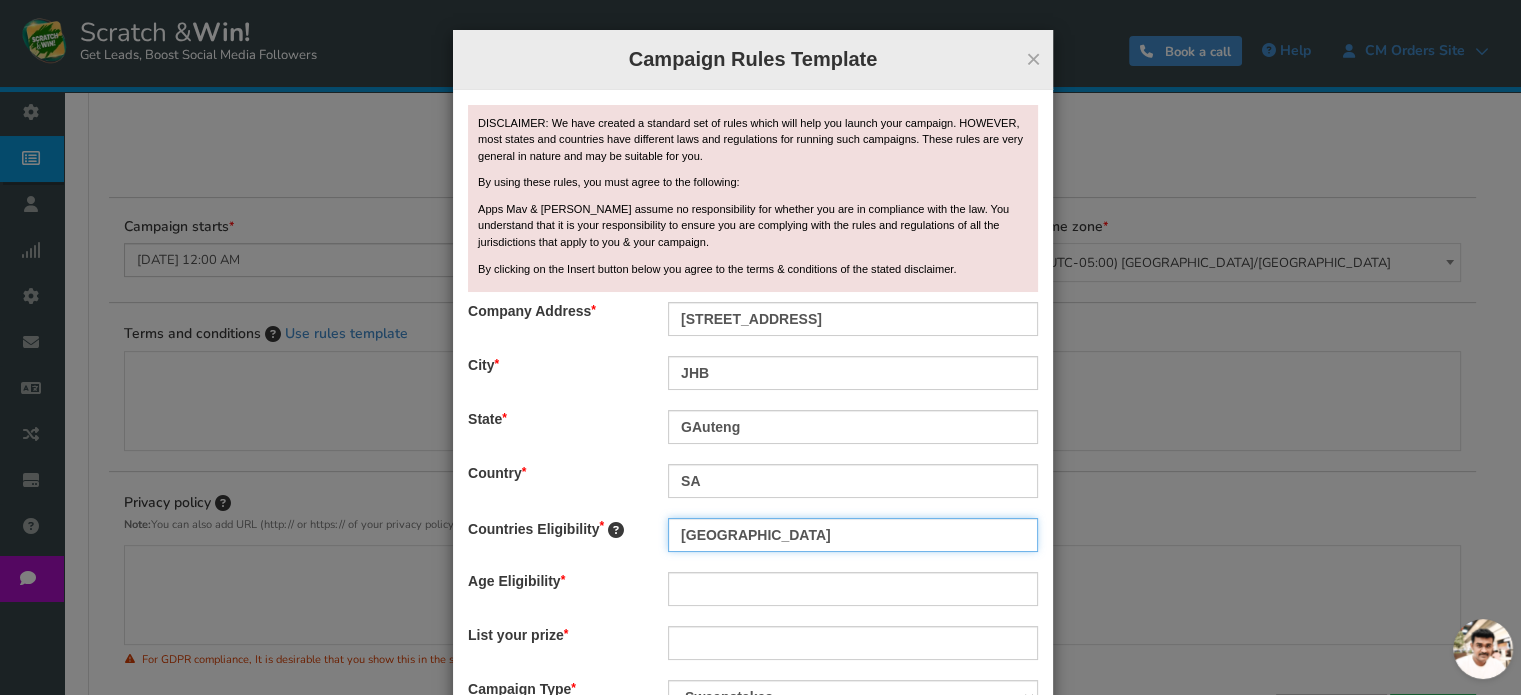 type on "[GEOGRAPHIC_DATA]" 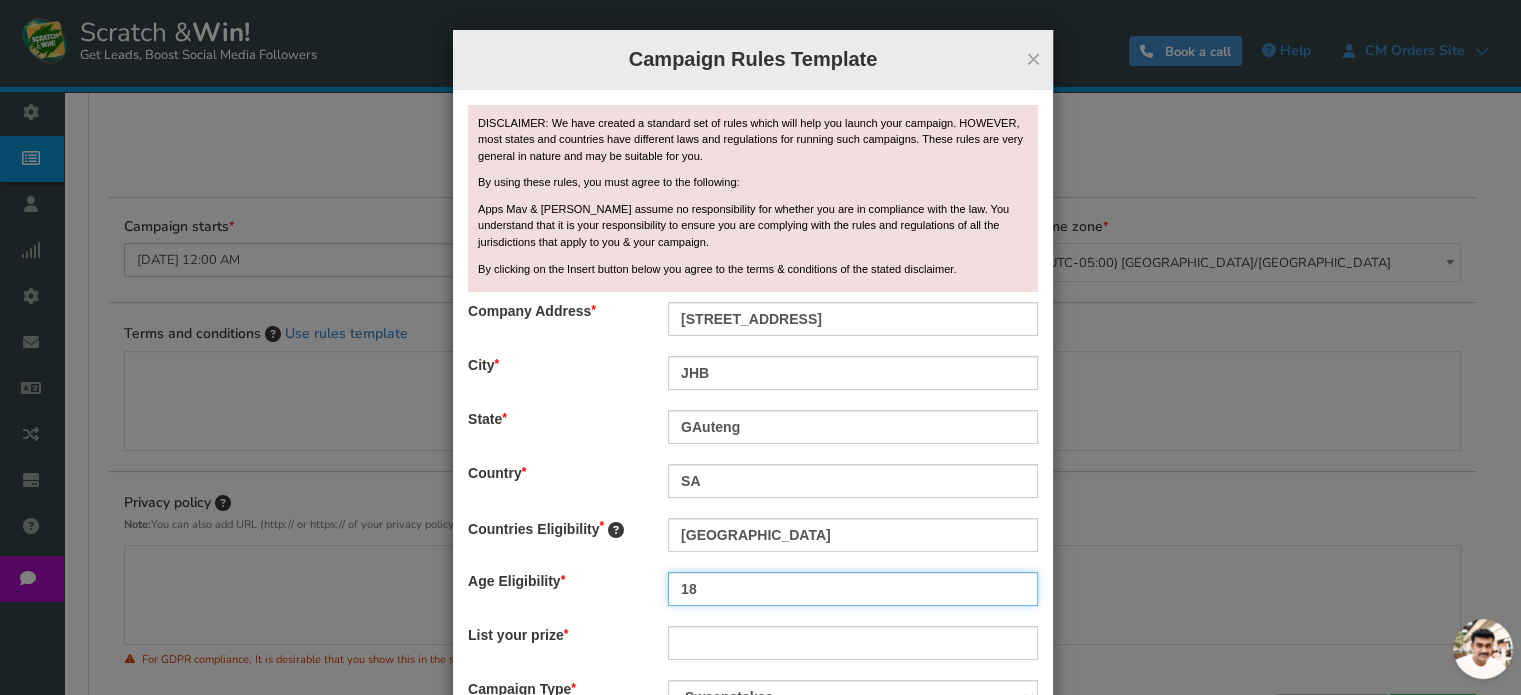 scroll, scrollTop: 147, scrollLeft: 0, axis: vertical 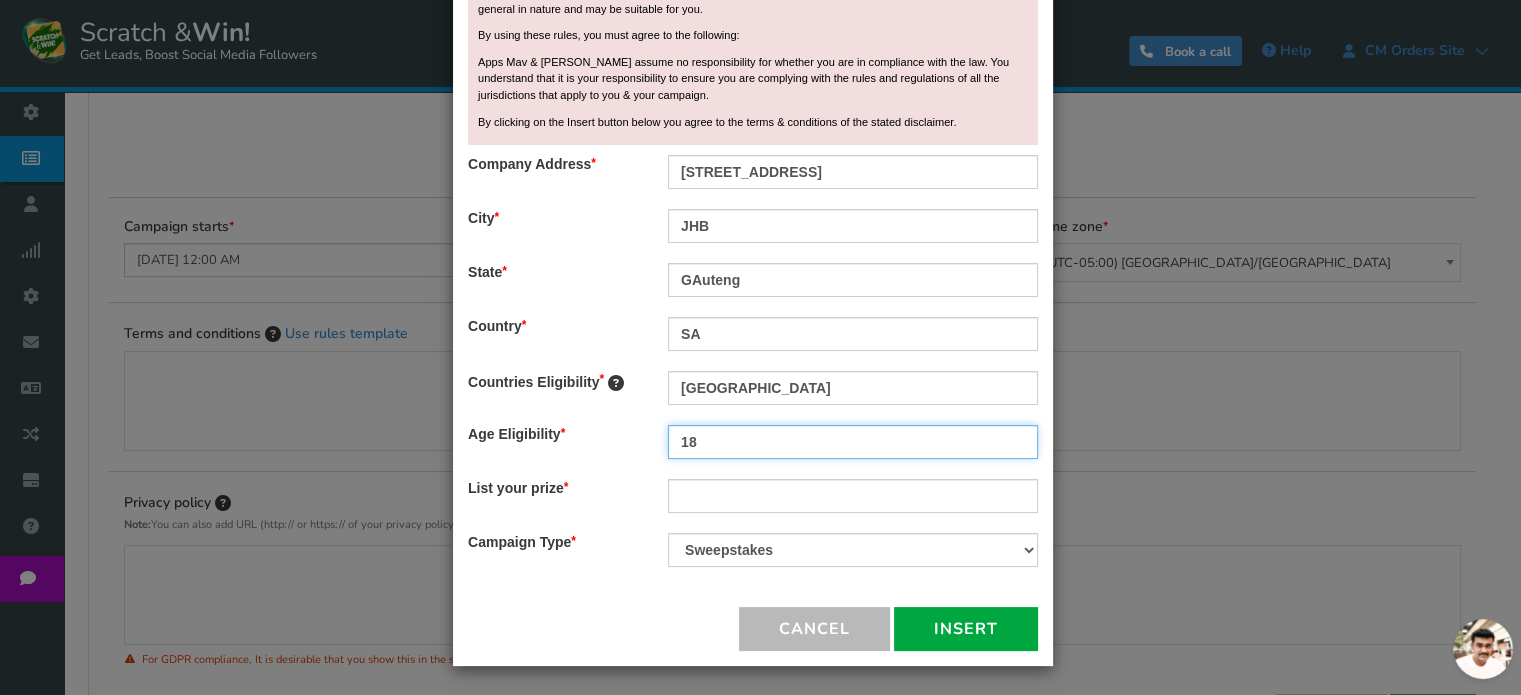 type on "18" 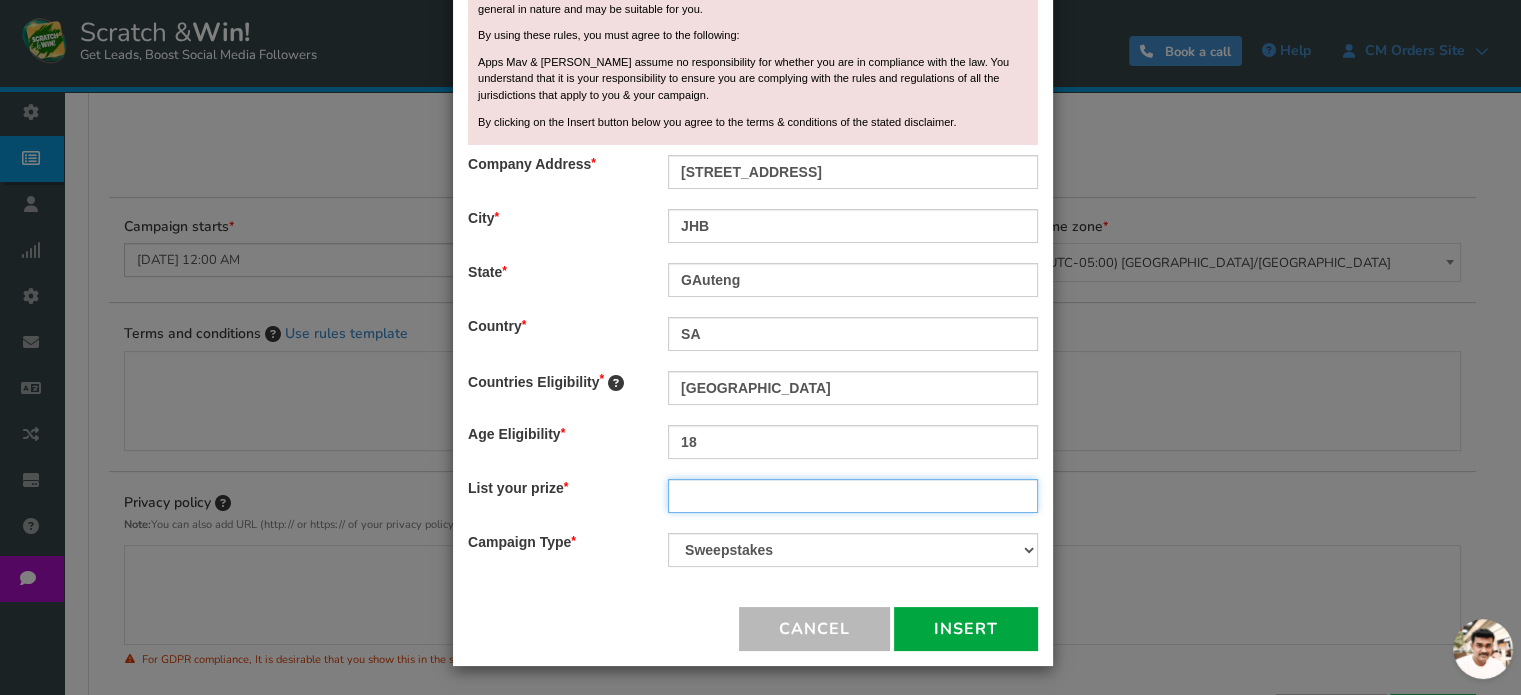 click at bounding box center [853, 496] 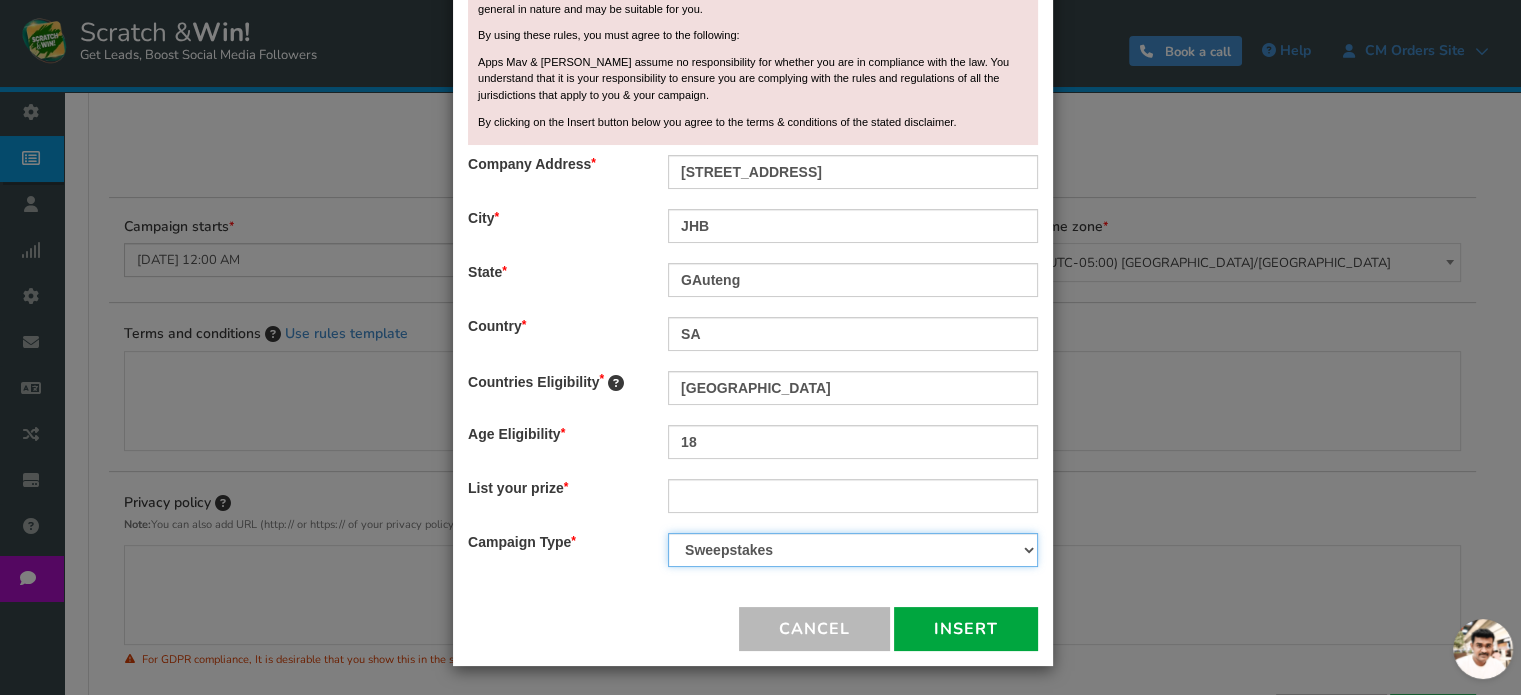 click on "Contest
Giveaway
Lottery
Offer
Raffle
Sweepstakes
Other" at bounding box center (853, 550) 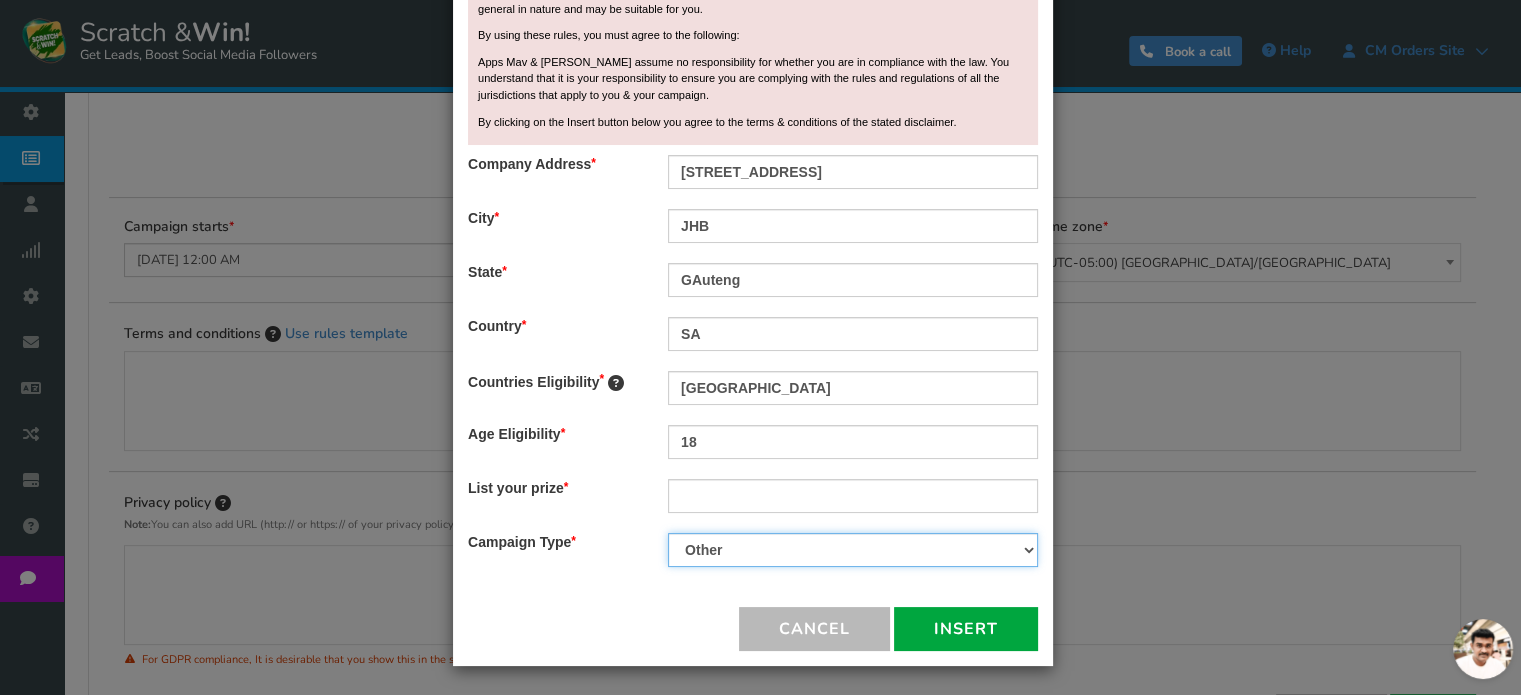 click on "Contest
Giveaway
Lottery
Offer
Raffle
Sweepstakes
Other" at bounding box center [853, 550] 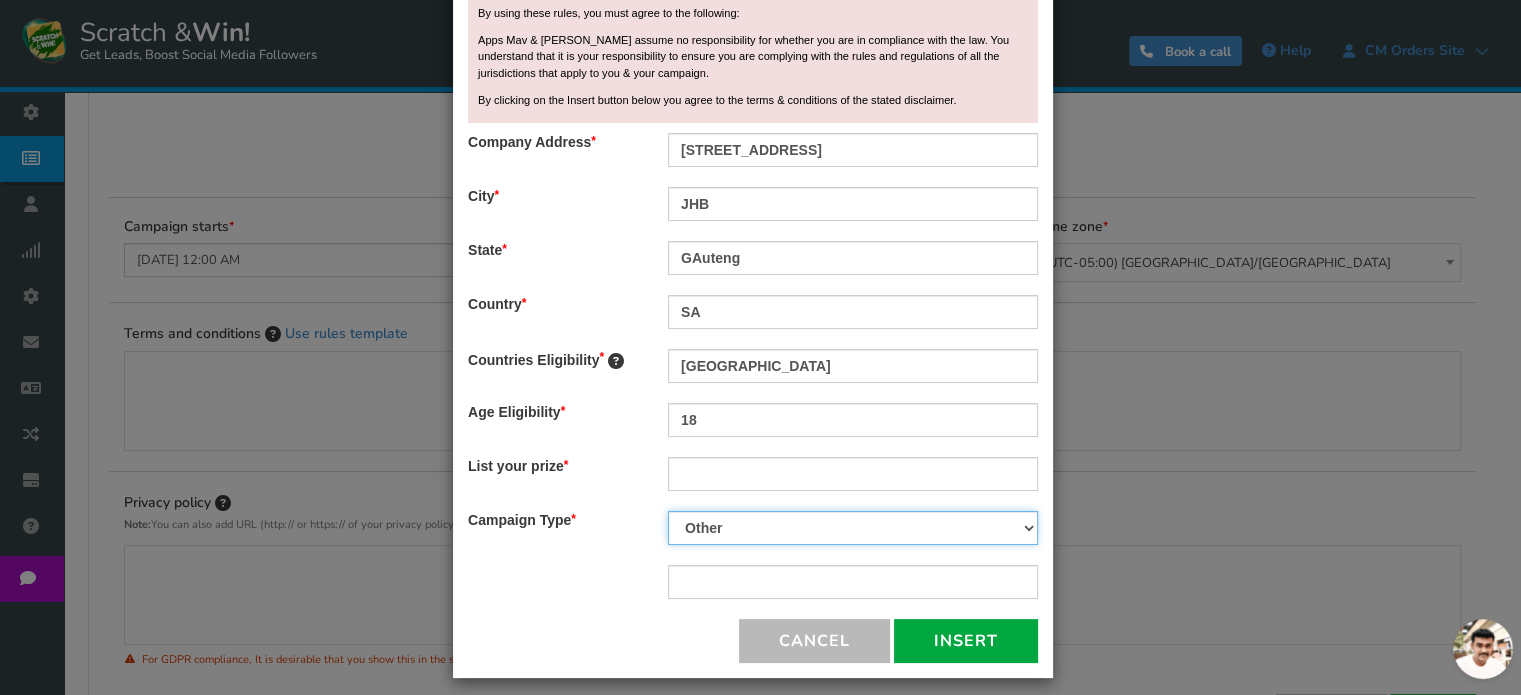 scroll, scrollTop: 181, scrollLeft: 0, axis: vertical 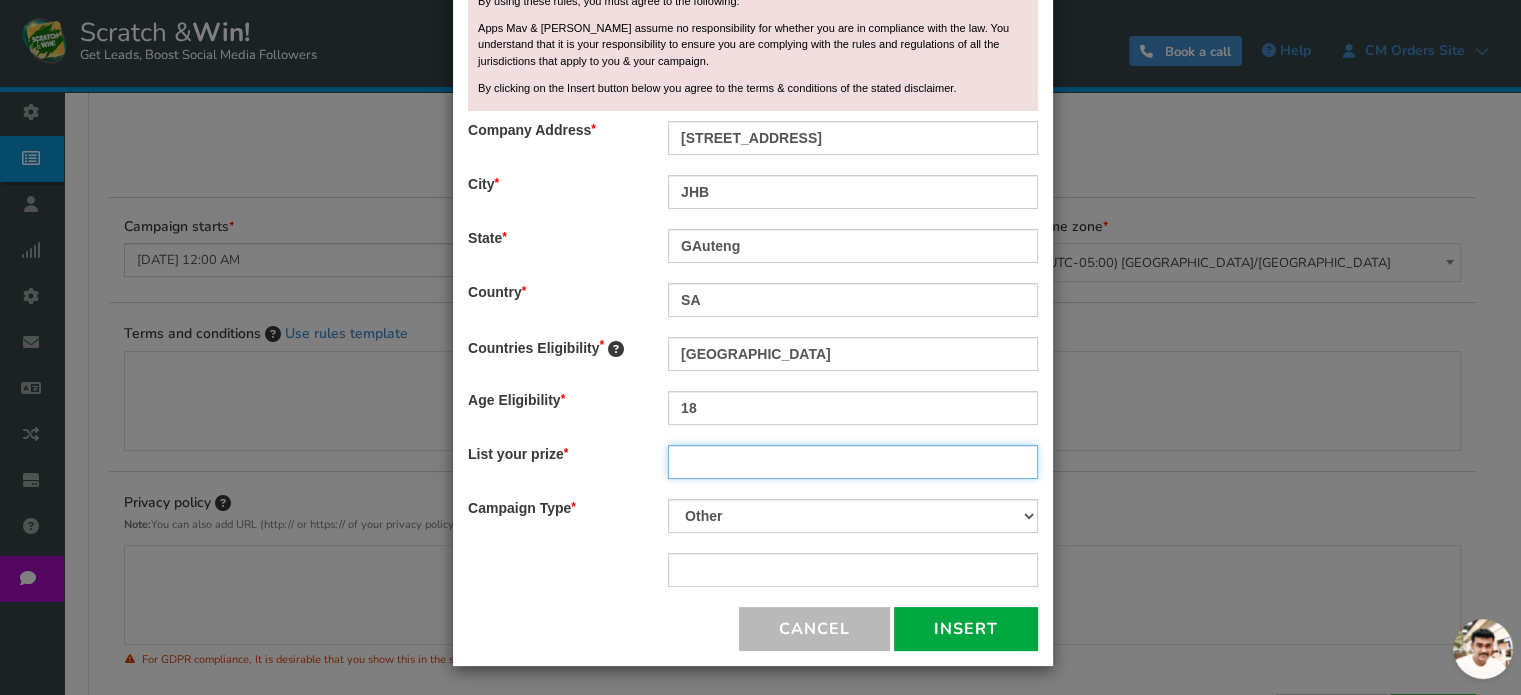 click at bounding box center (853, 462) 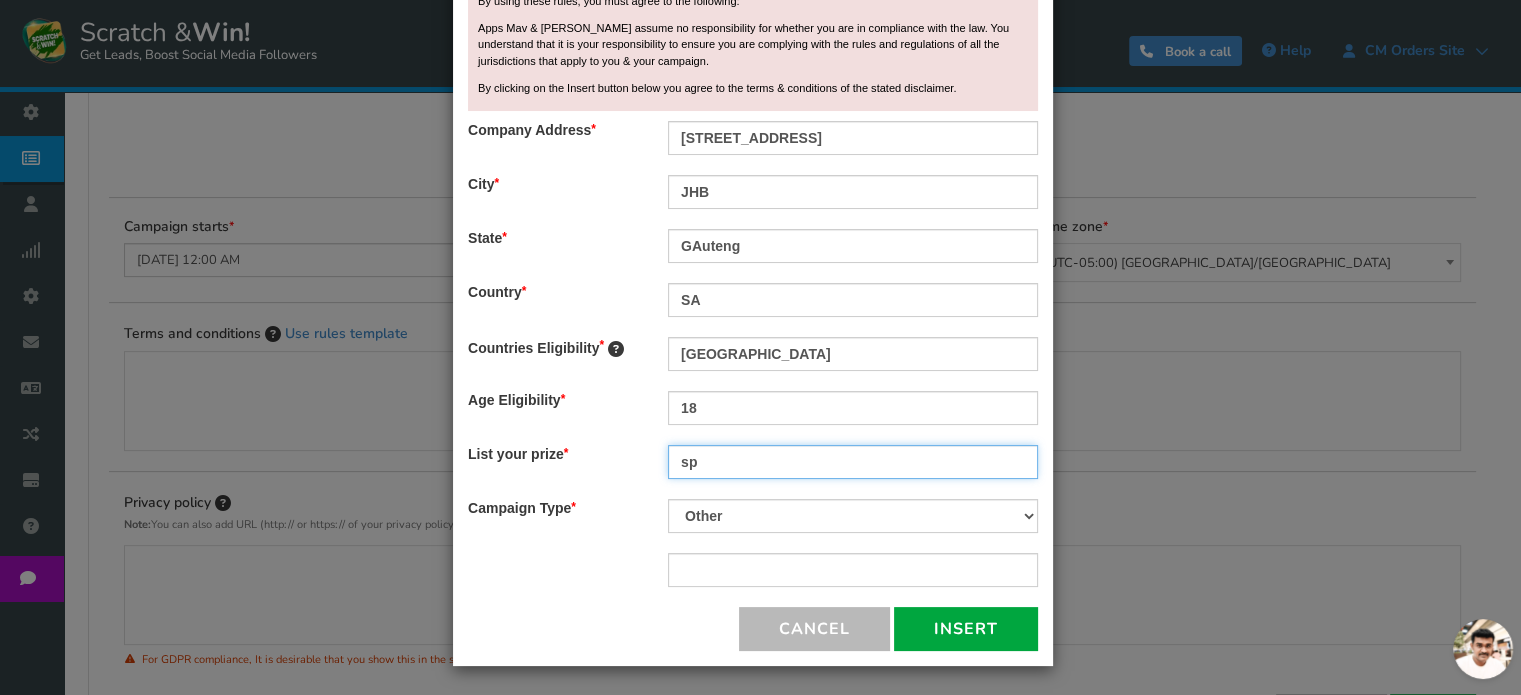 type on "s" 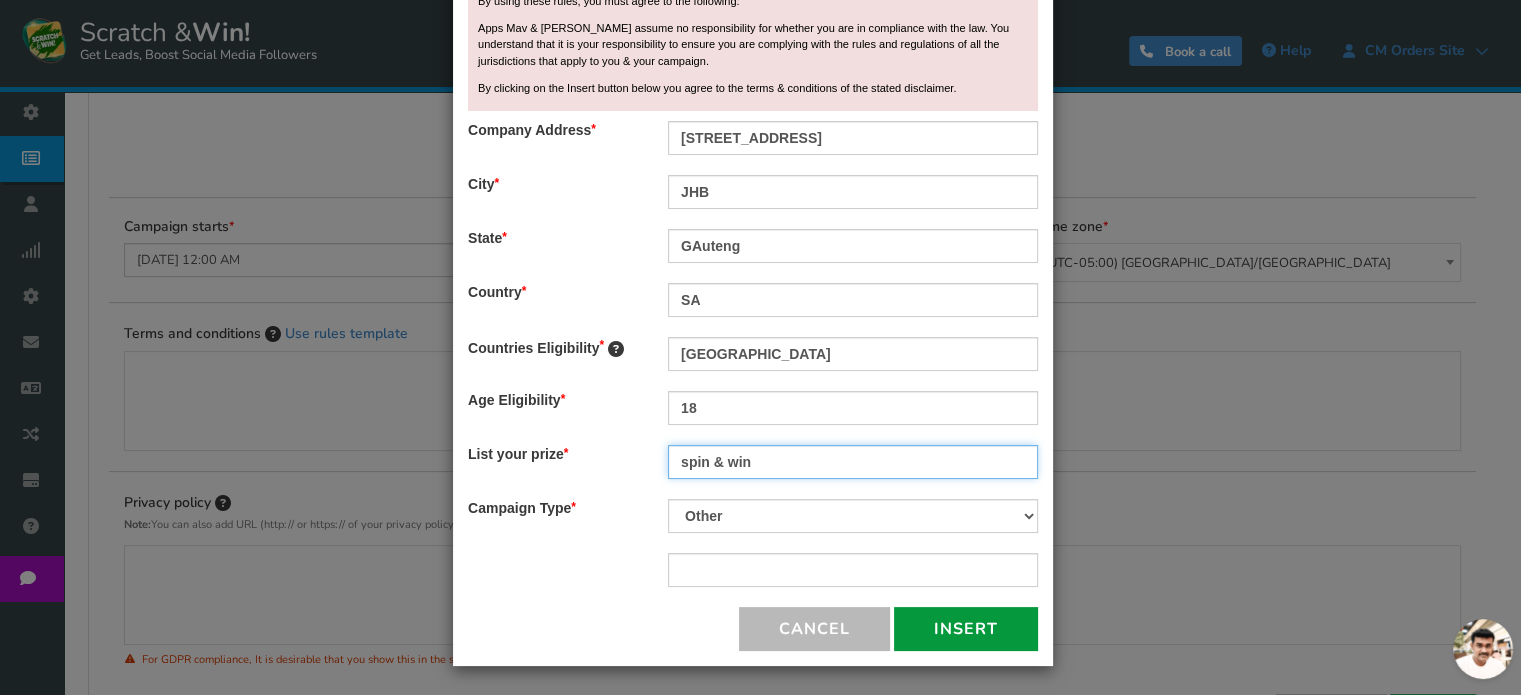 type on "spin & win" 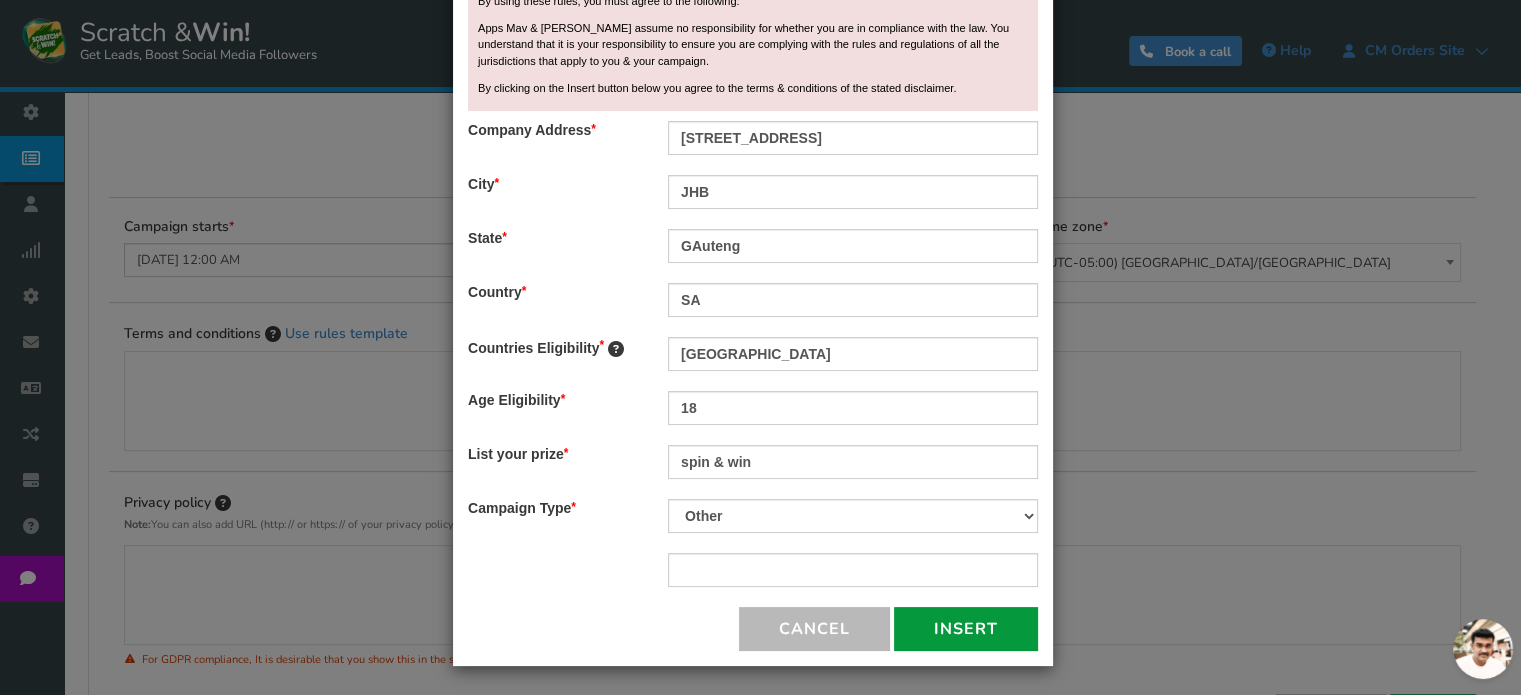 drag, startPoint x: 944, startPoint y: 625, endPoint x: 819, endPoint y: 542, distance: 150.04666 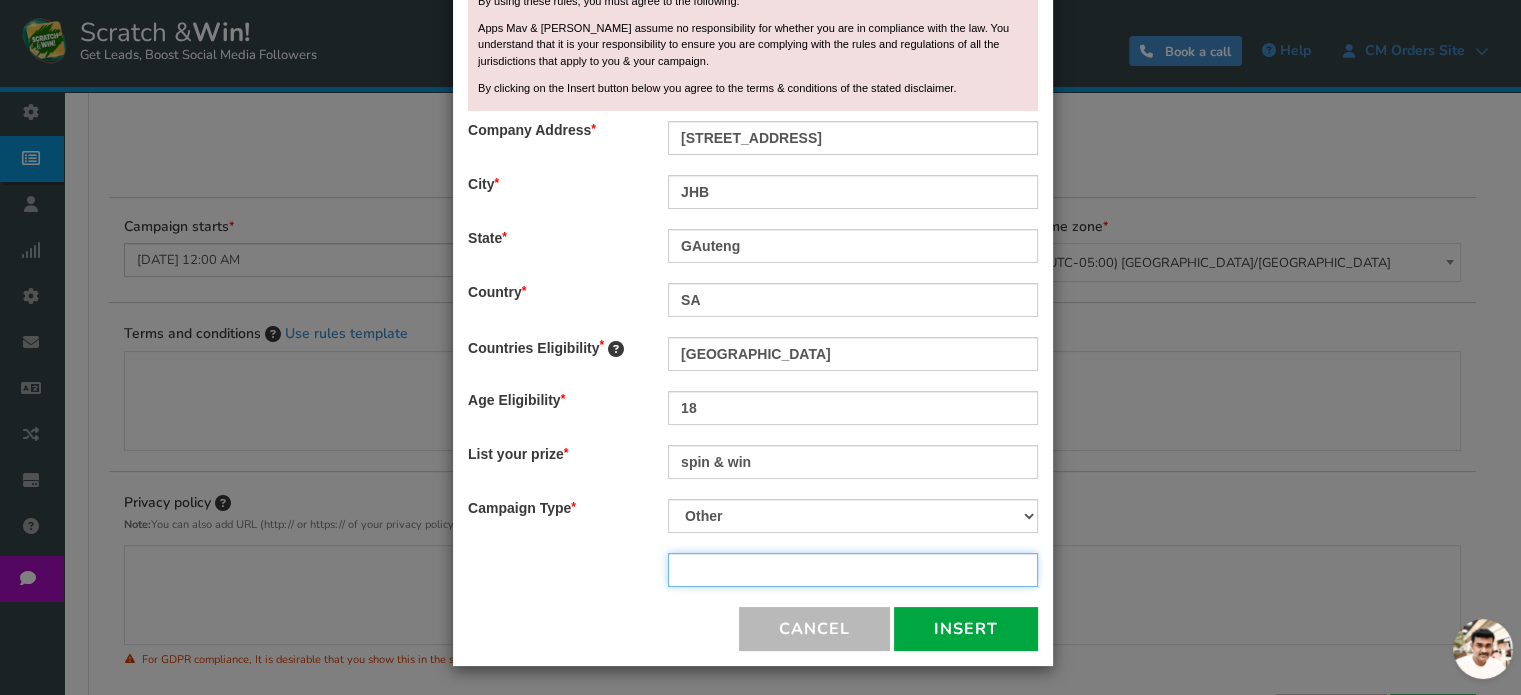 click at bounding box center [853, 570] 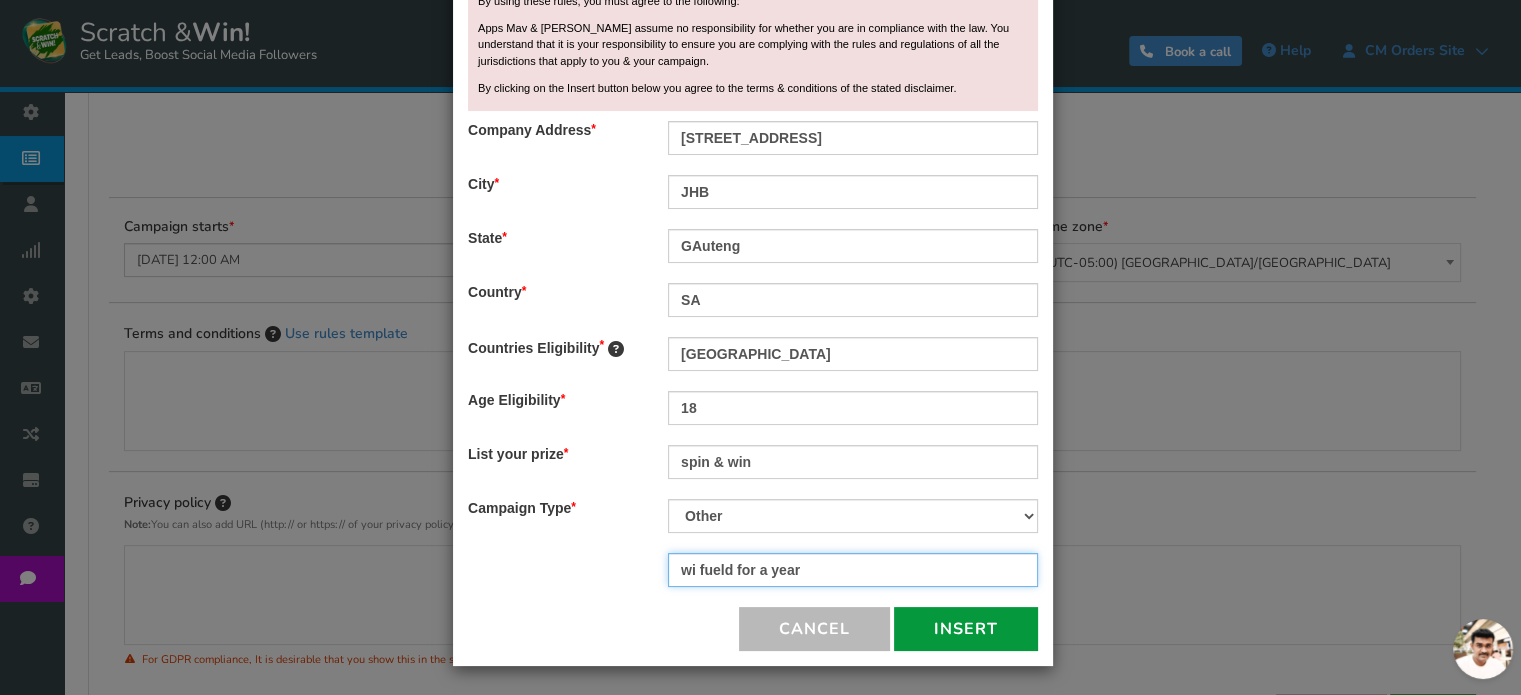 type on "wi fueld for a year" 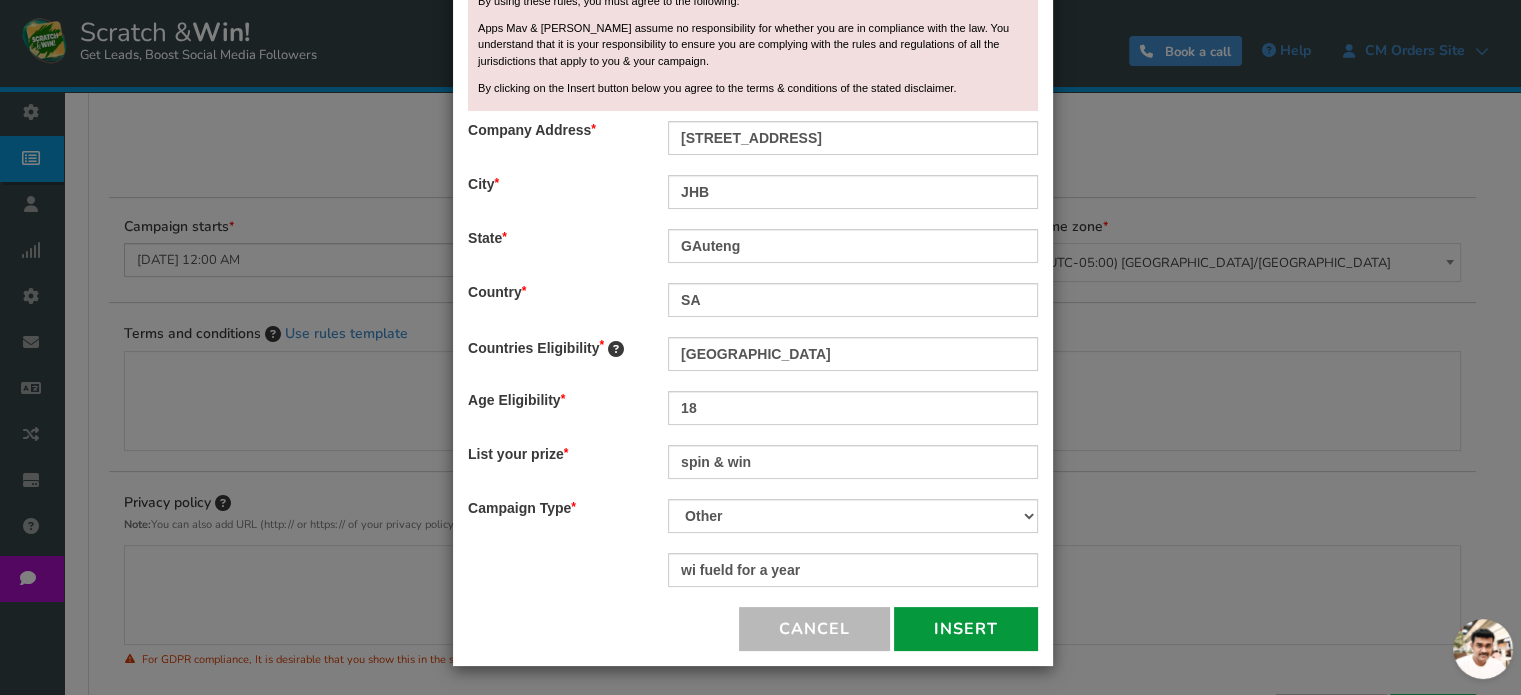 click on "Insert" at bounding box center (966, 629) 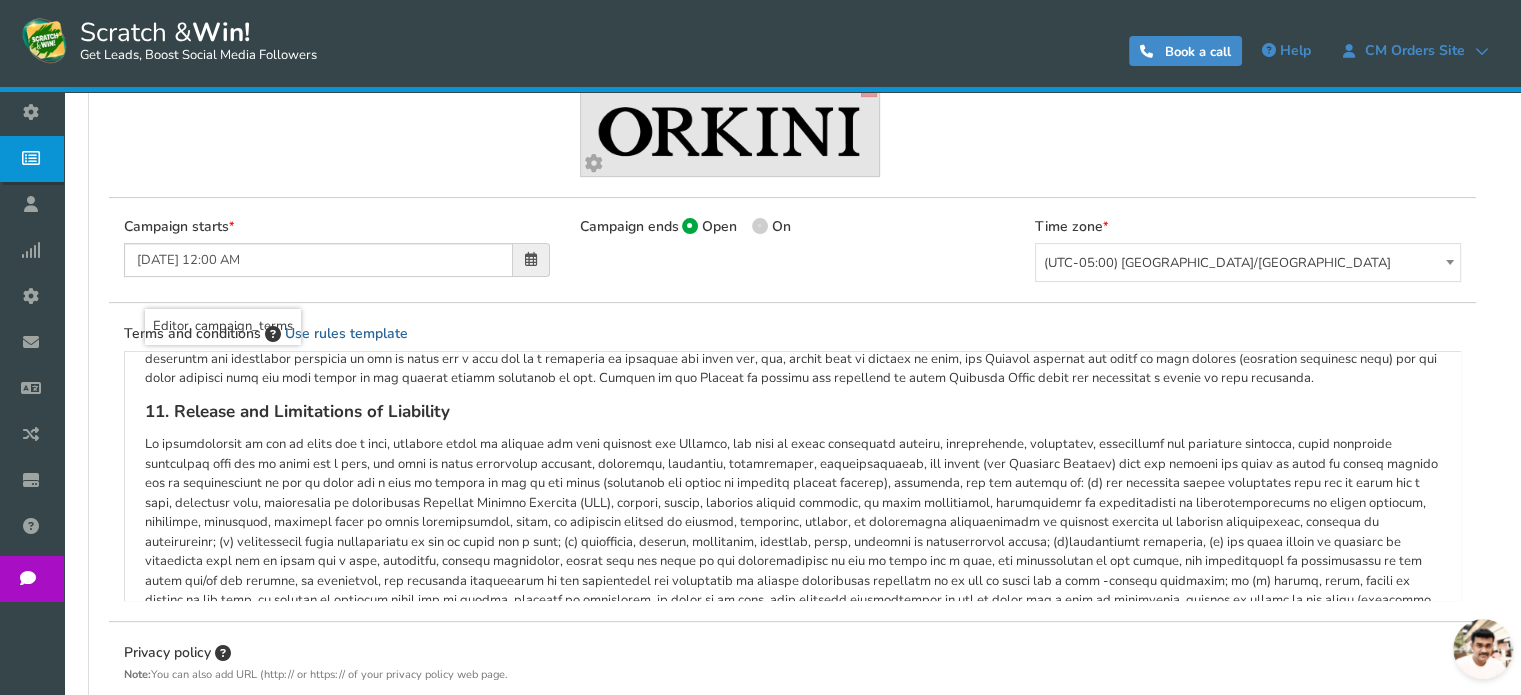 scroll, scrollTop: 1582, scrollLeft: 0, axis: vertical 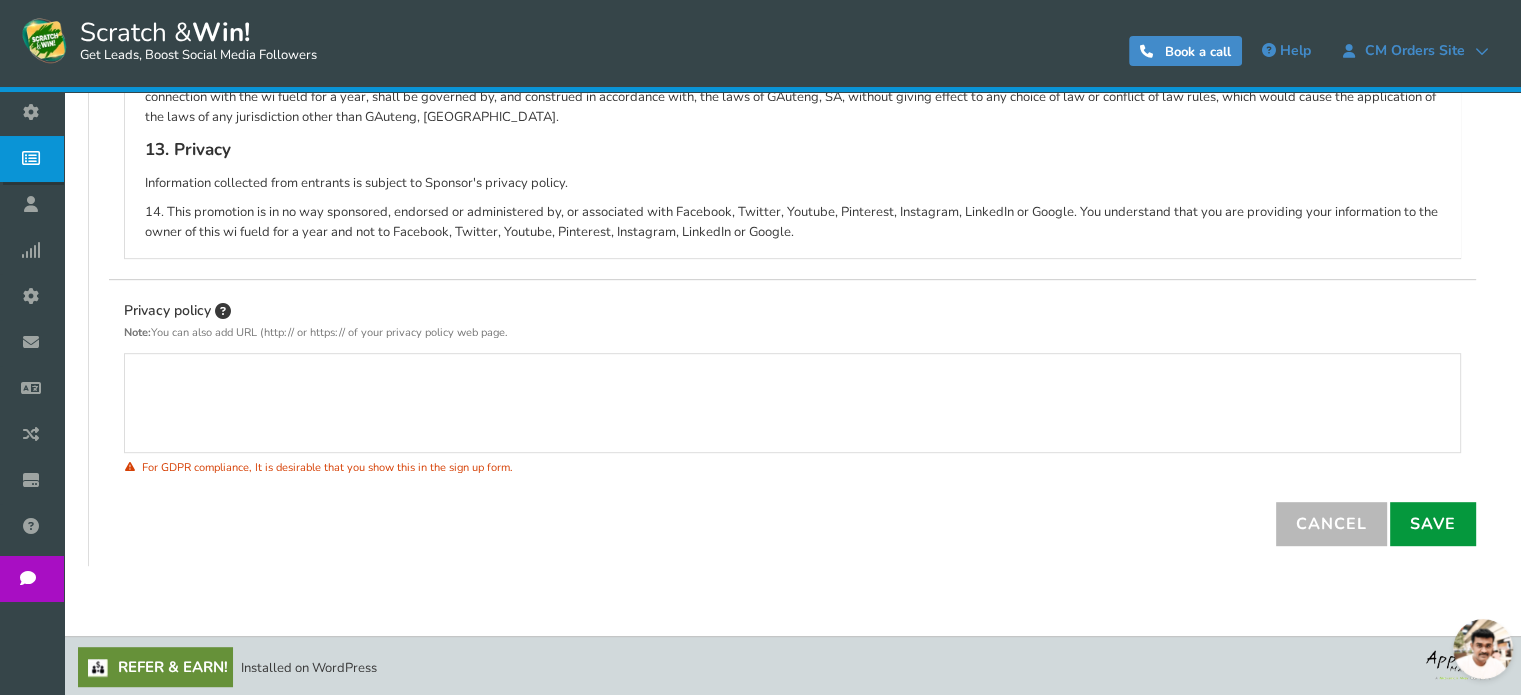 click on "Save" at bounding box center (1433, 524) 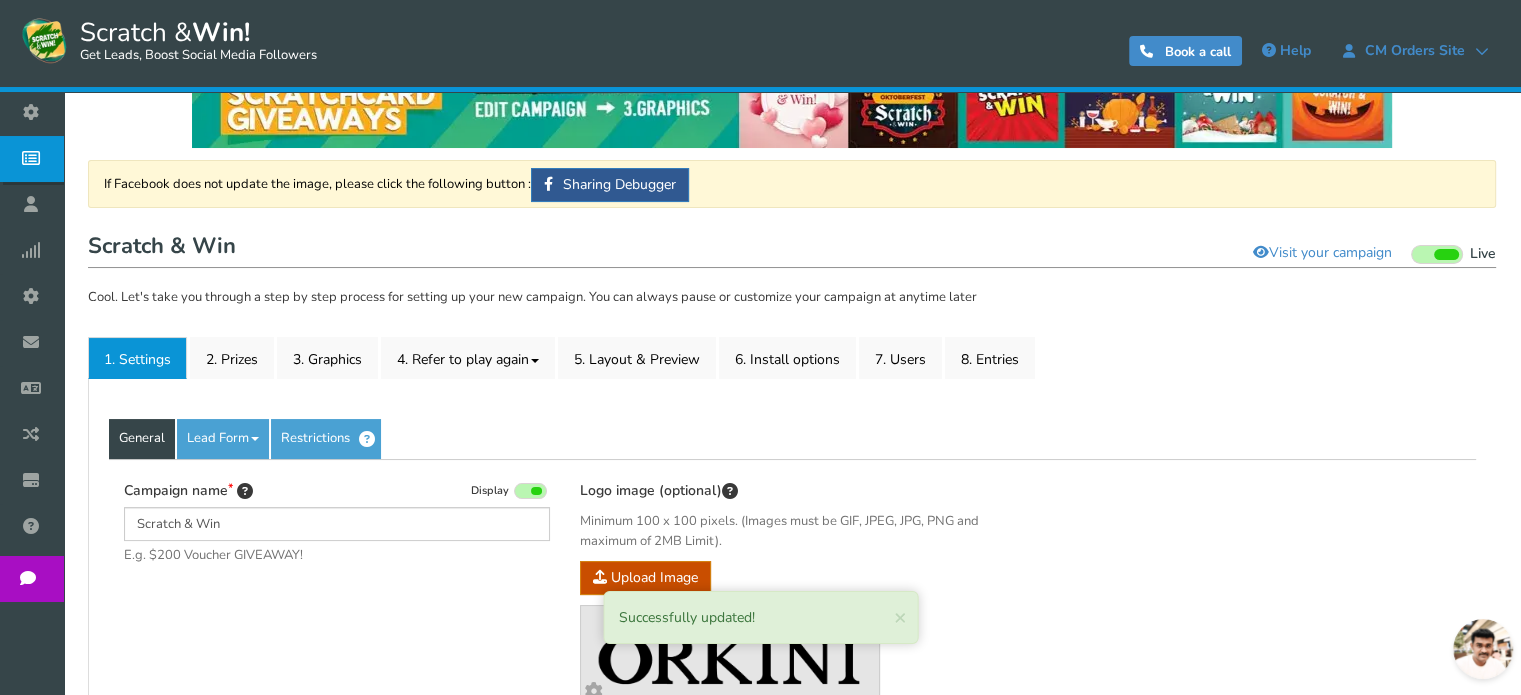 scroll, scrollTop: 0, scrollLeft: 0, axis: both 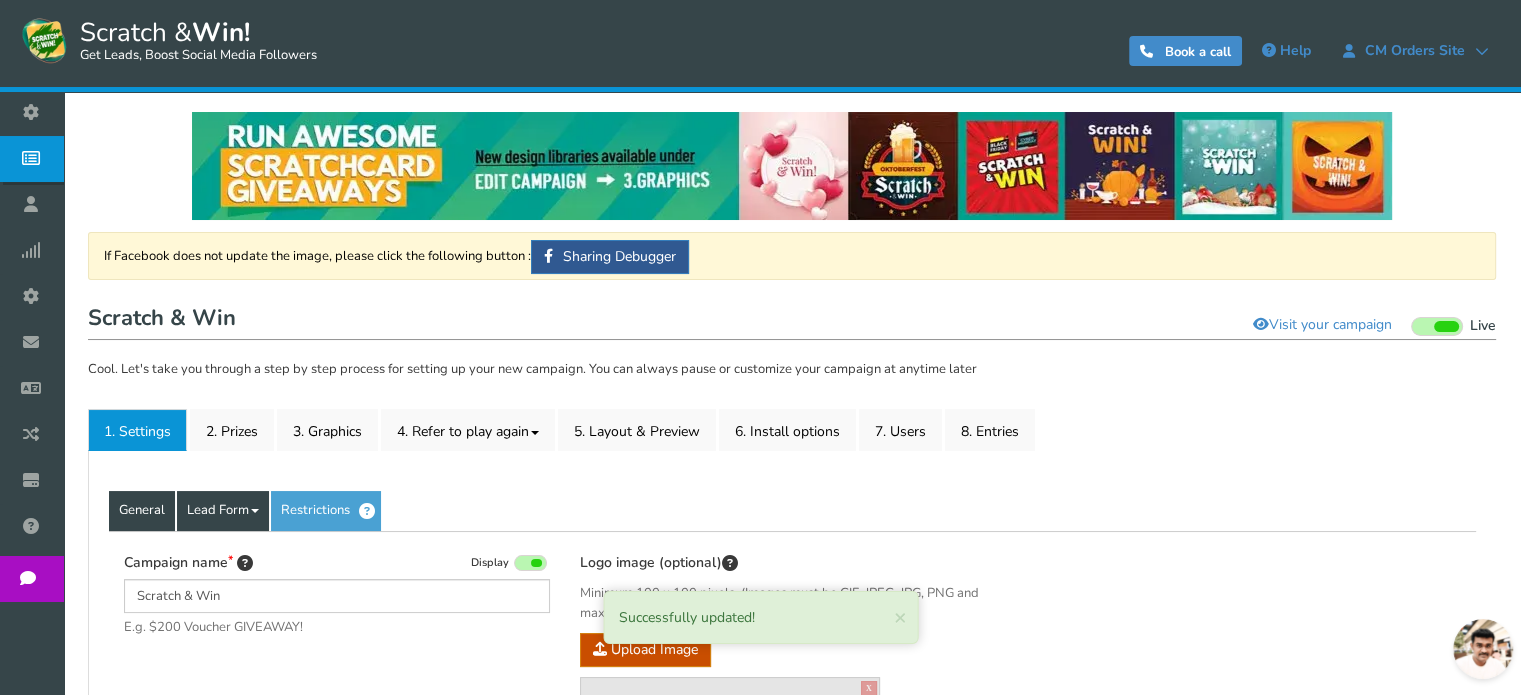 click on "Lead Form" at bounding box center [223, 511] 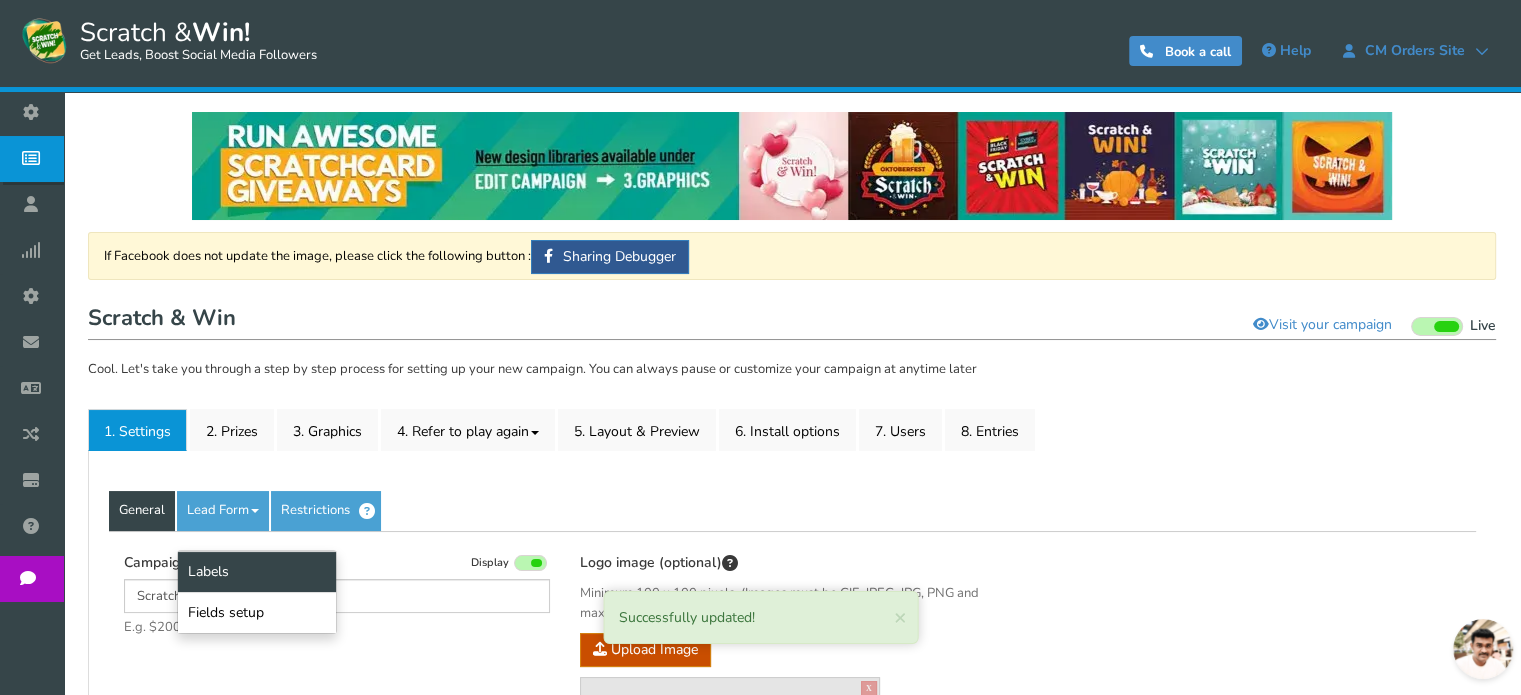 click on "Labels" at bounding box center (257, 571) 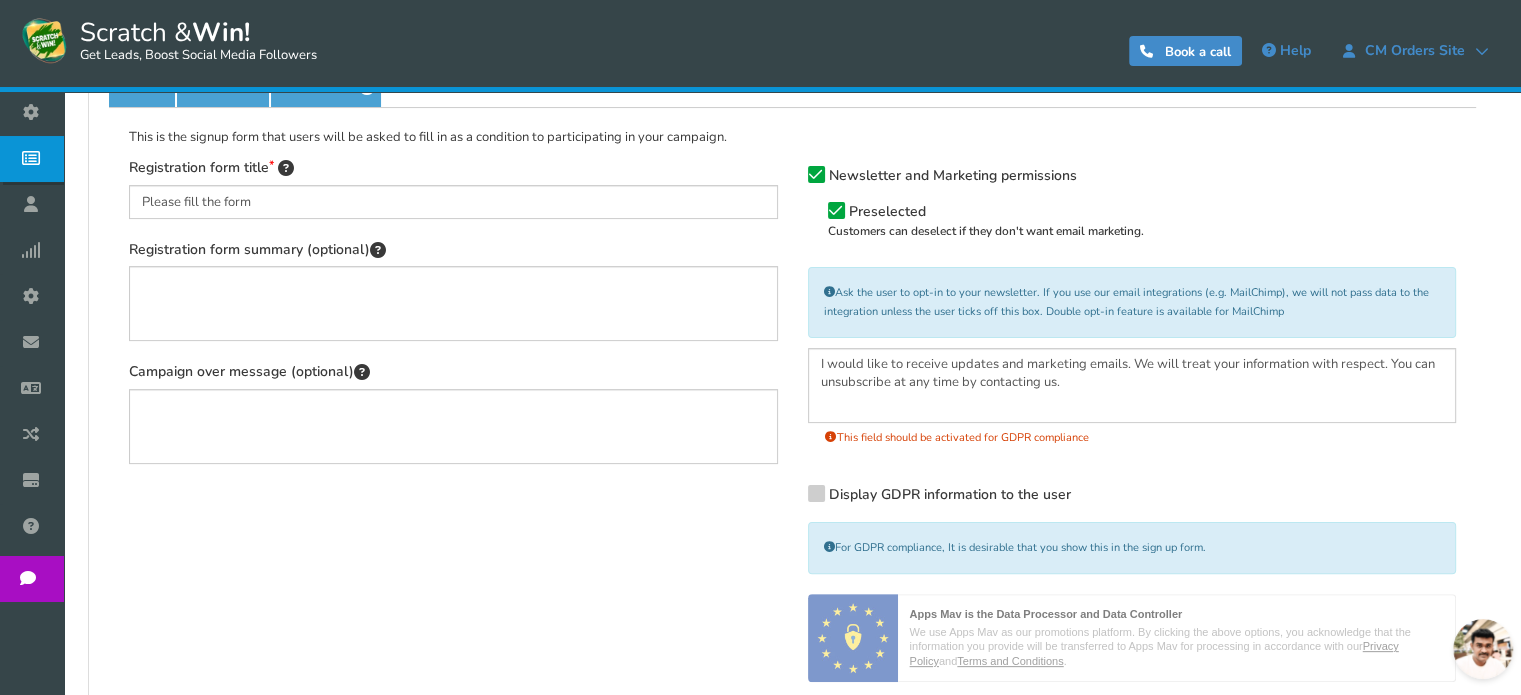 scroll, scrollTop: 400, scrollLeft: 0, axis: vertical 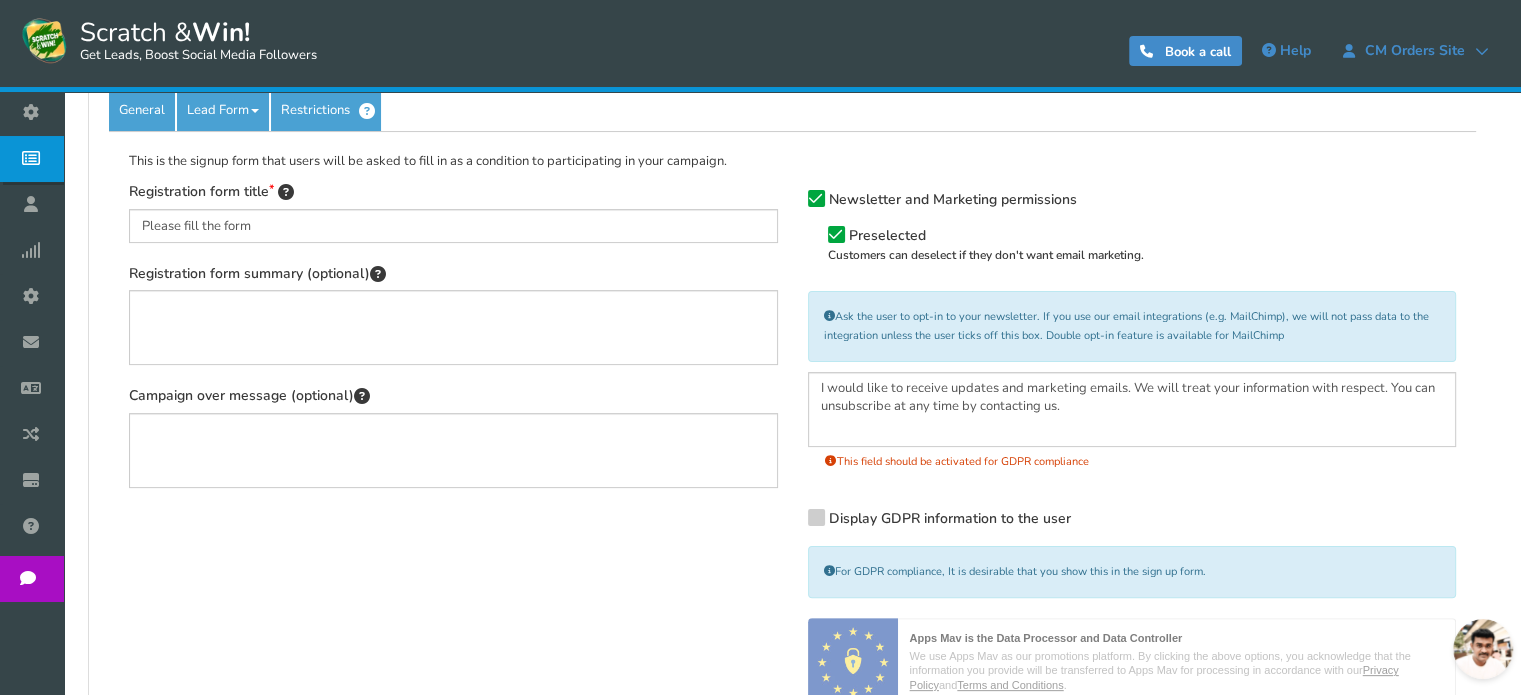 click at bounding box center (836, 235) 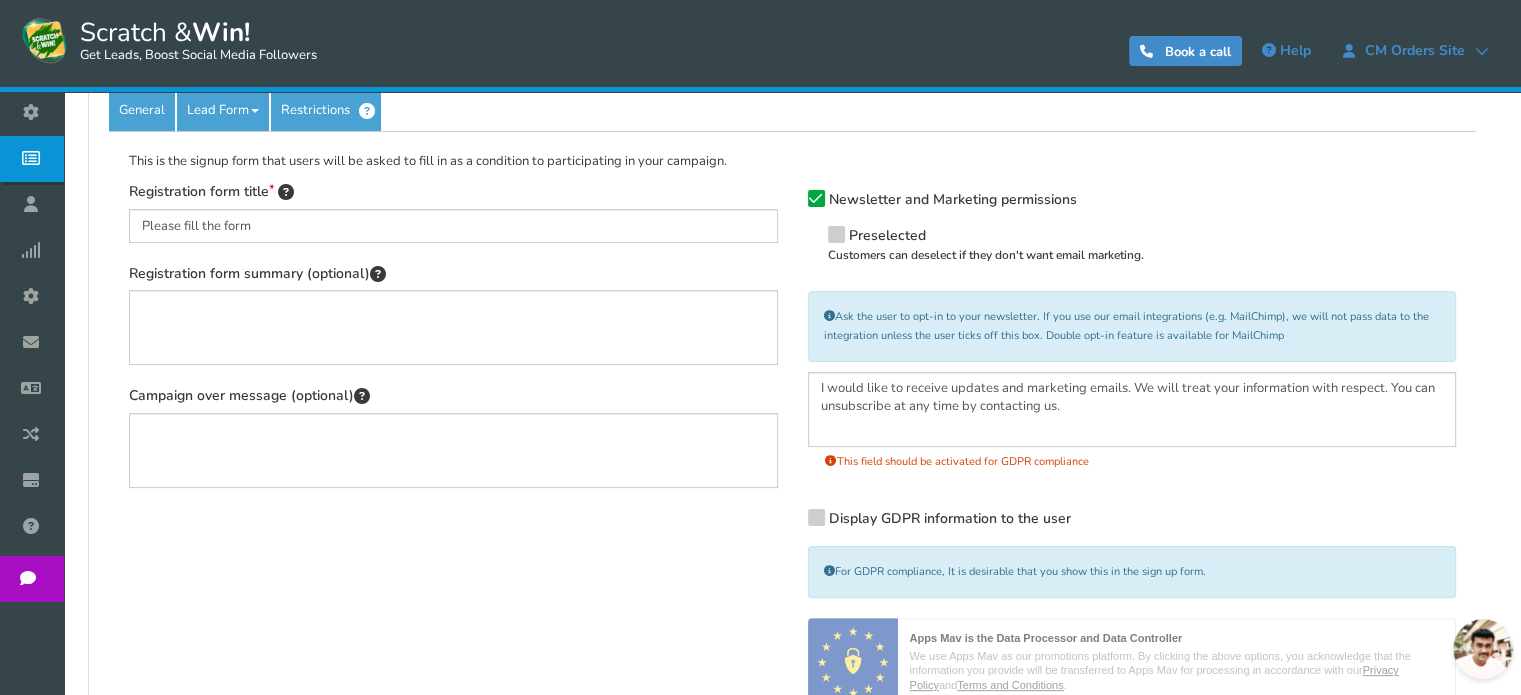 click at bounding box center (836, 233) 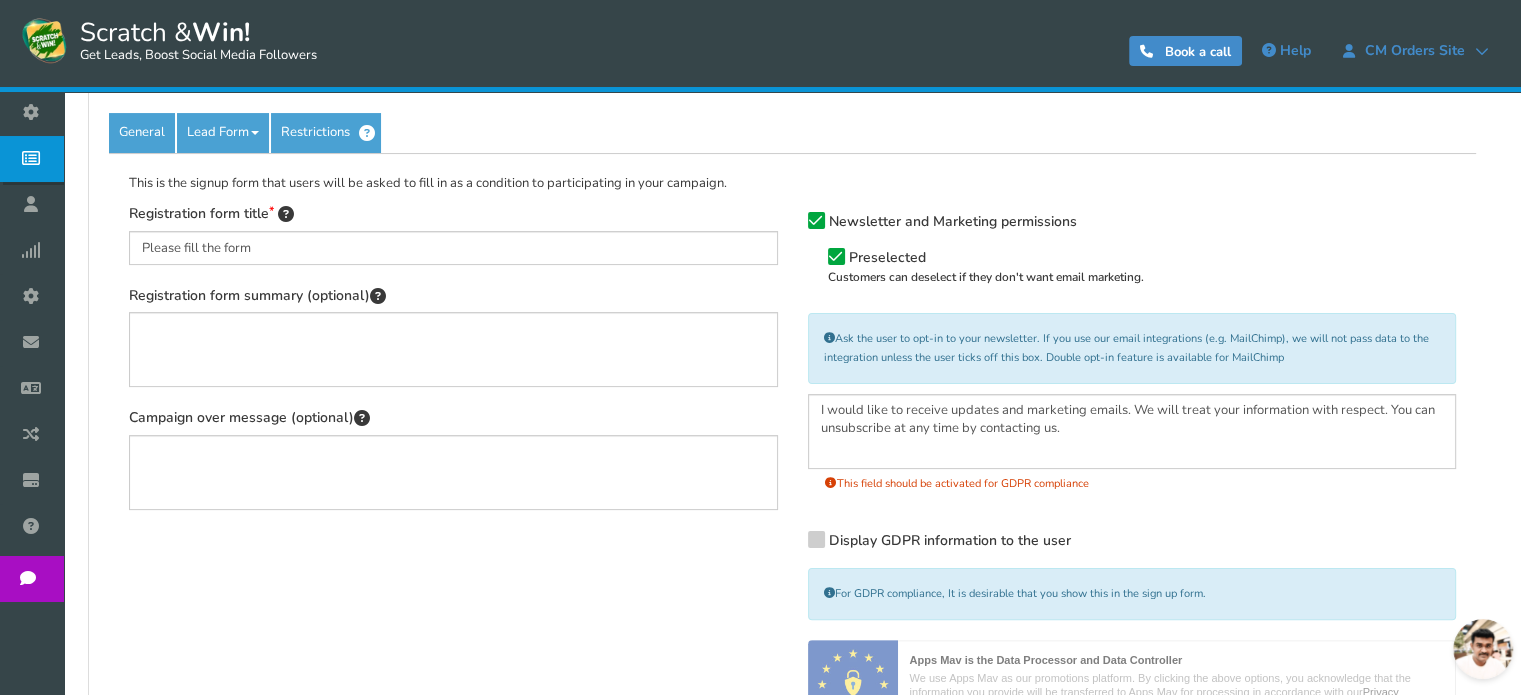 scroll, scrollTop: 284, scrollLeft: 0, axis: vertical 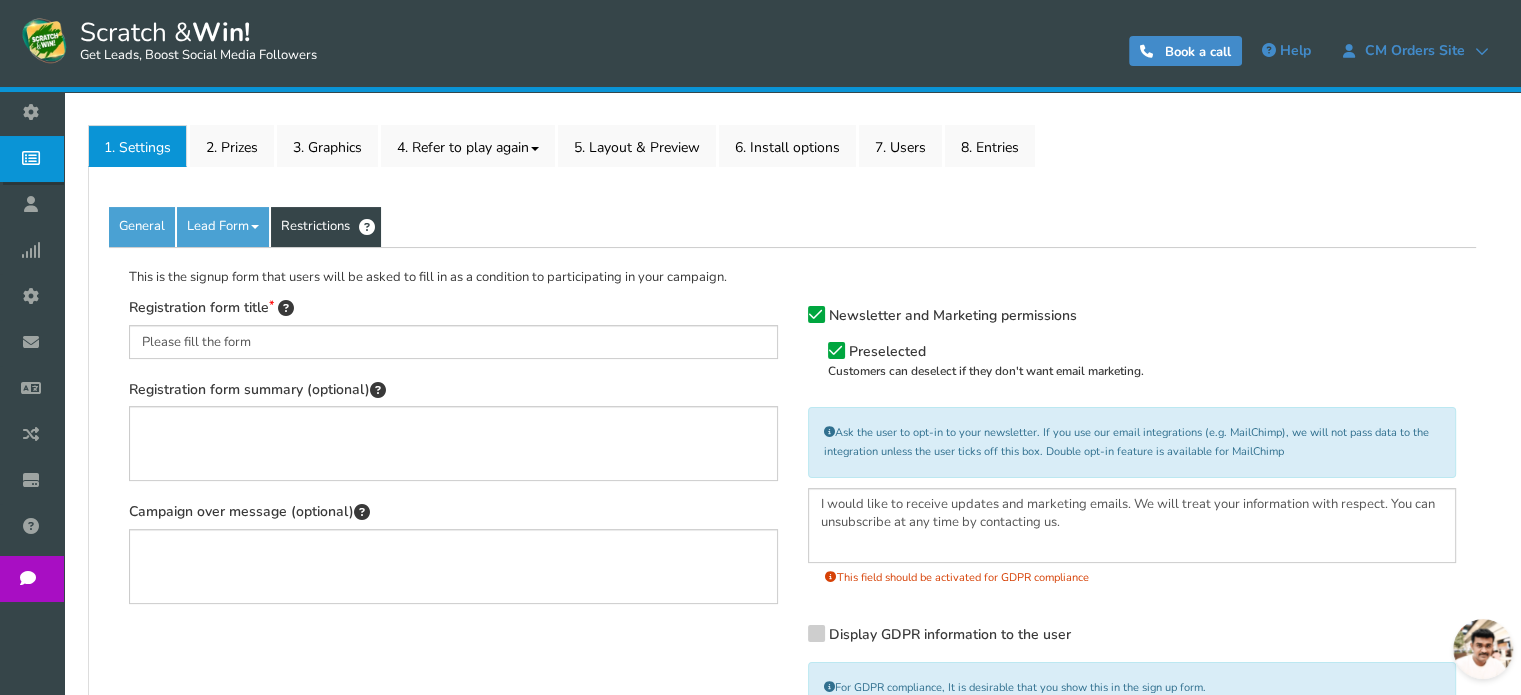 click on "Restrictions" at bounding box center (326, 227) 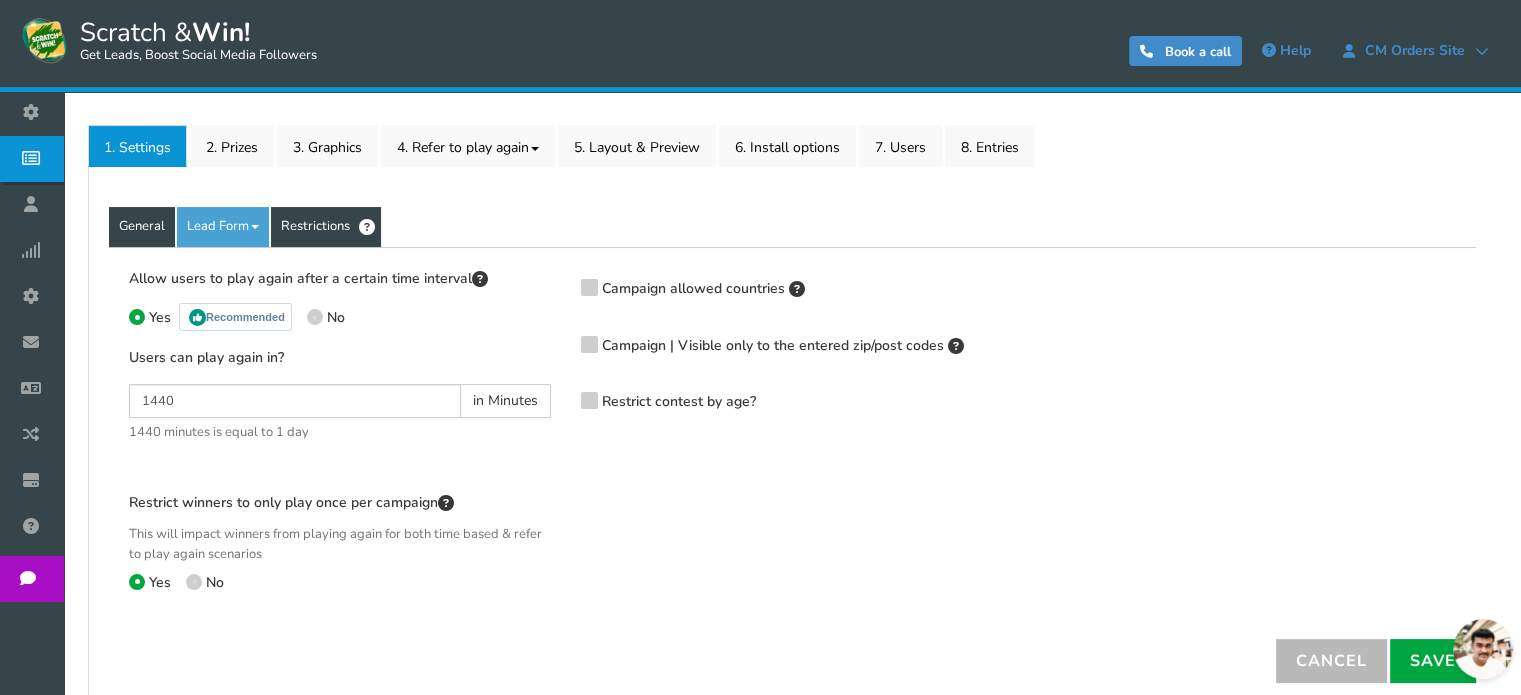 click on "General" at bounding box center (142, 227) 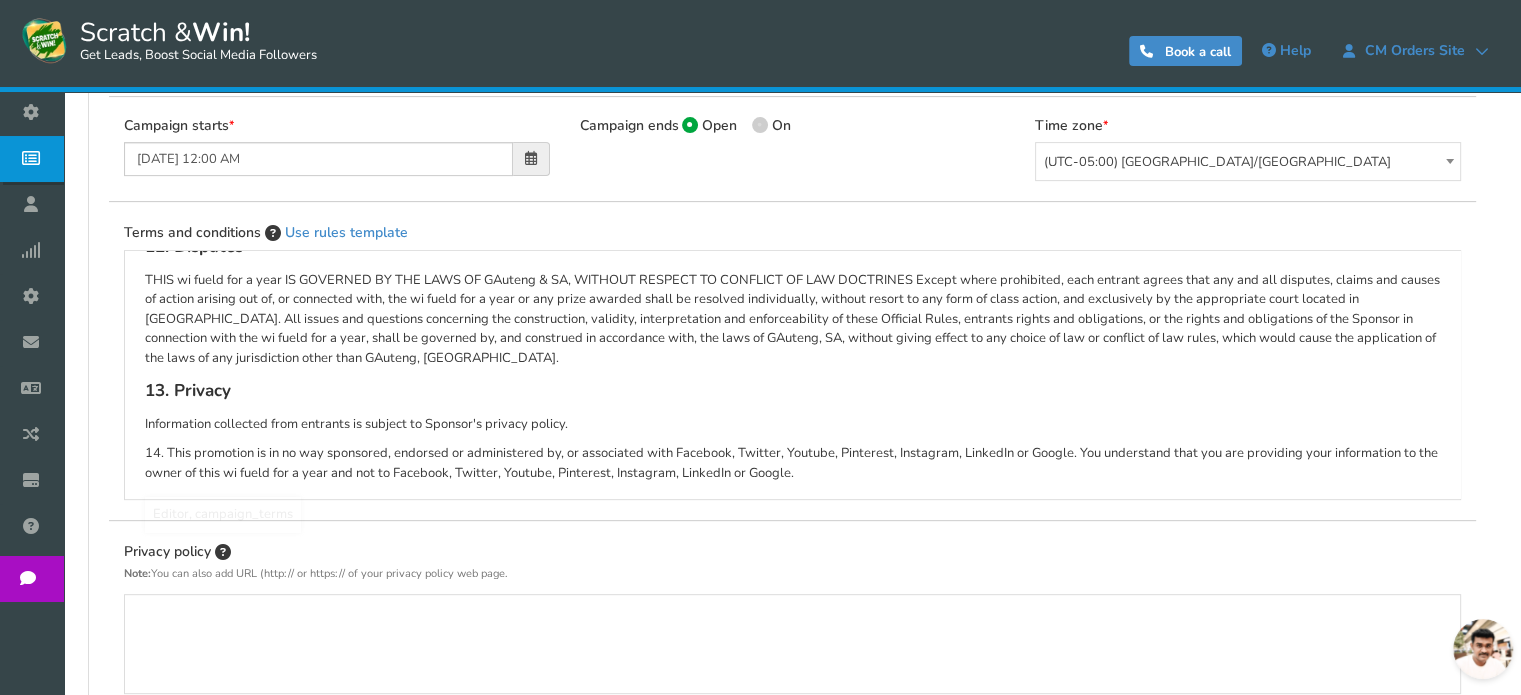 scroll, scrollTop: 942, scrollLeft: 0, axis: vertical 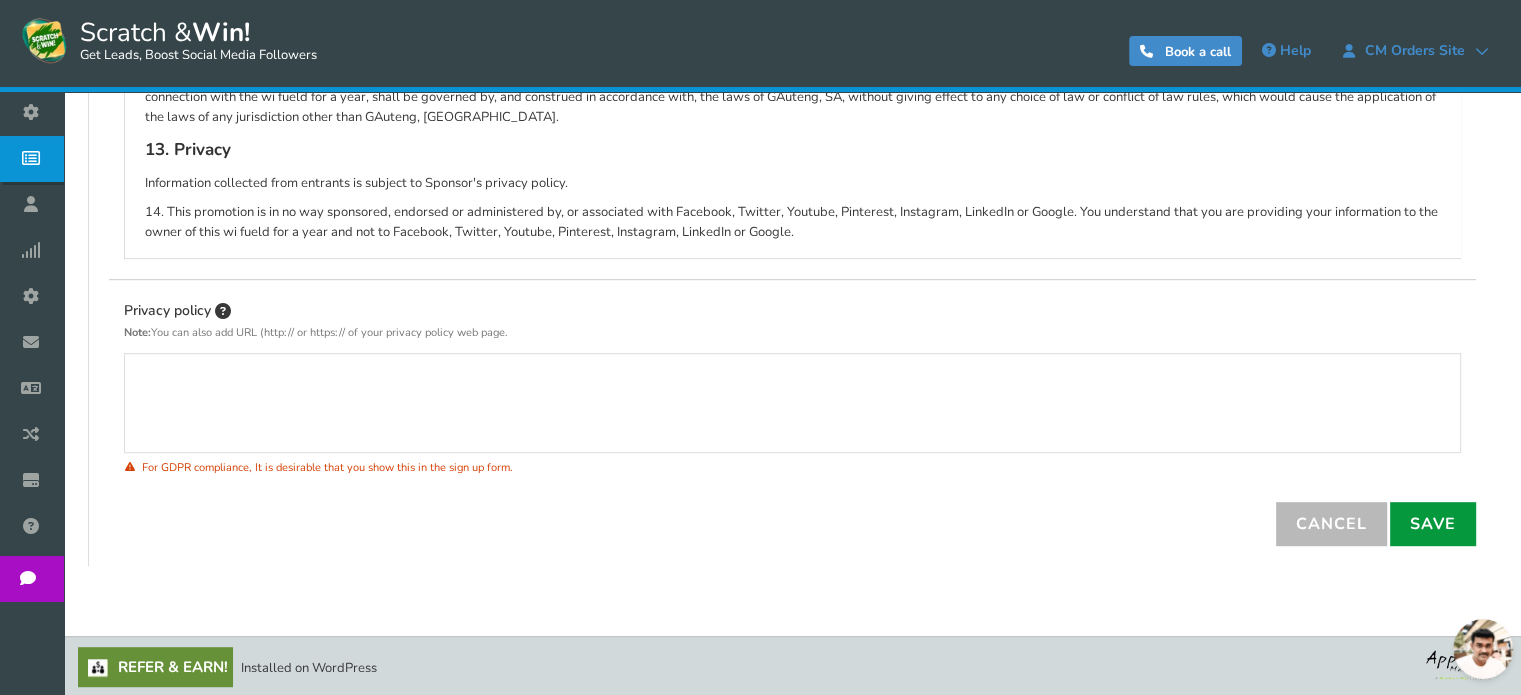 click on "Save" at bounding box center (1433, 524) 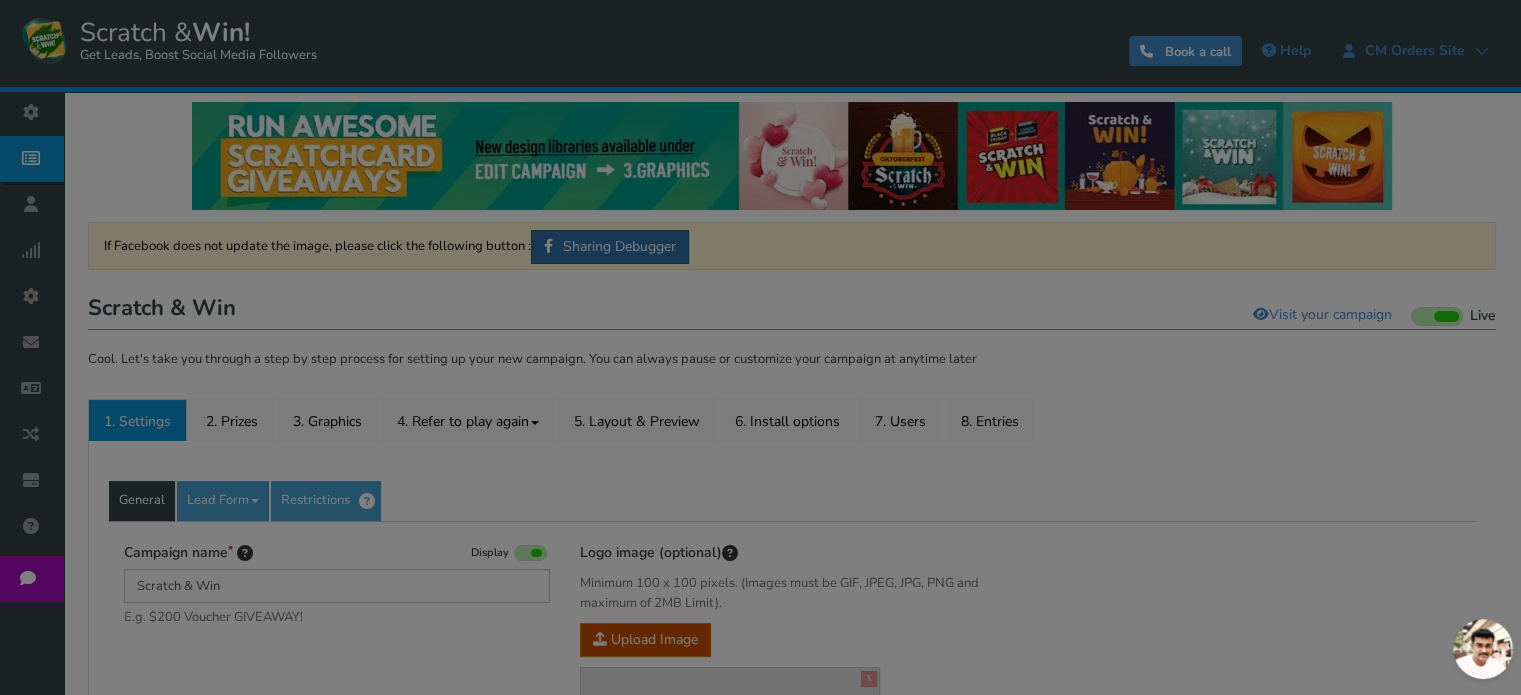 scroll, scrollTop: 0, scrollLeft: 0, axis: both 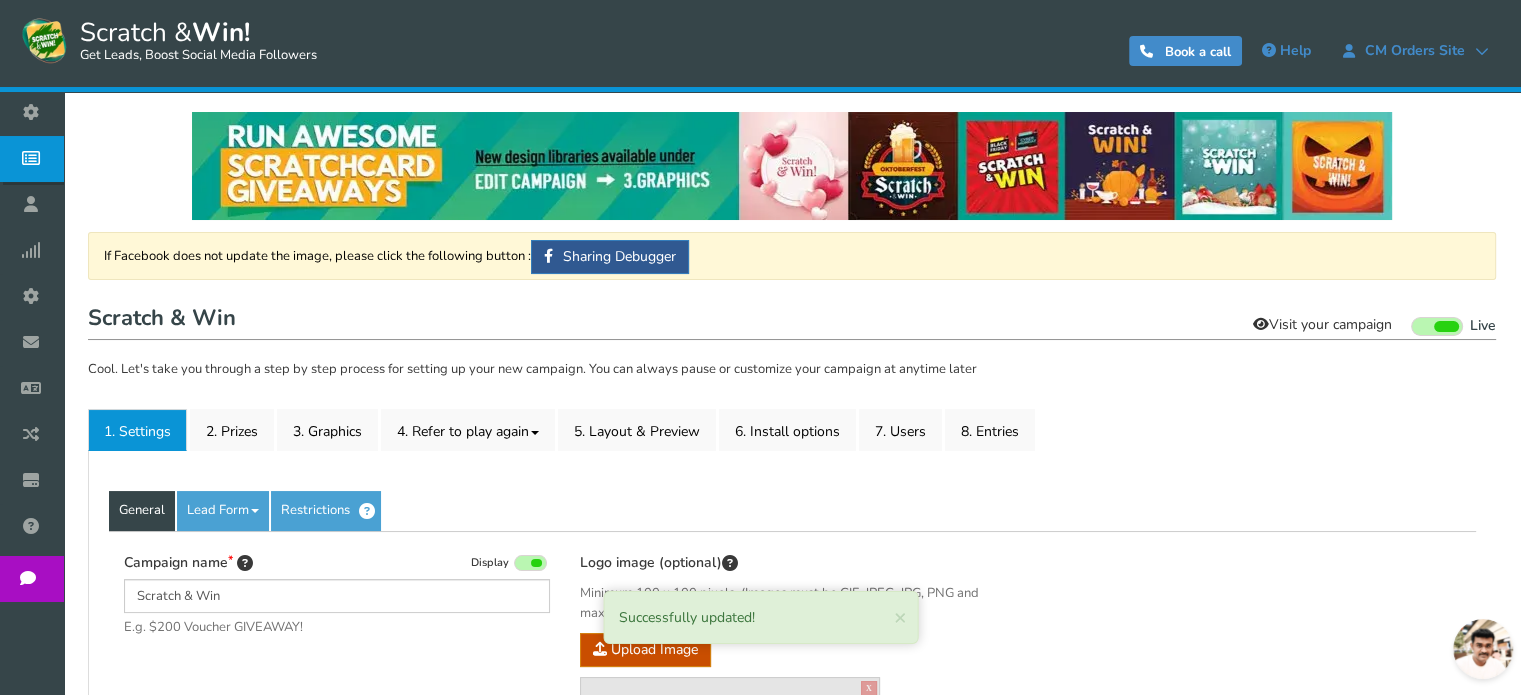 click on "Visit your campaign" at bounding box center (1322, 325) 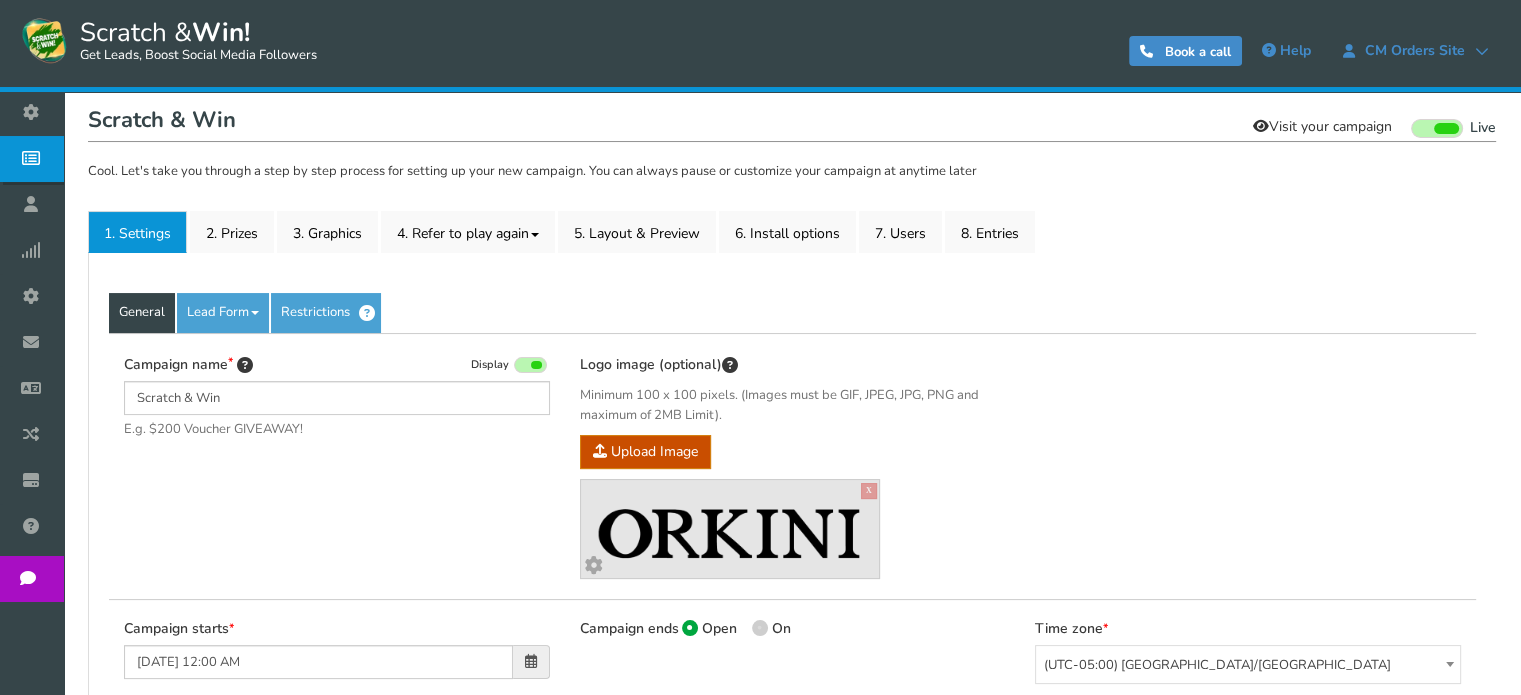 scroll, scrollTop: 200, scrollLeft: 0, axis: vertical 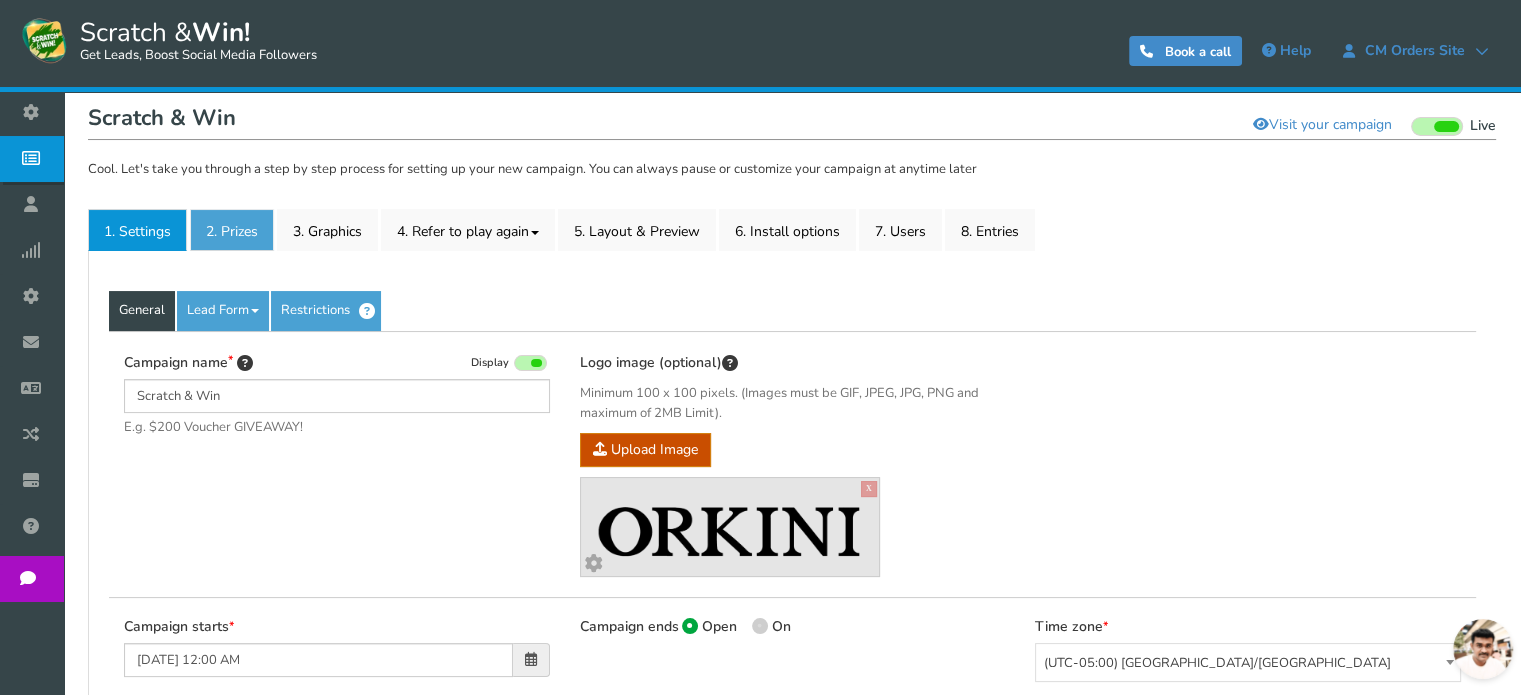 click on "2. Prizes" at bounding box center [232, 230] 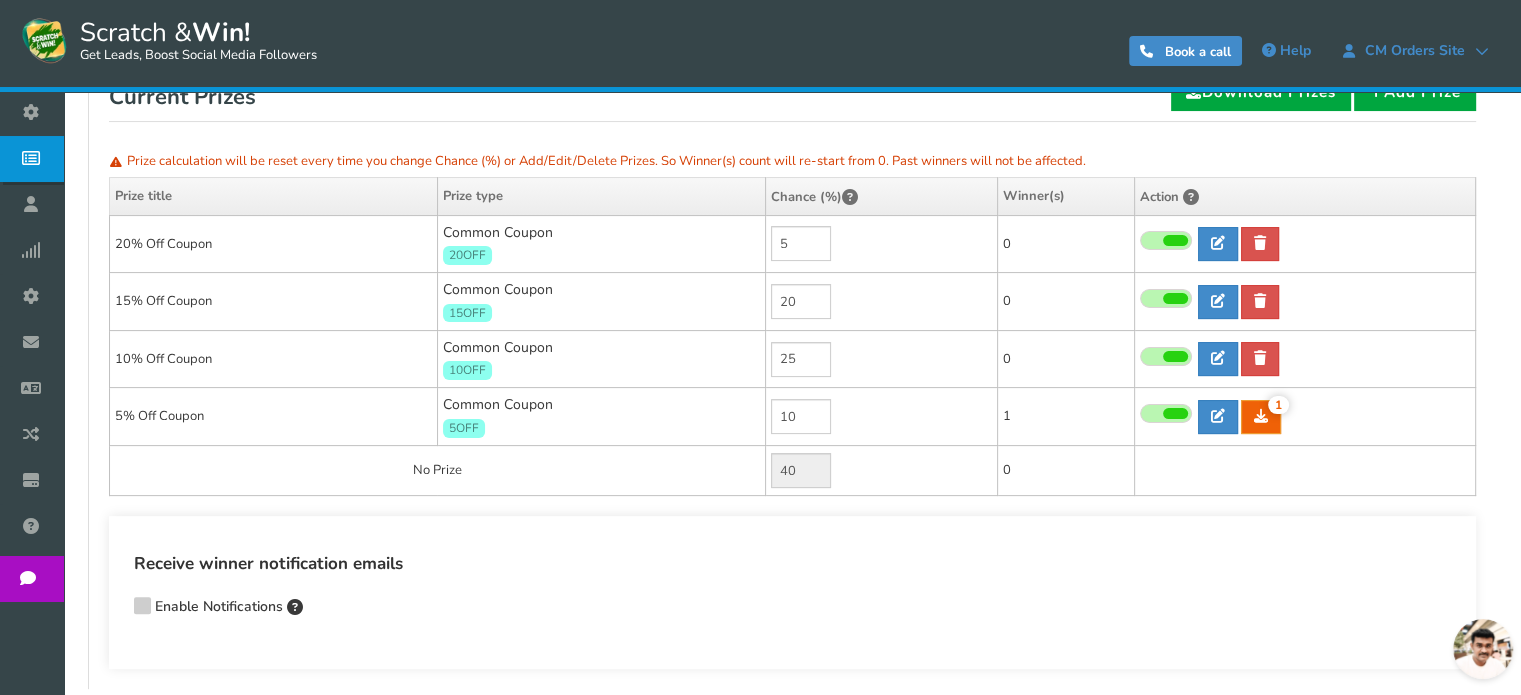 scroll, scrollTop: 400, scrollLeft: 0, axis: vertical 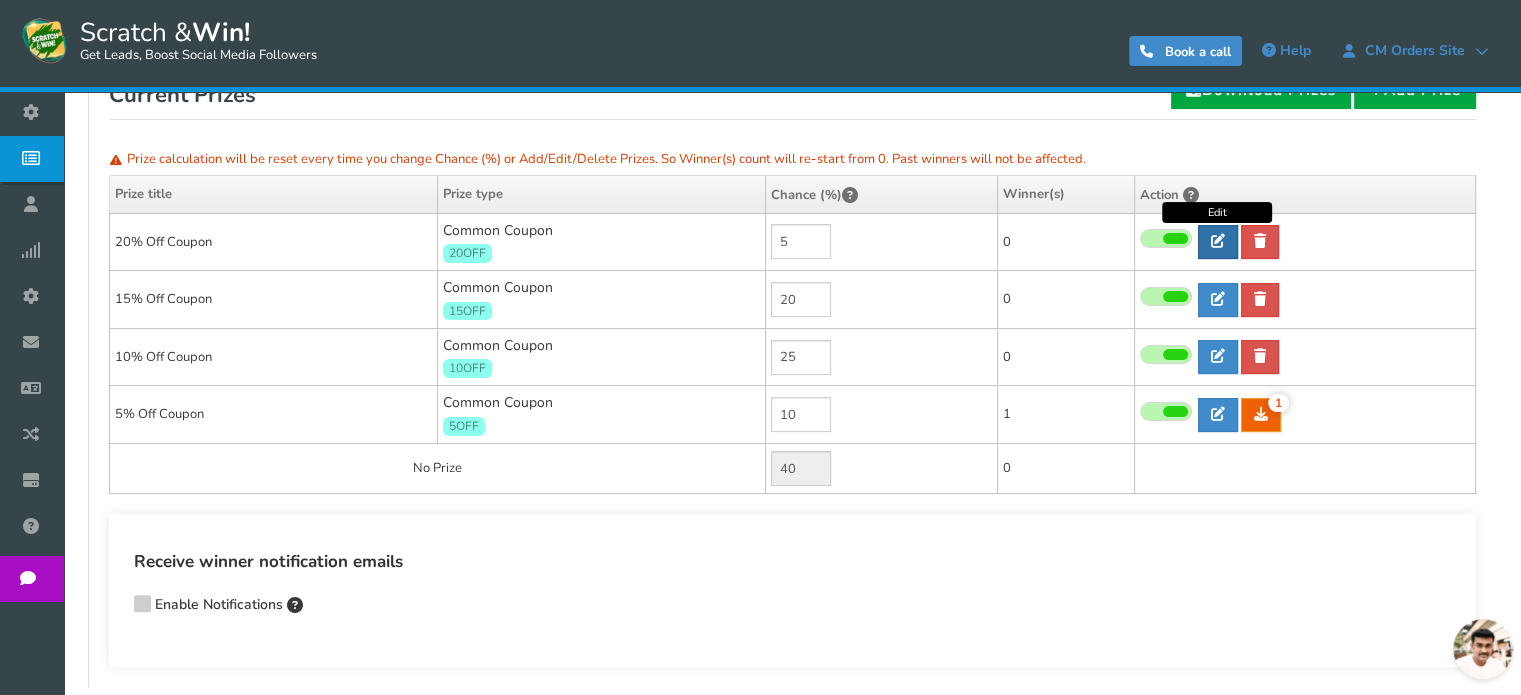click at bounding box center (1218, 241) 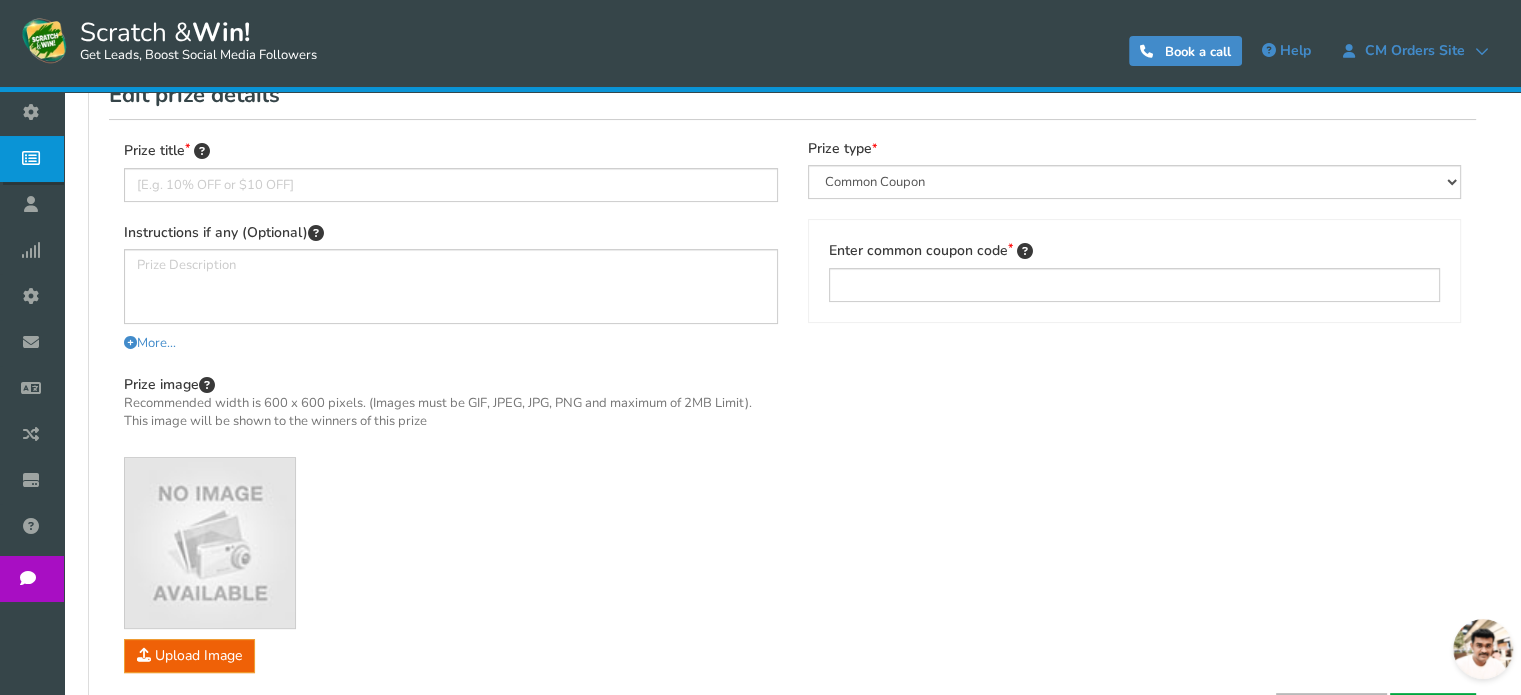 type on "20% Off Coupon" 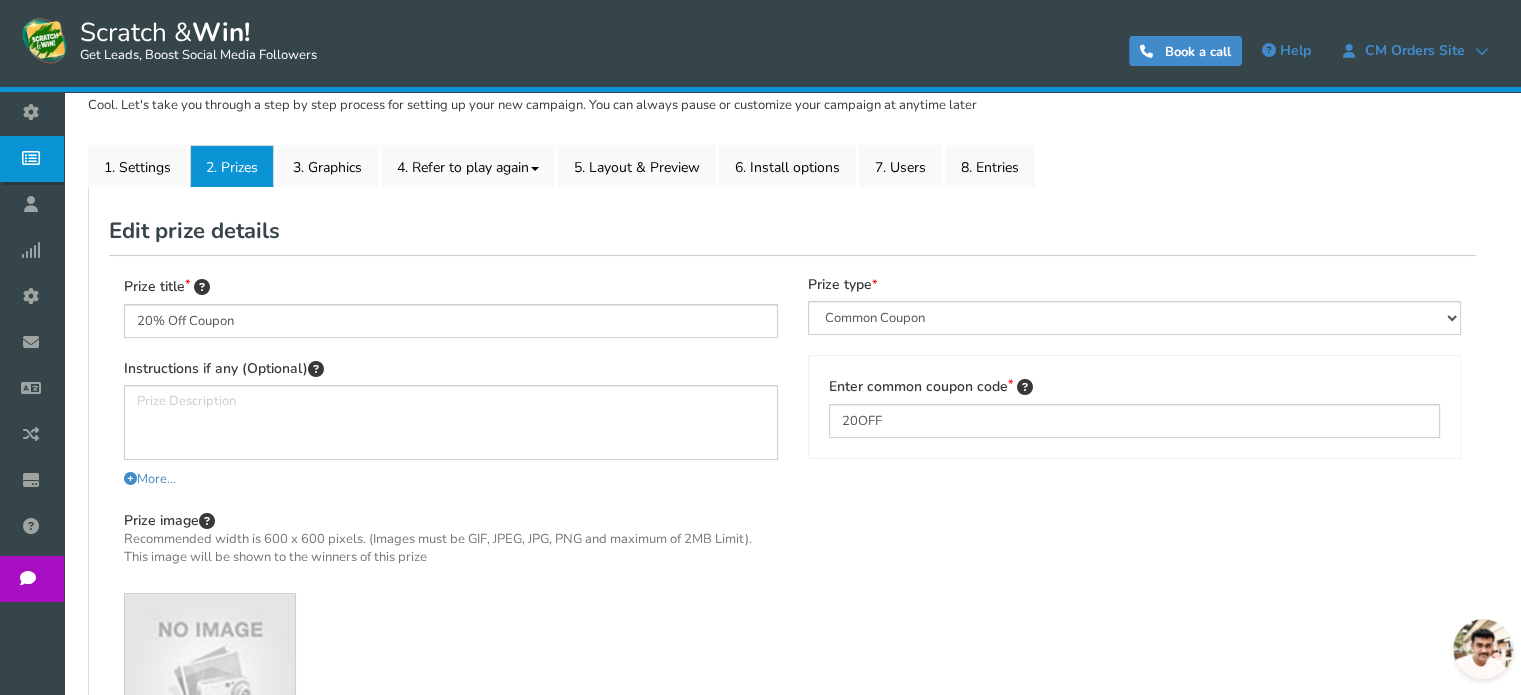 scroll, scrollTop: 200, scrollLeft: 0, axis: vertical 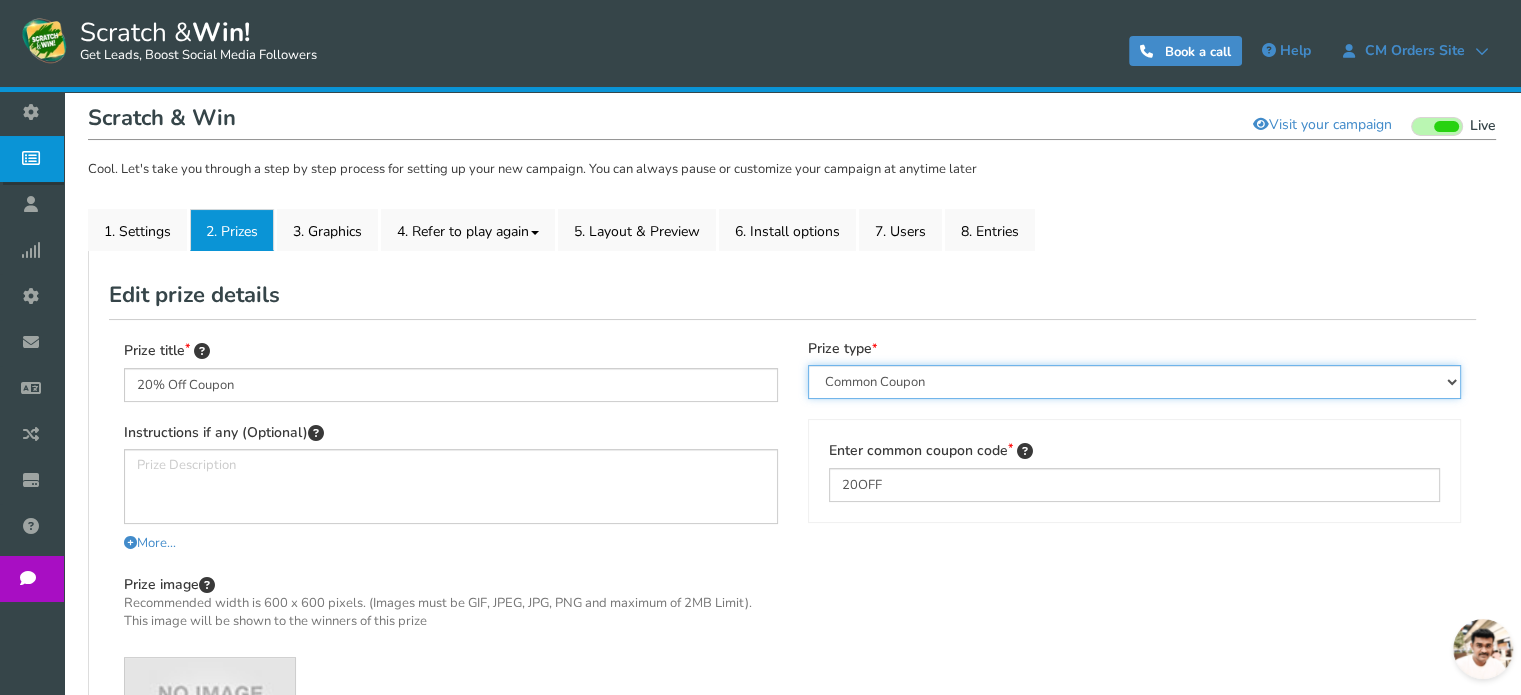 click on "Perks and Experiences
Automatic Coupon
Common Coupon
Unique Coupon" at bounding box center (1135, 382) 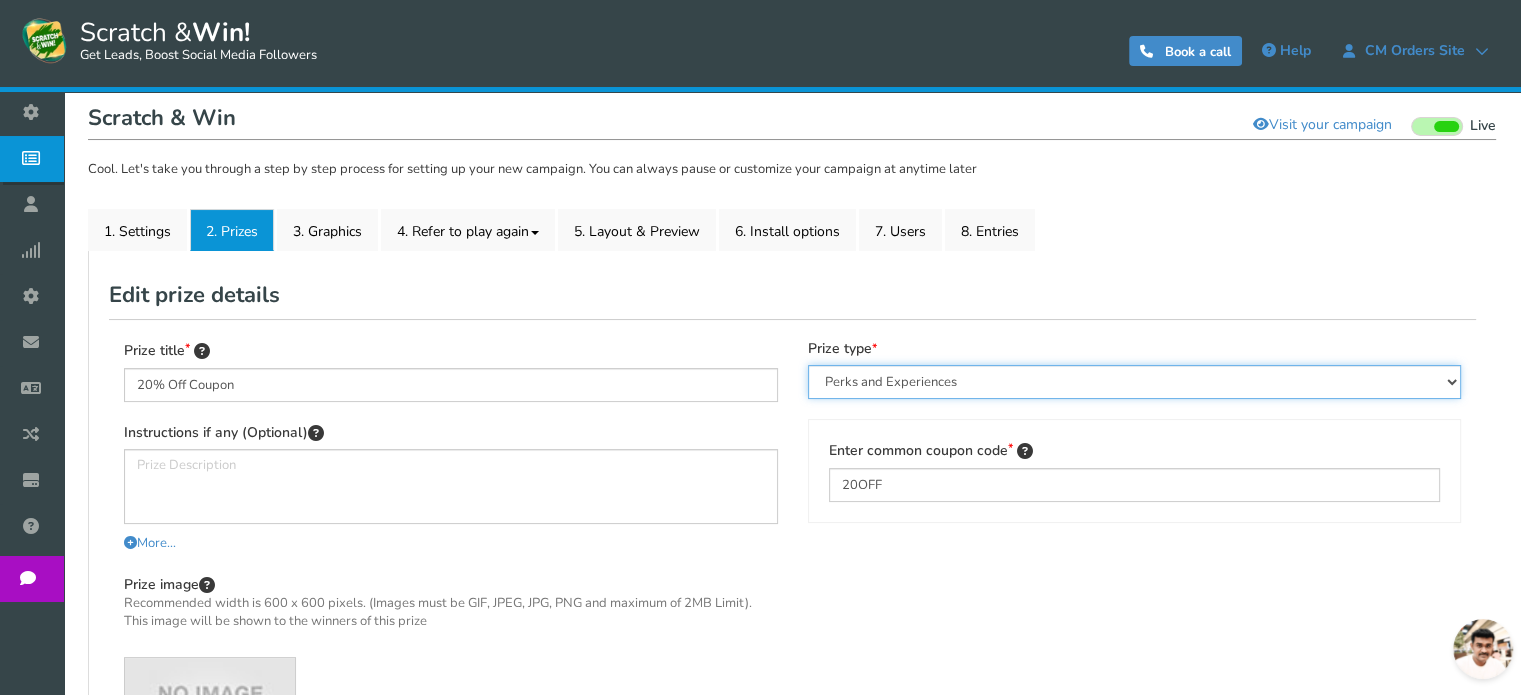 click on "Perks and Experiences
Automatic Coupon
Common Coupon
Unique Coupon" at bounding box center (1135, 382) 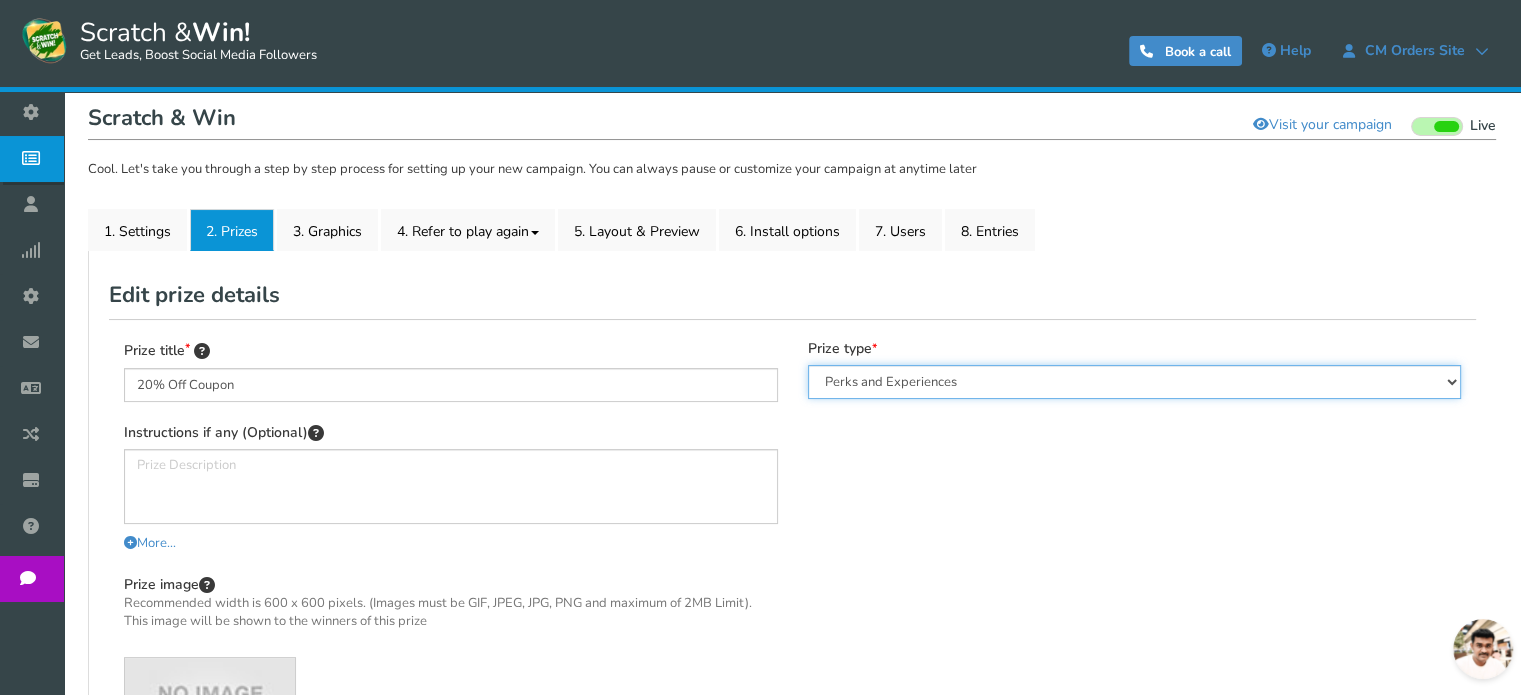 click on "Perks and Experiences
Automatic Coupon
Common Coupon
Unique Coupon" at bounding box center (1135, 382) 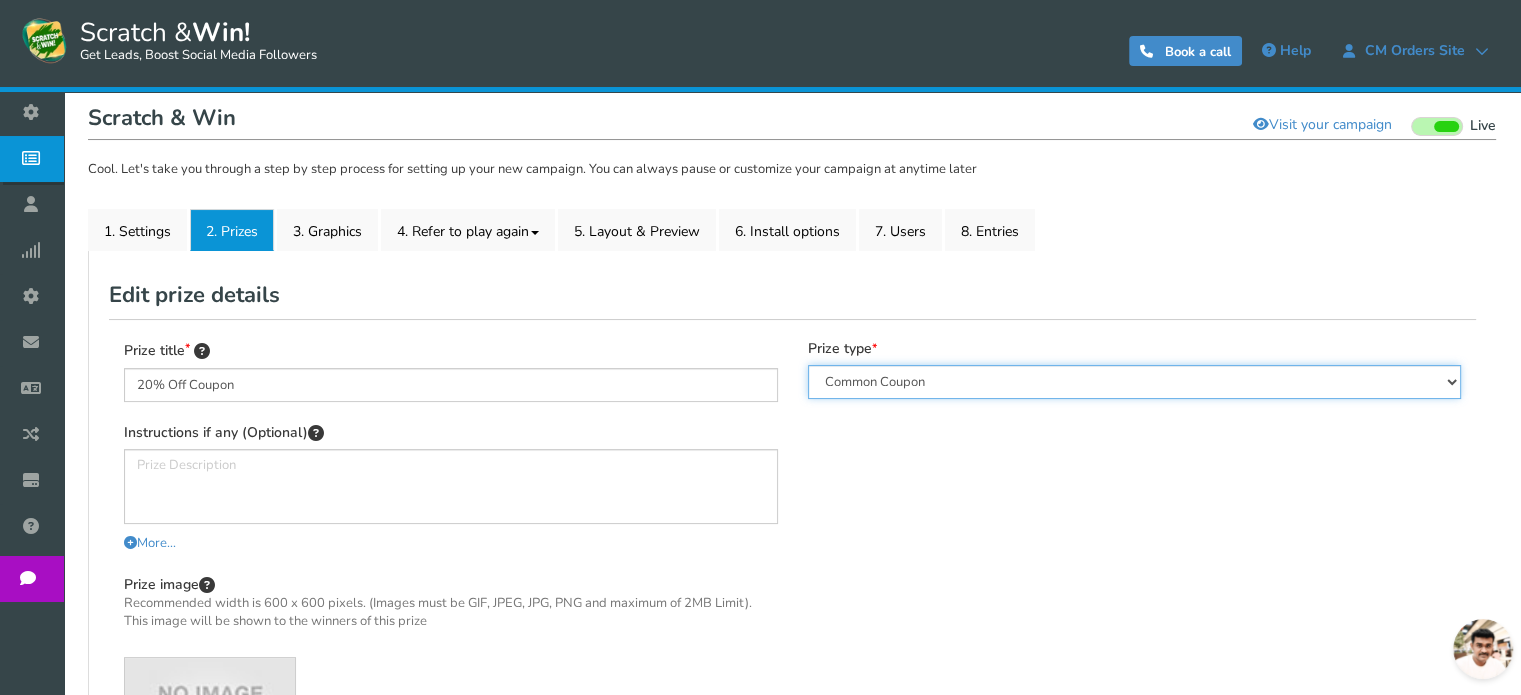 click on "Perks and Experiences
Automatic Coupon
Common Coupon
Unique Coupon" at bounding box center [1135, 382] 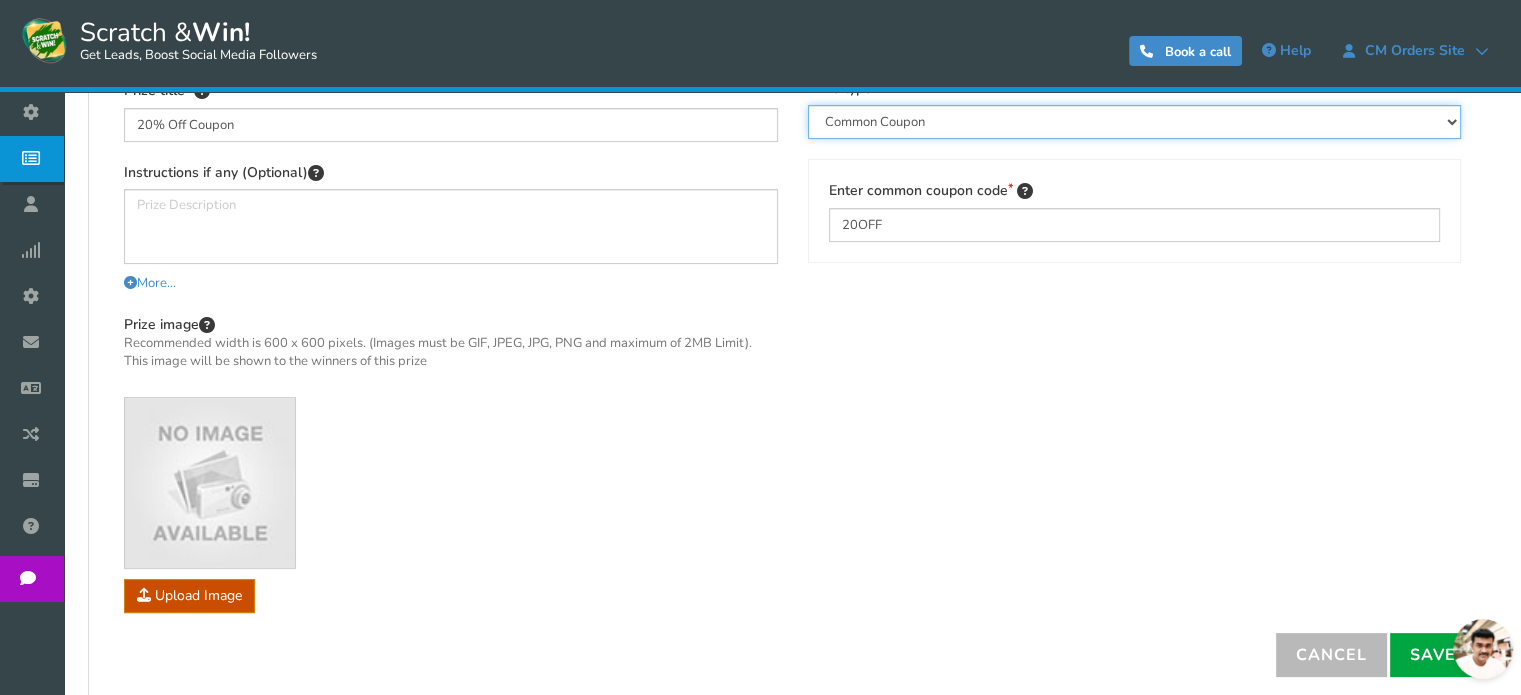 scroll, scrollTop: 600, scrollLeft: 0, axis: vertical 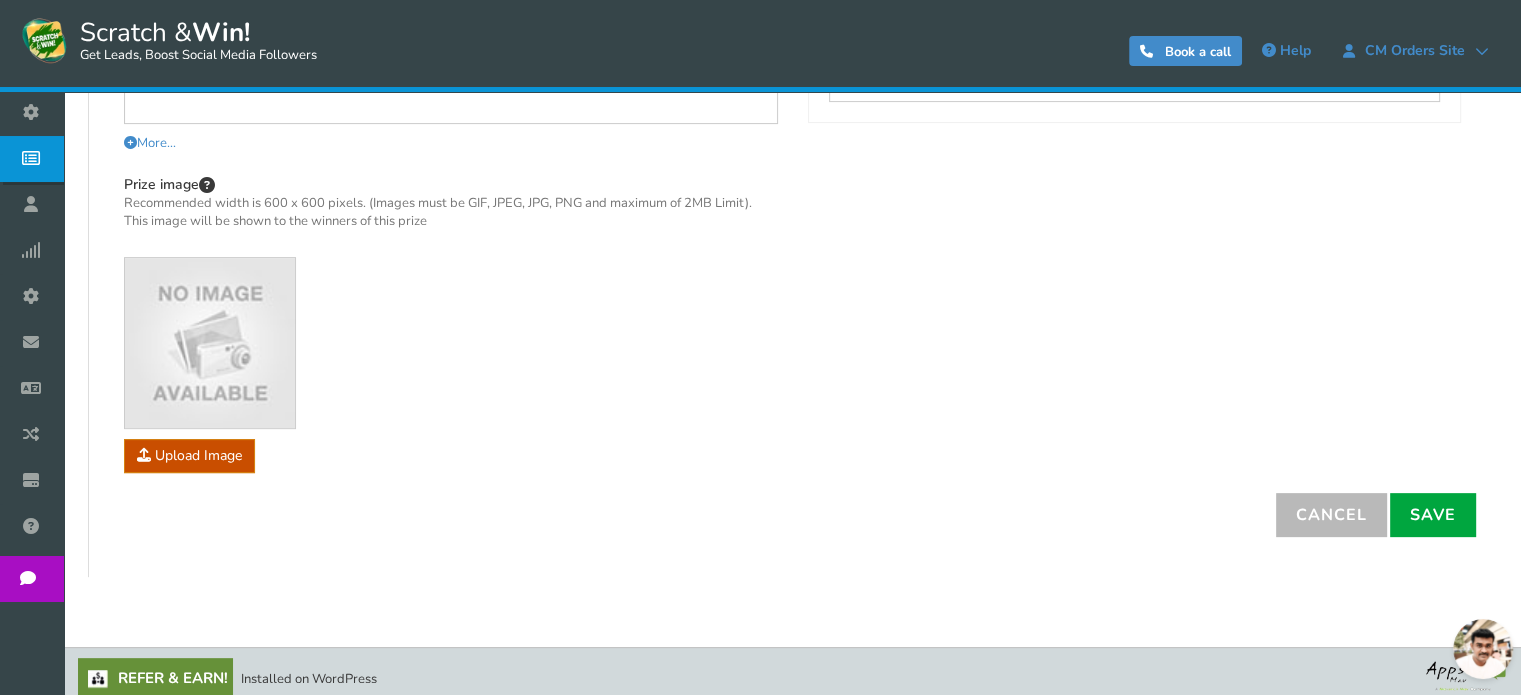 click at bounding box center (-1786, 583) 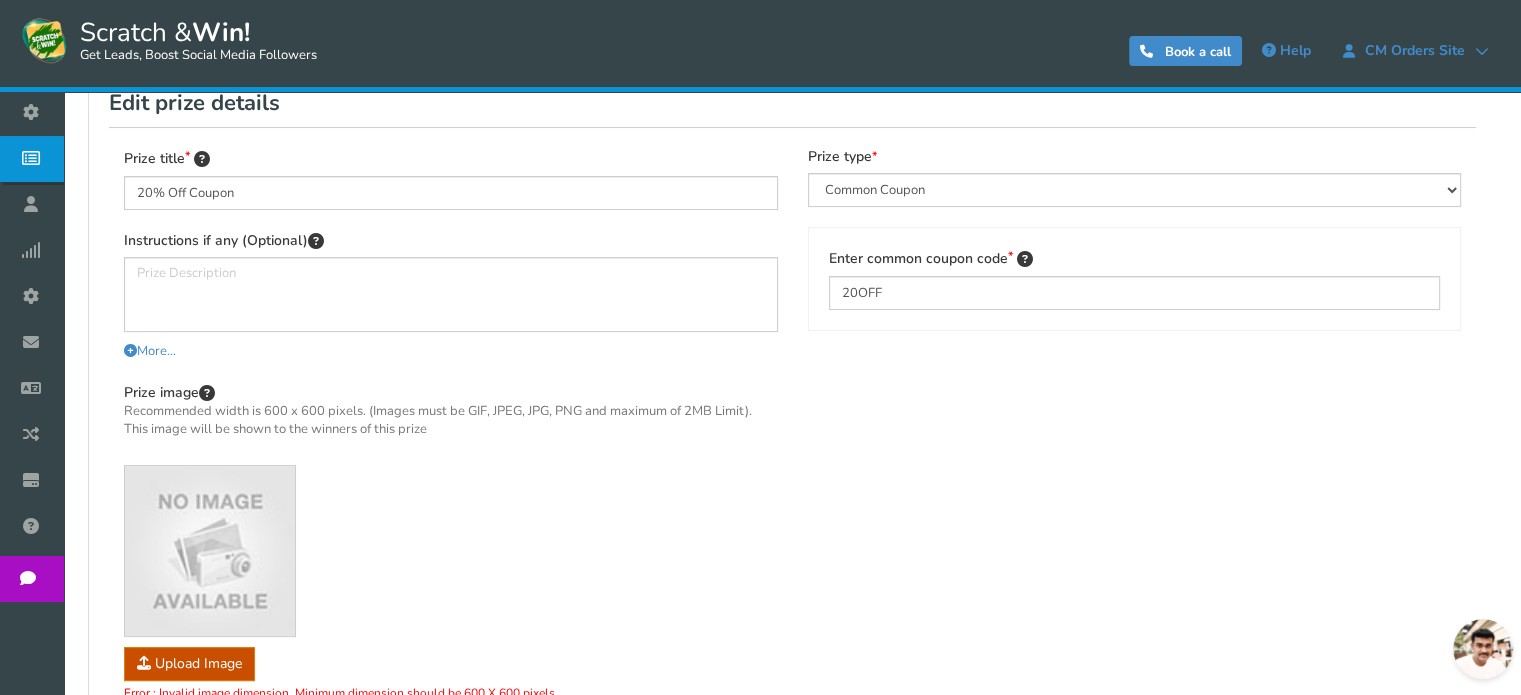 scroll, scrollTop: 233, scrollLeft: 0, axis: vertical 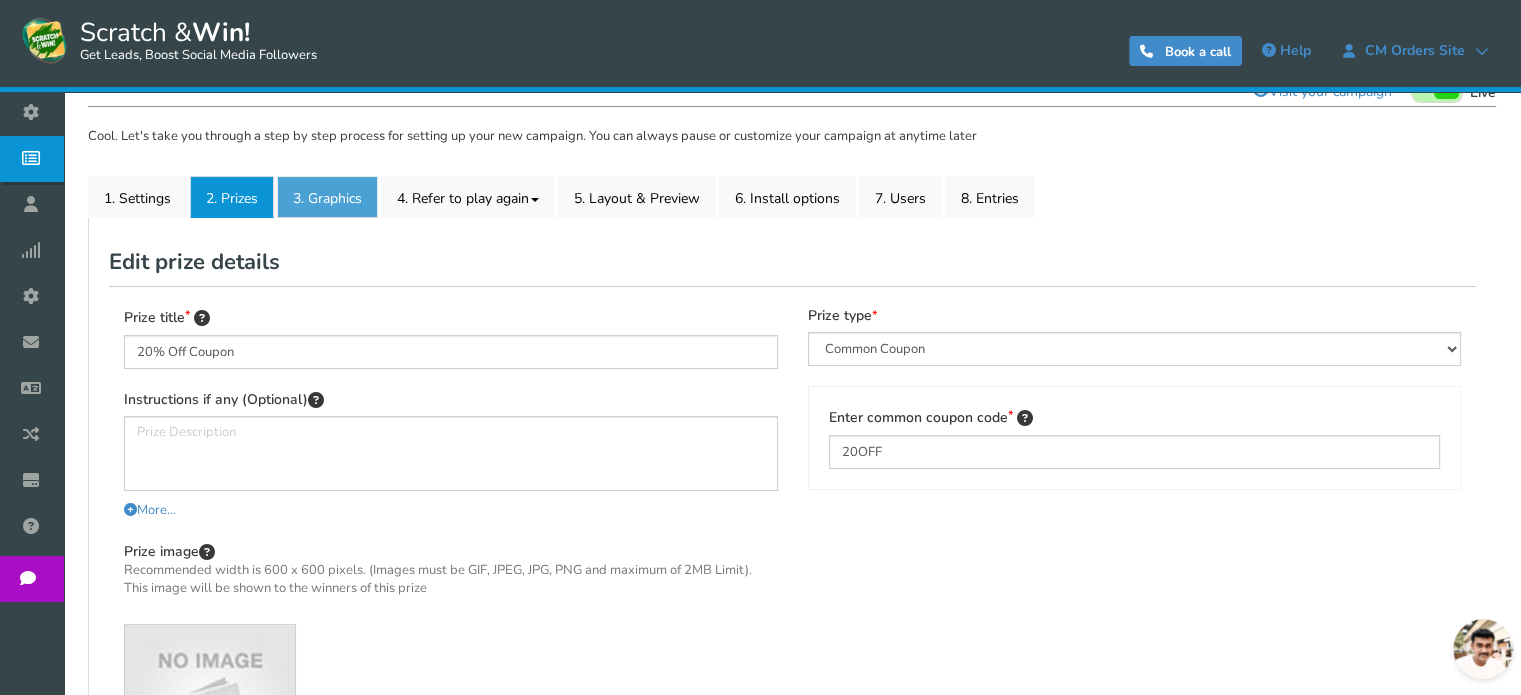 click on "3. Graphics" at bounding box center [327, 197] 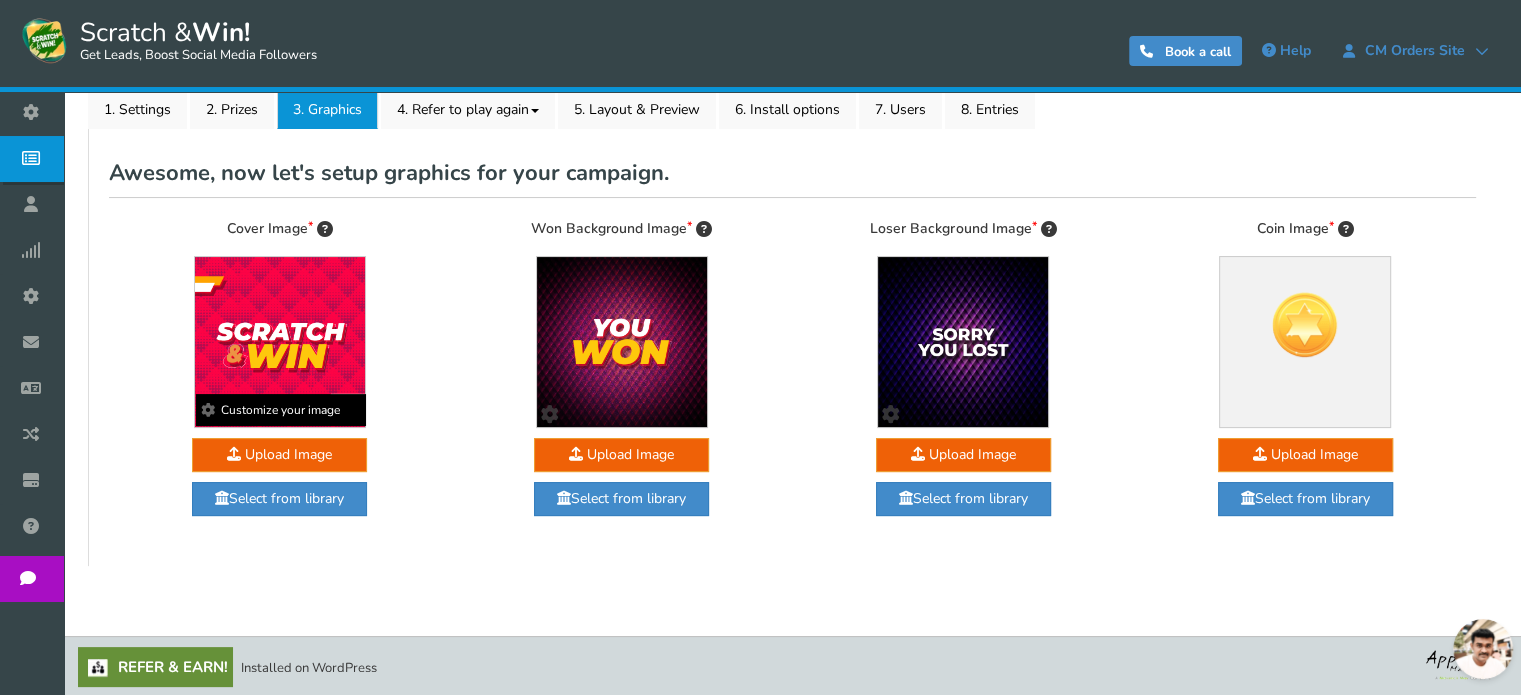 scroll, scrollTop: 122, scrollLeft: 0, axis: vertical 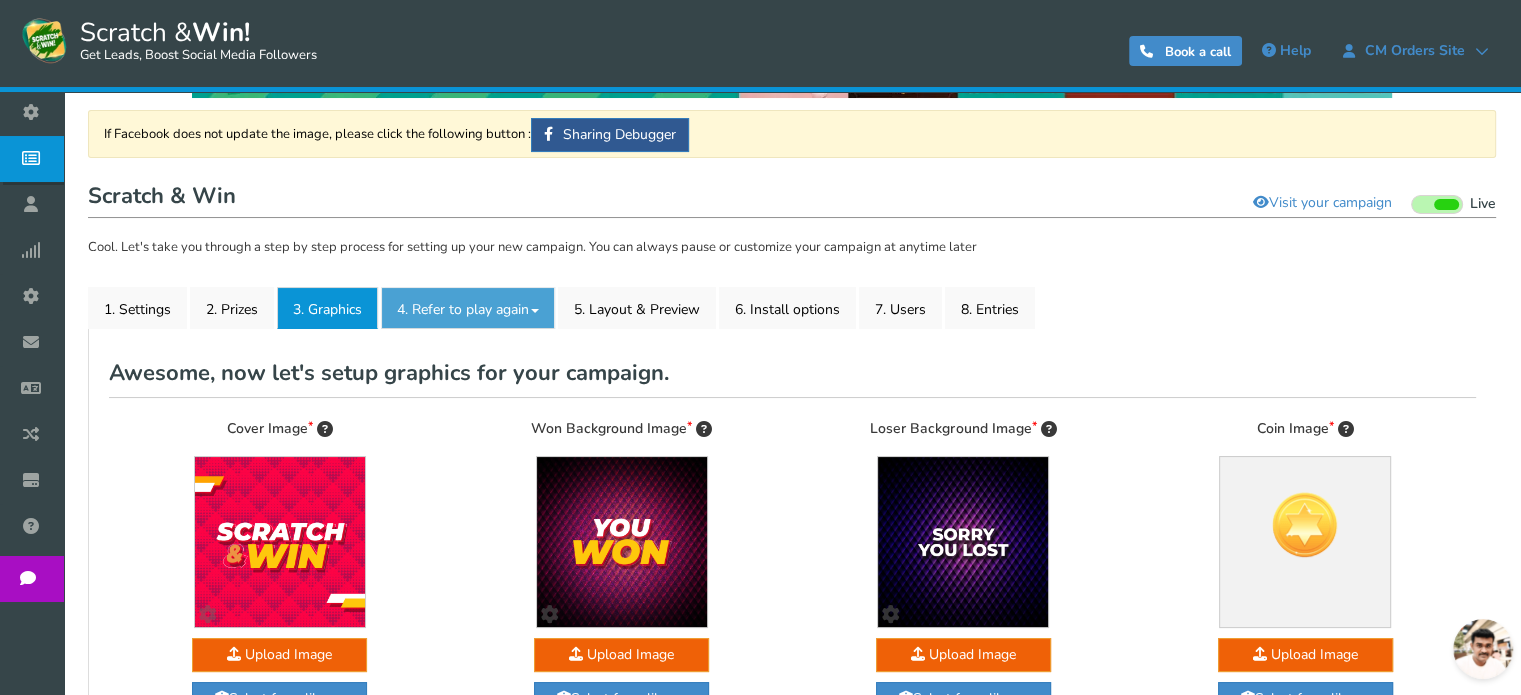 click on "4. Refer to play again" at bounding box center (468, 308) 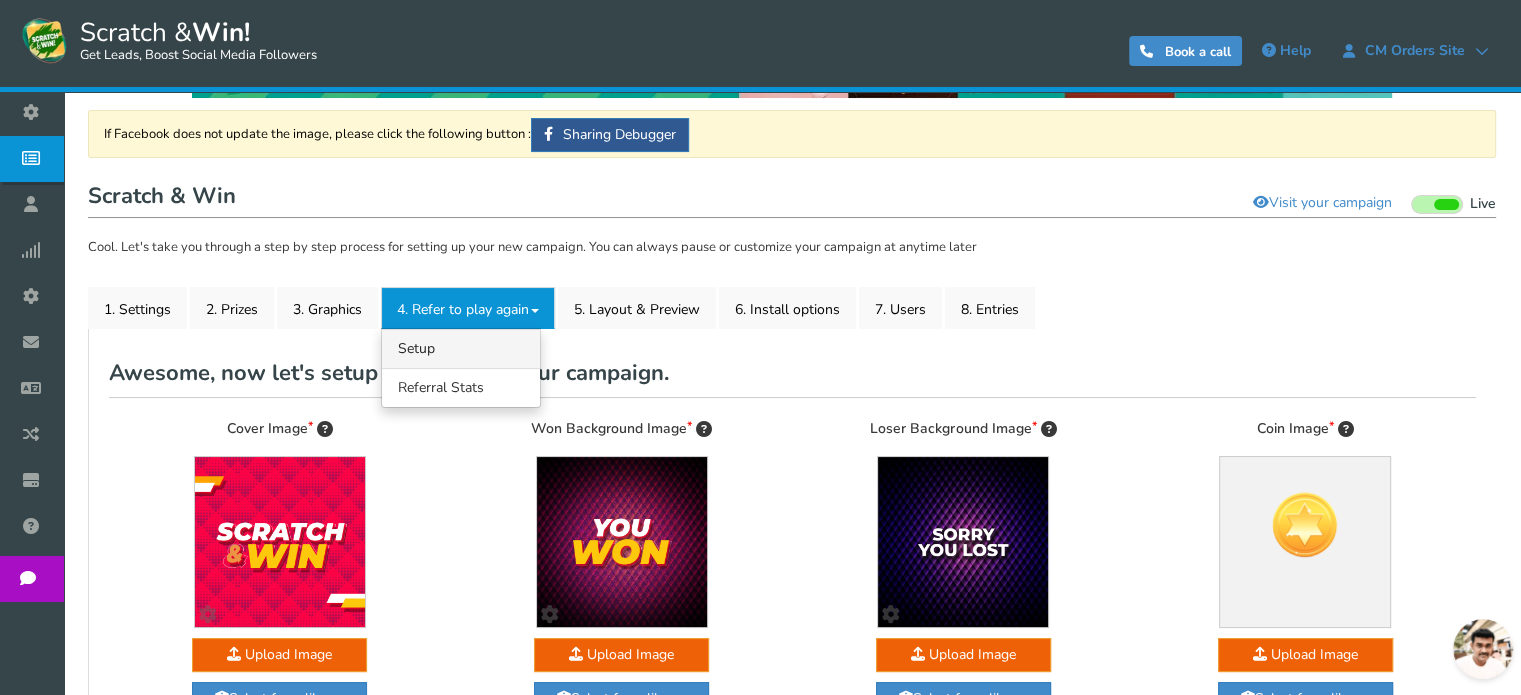 click on "4.1 Referrals  Setup" at bounding box center [461, 348] 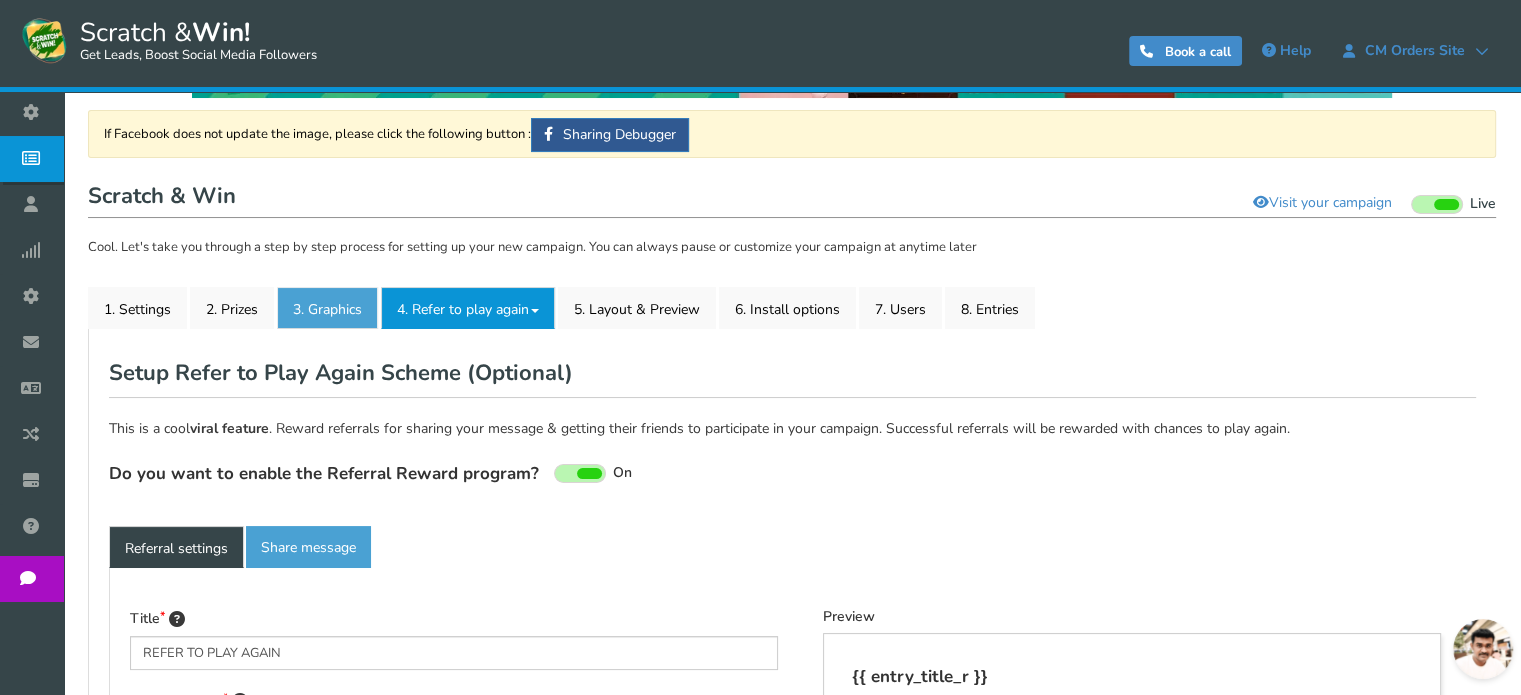 type on "Refer your friends and get more chances to win!" 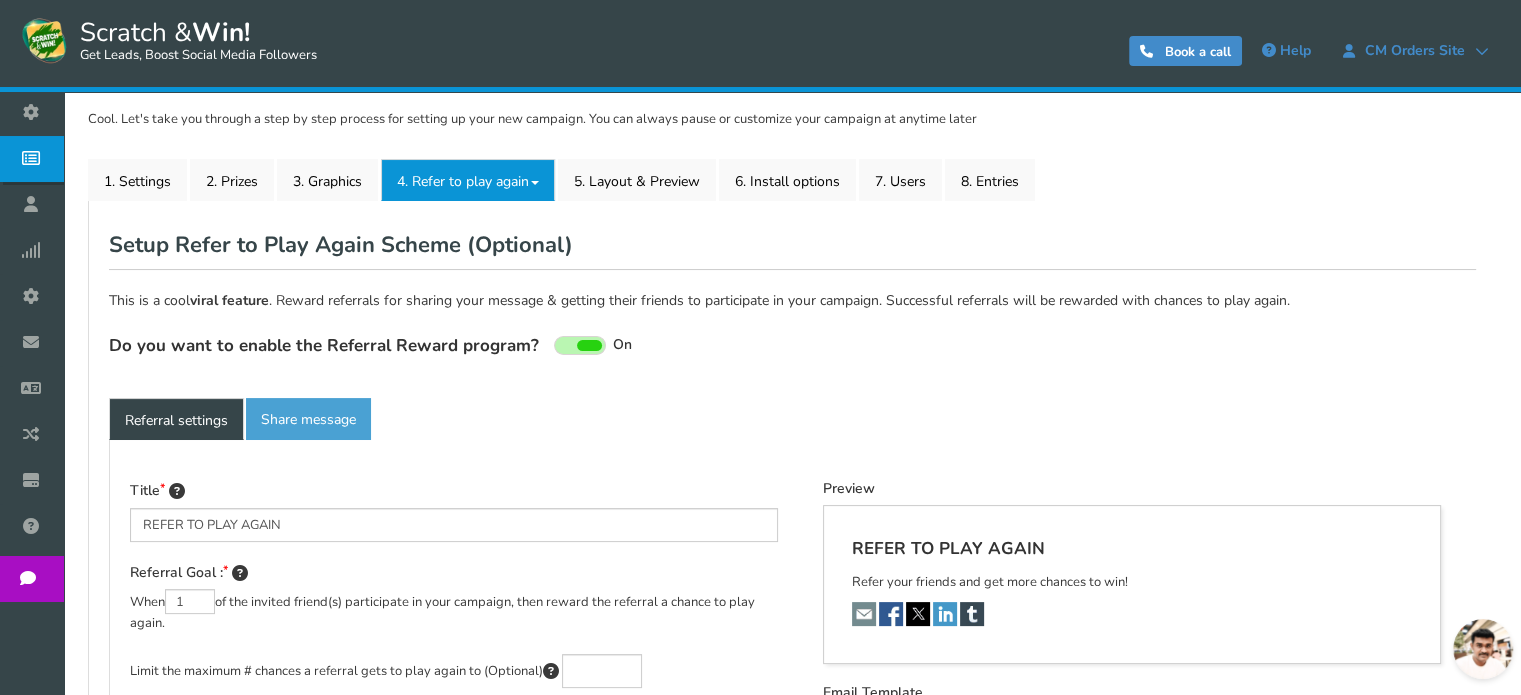 scroll, scrollTop: 0, scrollLeft: 0, axis: both 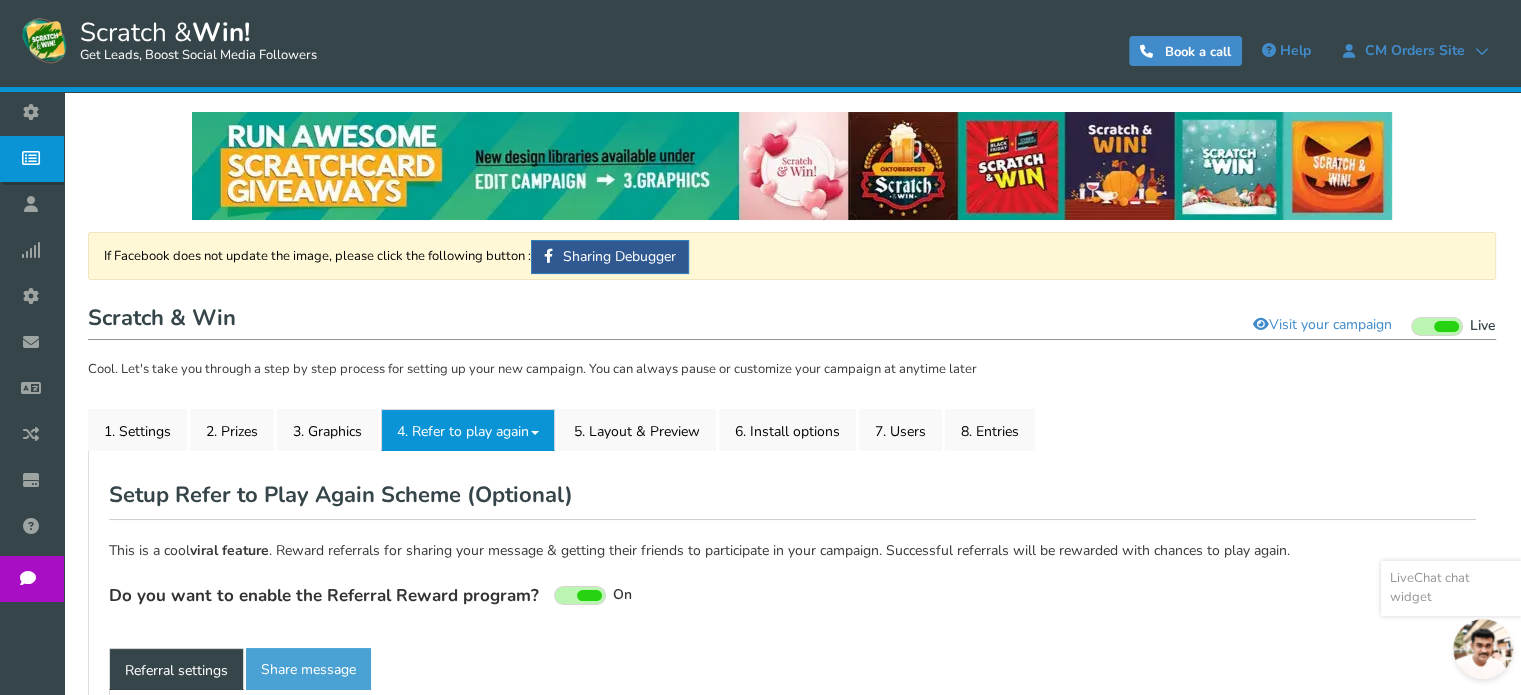 click at bounding box center (1483, 649) 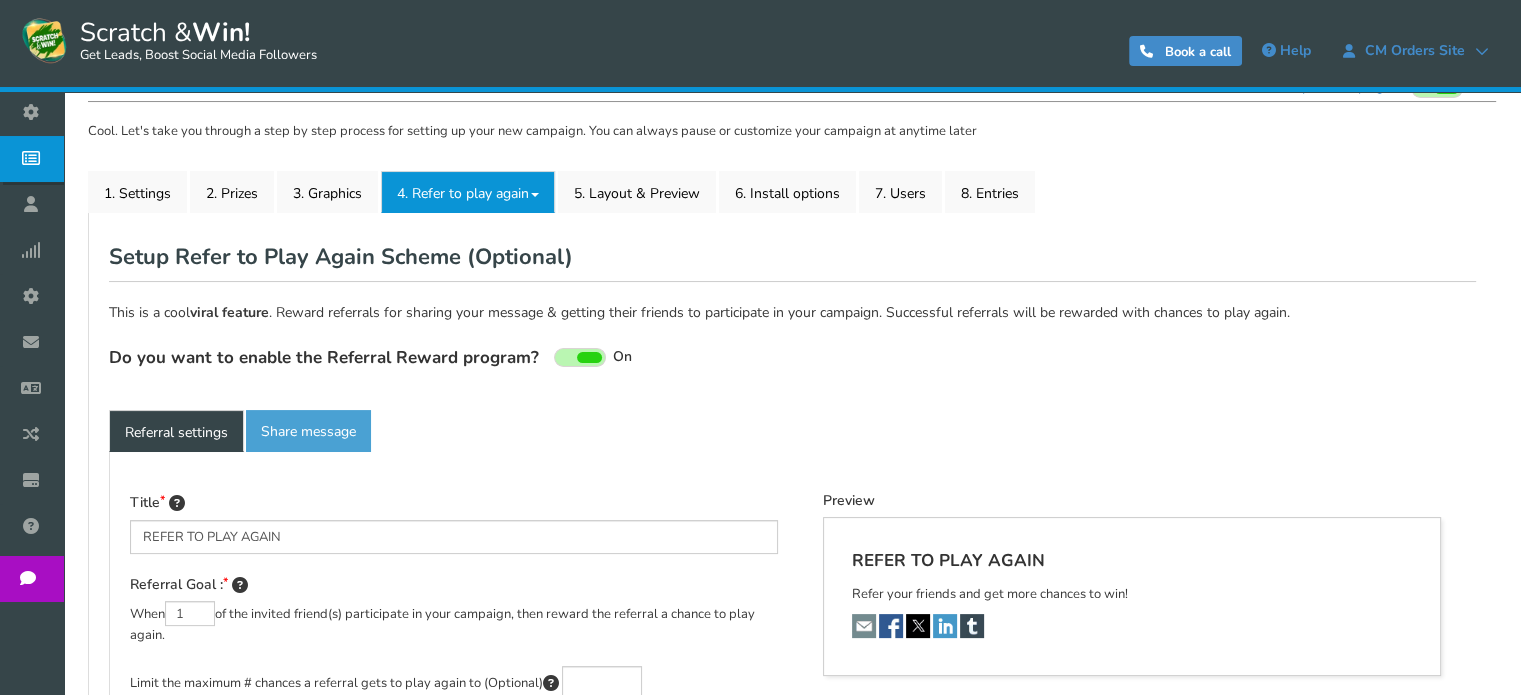scroll, scrollTop: 300, scrollLeft: 0, axis: vertical 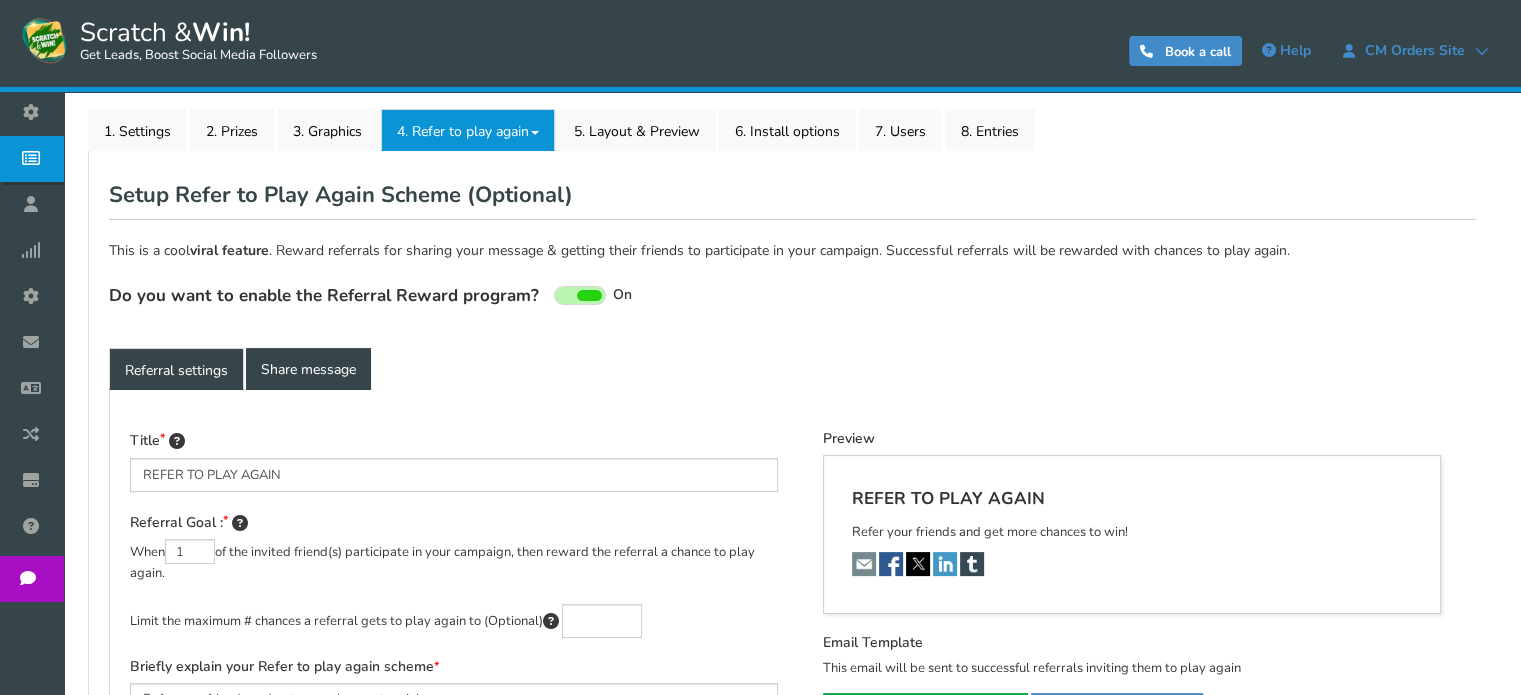 click on "Share message" at bounding box center (308, 369) 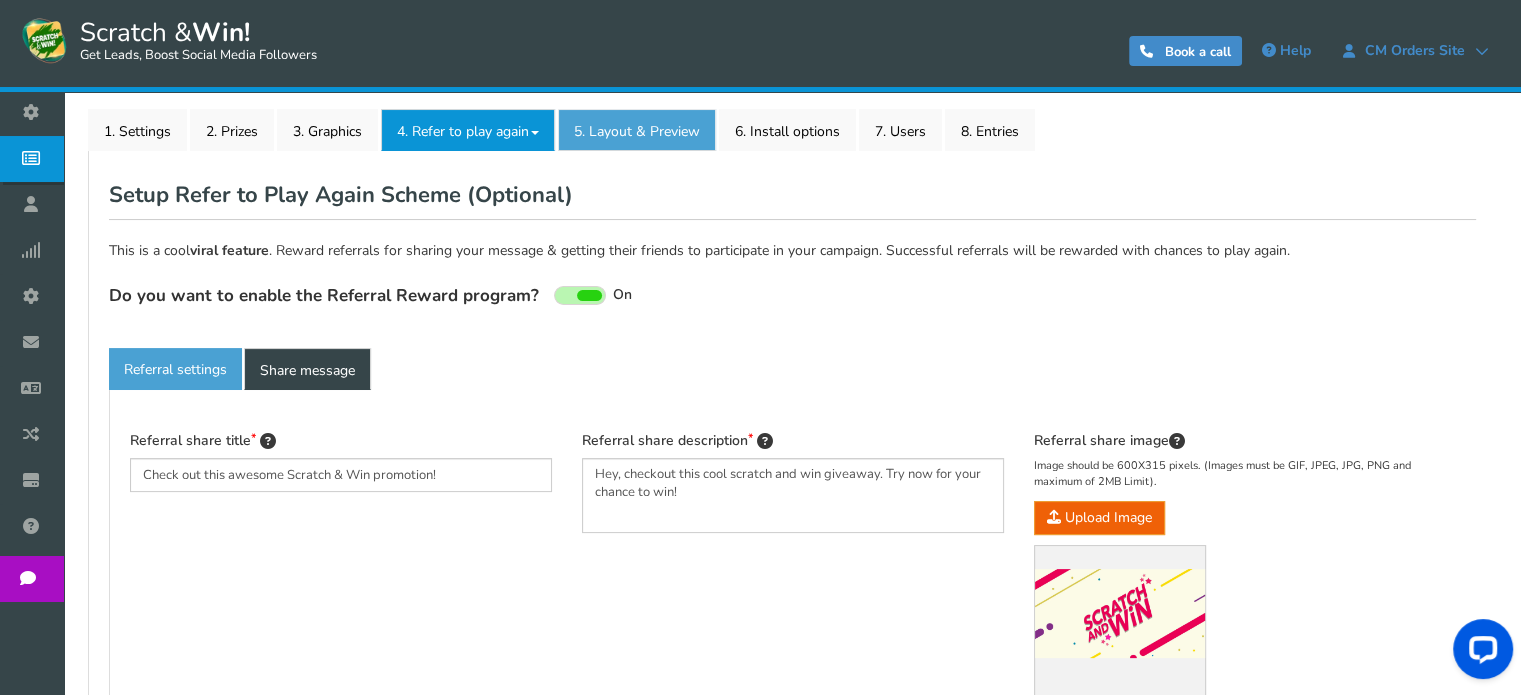 click on "5. Layout & Preview" at bounding box center [637, 130] 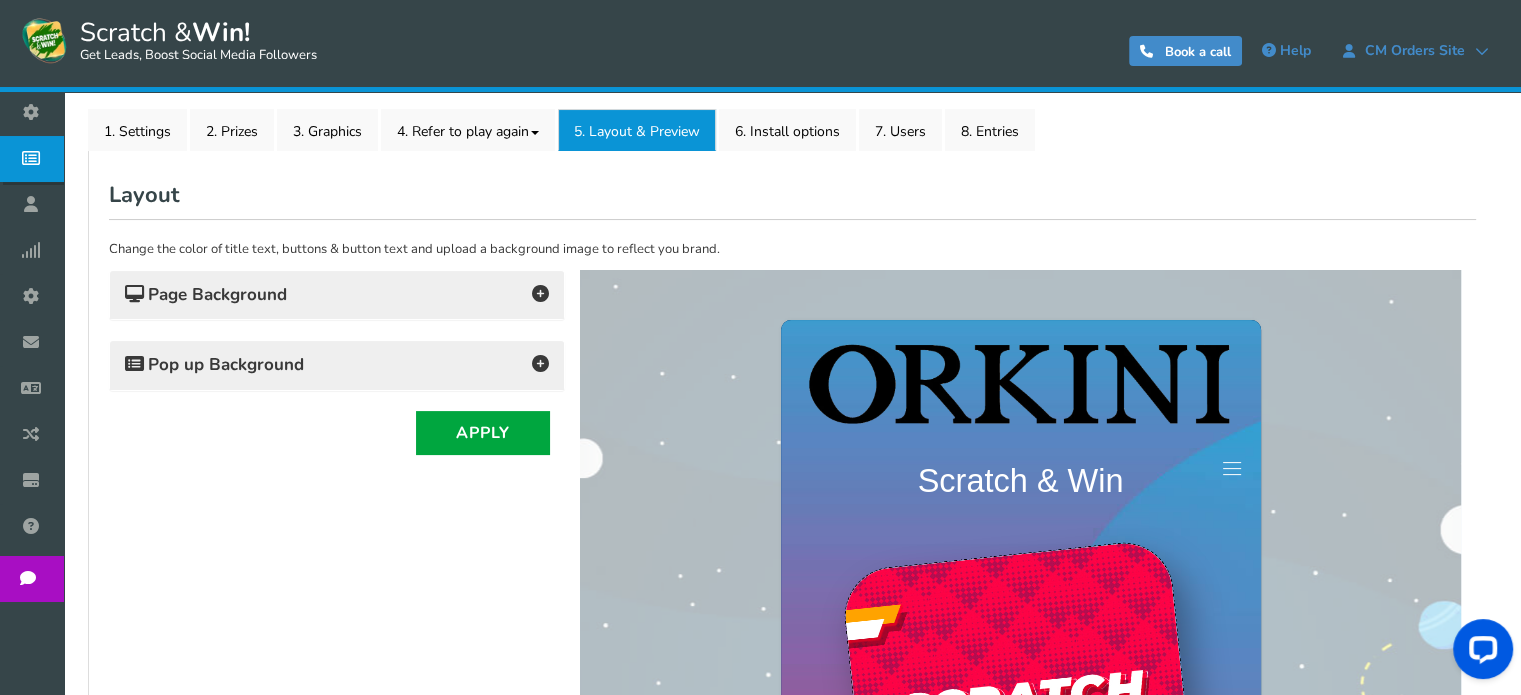 scroll, scrollTop: 0, scrollLeft: 0, axis: both 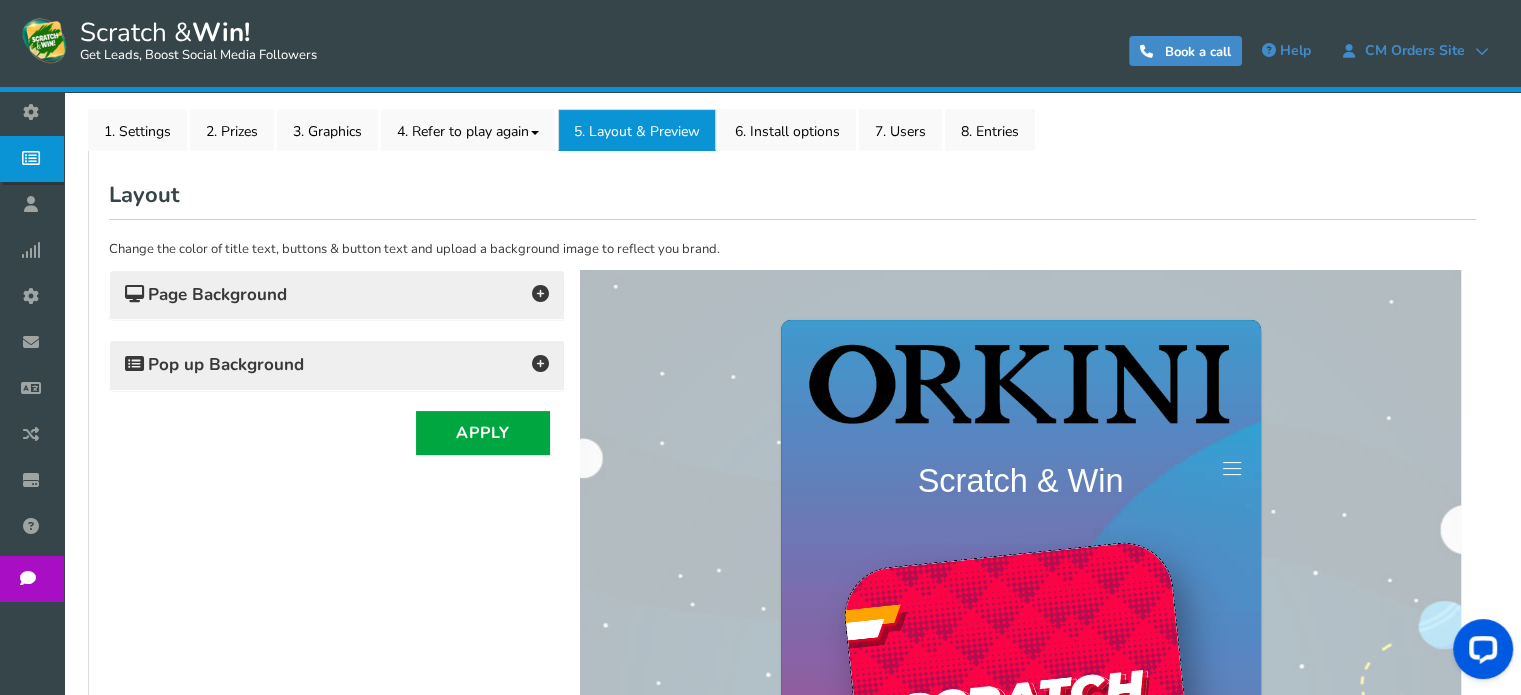 click on "Page Background" at bounding box center (337, 295) 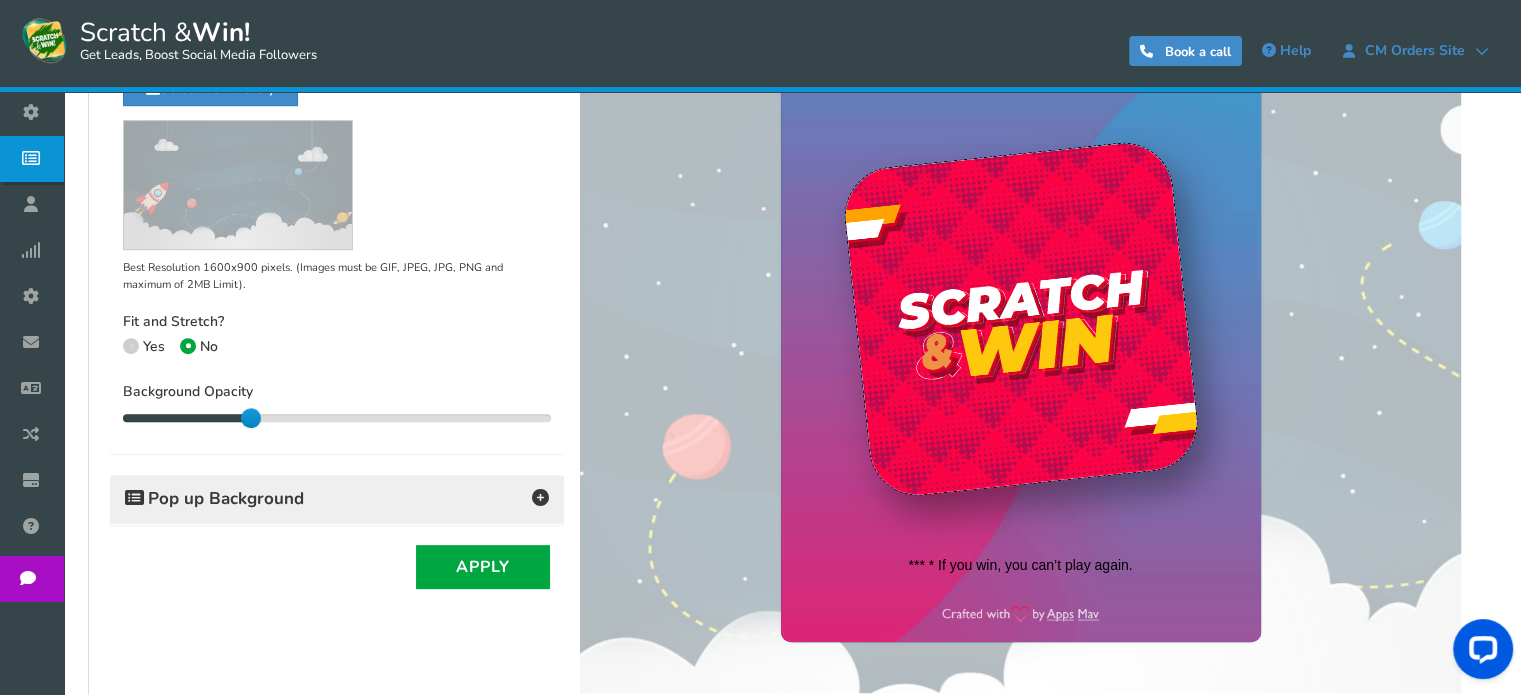 scroll, scrollTop: 0, scrollLeft: 0, axis: both 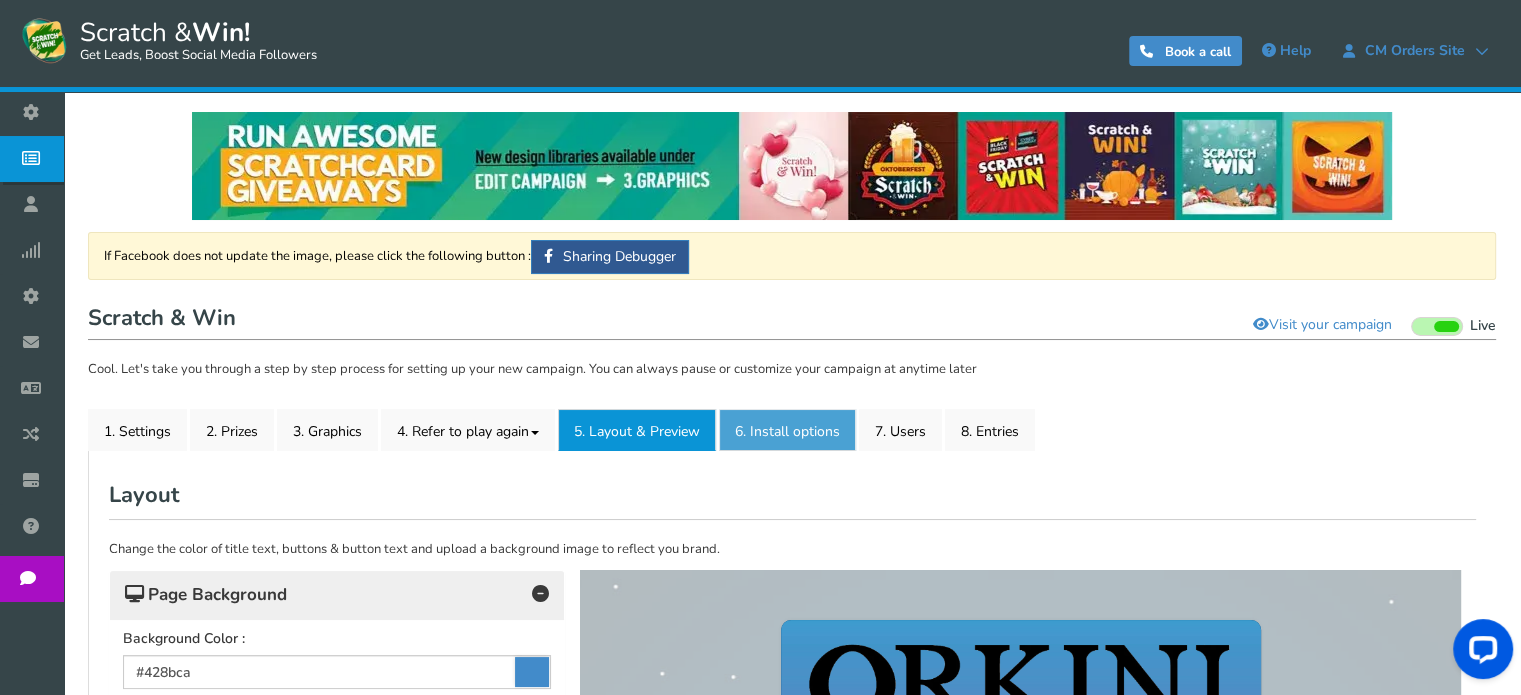 click on "6. Install options  New" at bounding box center [787, 430] 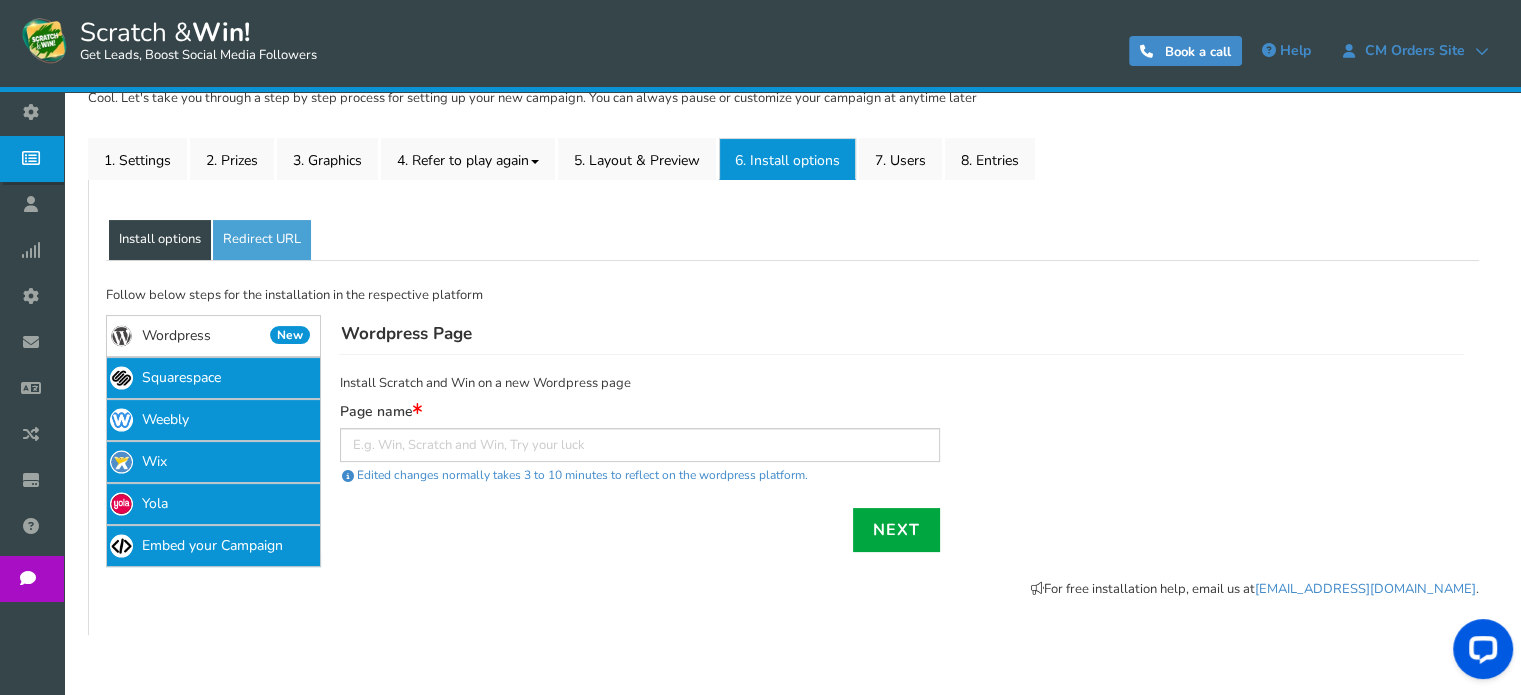 scroll, scrollTop: 0, scrollLeft: 0, axis: both 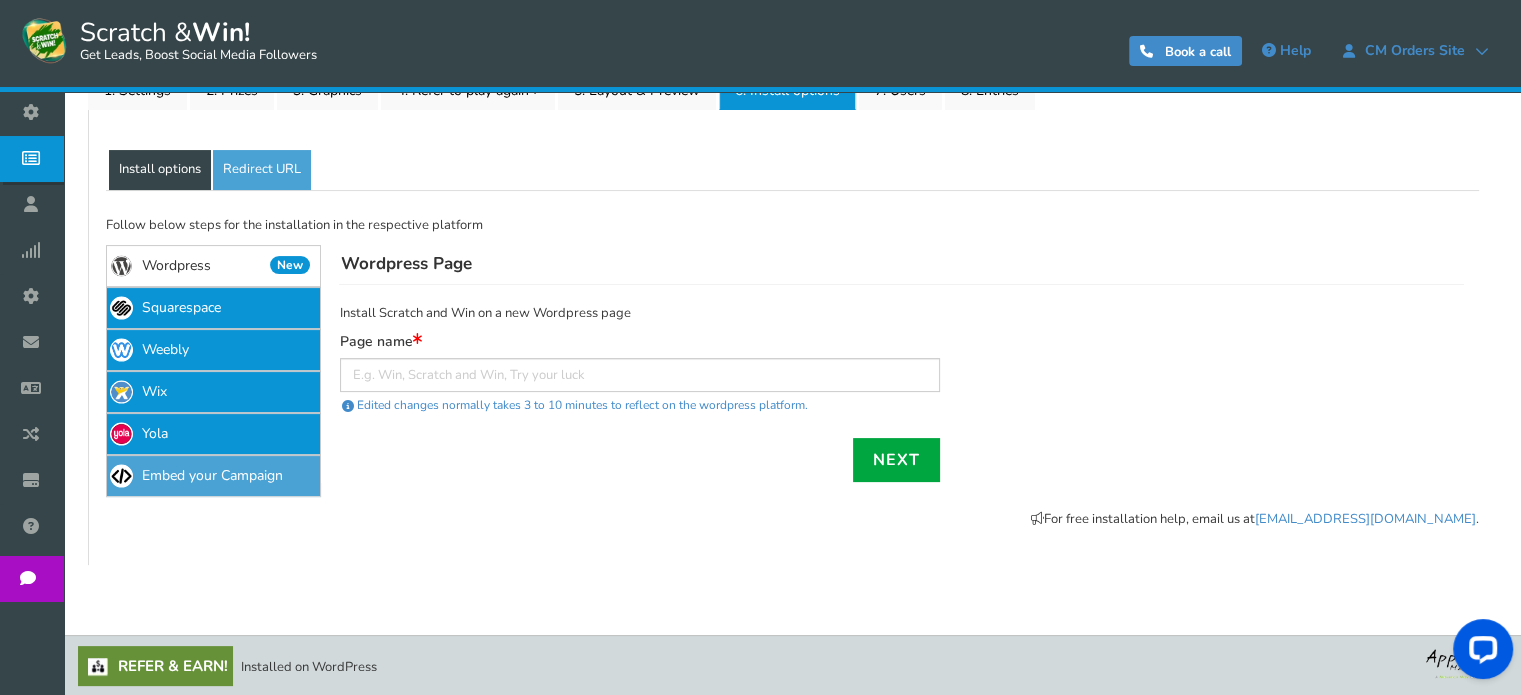 click on "Embed your Campaign" at bounding box center (213, 476) 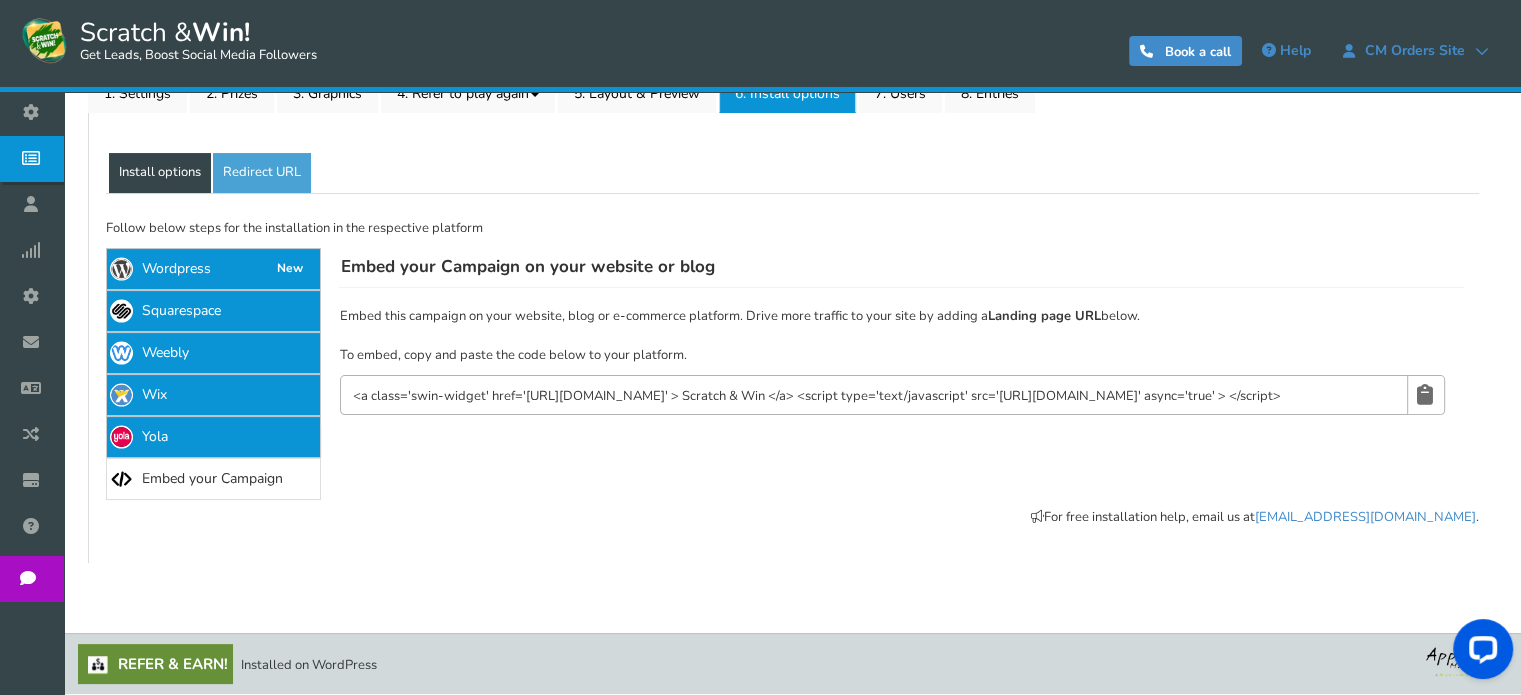 scroll, scrollTop: 336, scrollLeft: 0, axis: vertical 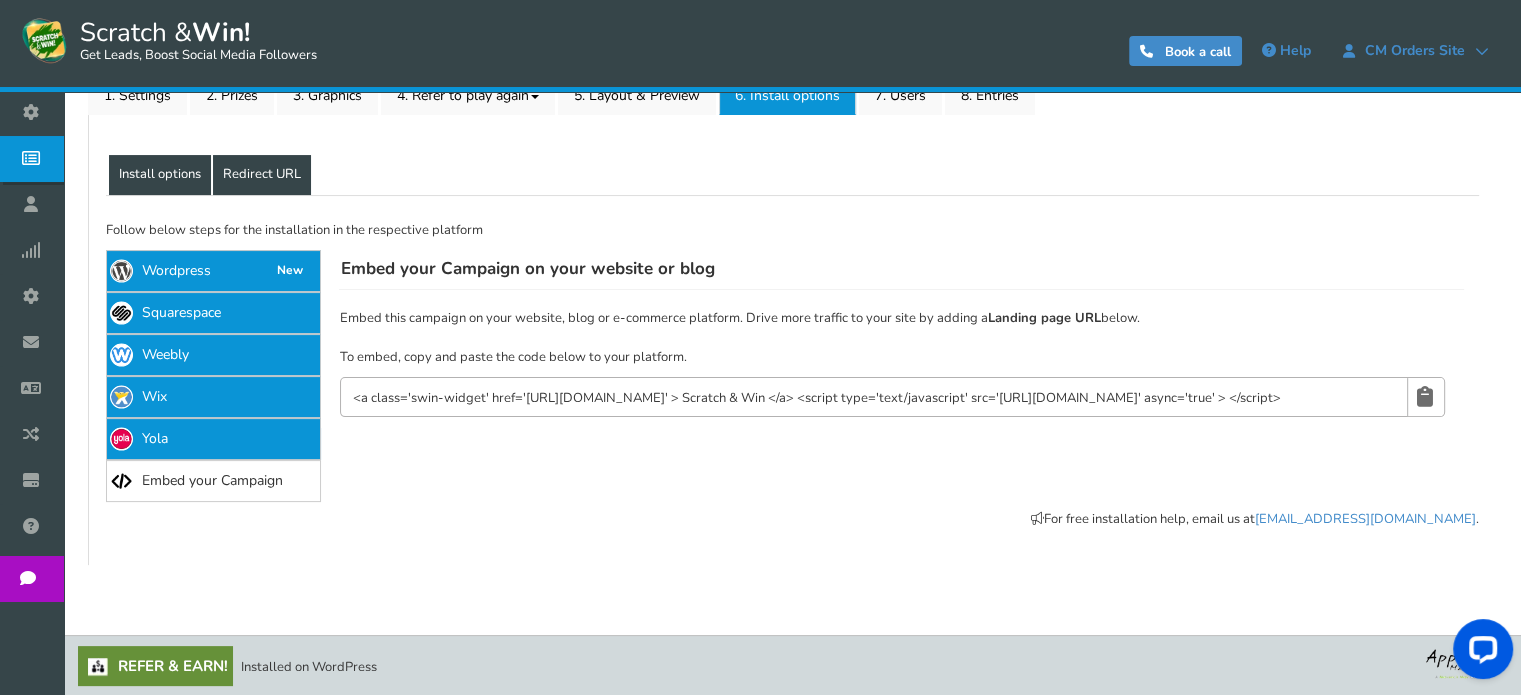click on "Redirect URL" at bounding box center [262, 175] 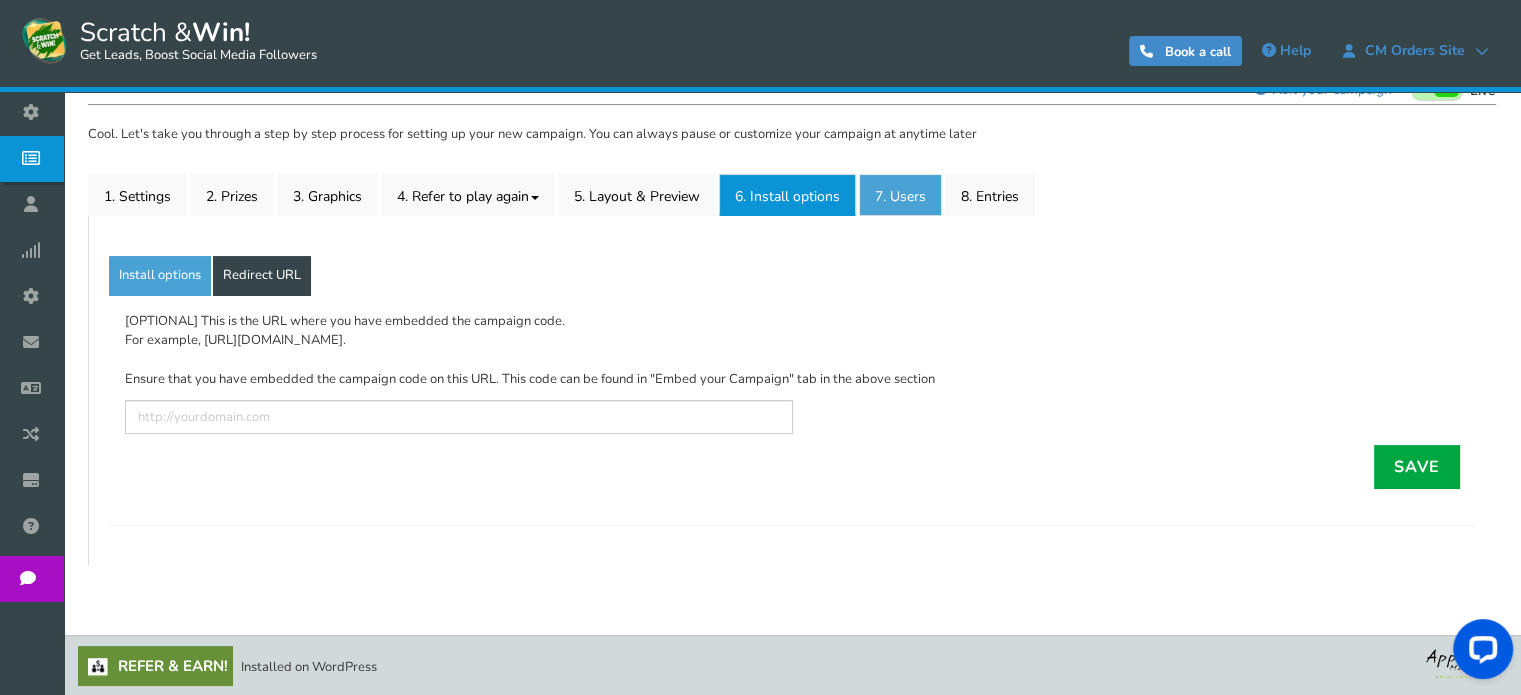click on "7. Users" at bounding box center [900, 195] 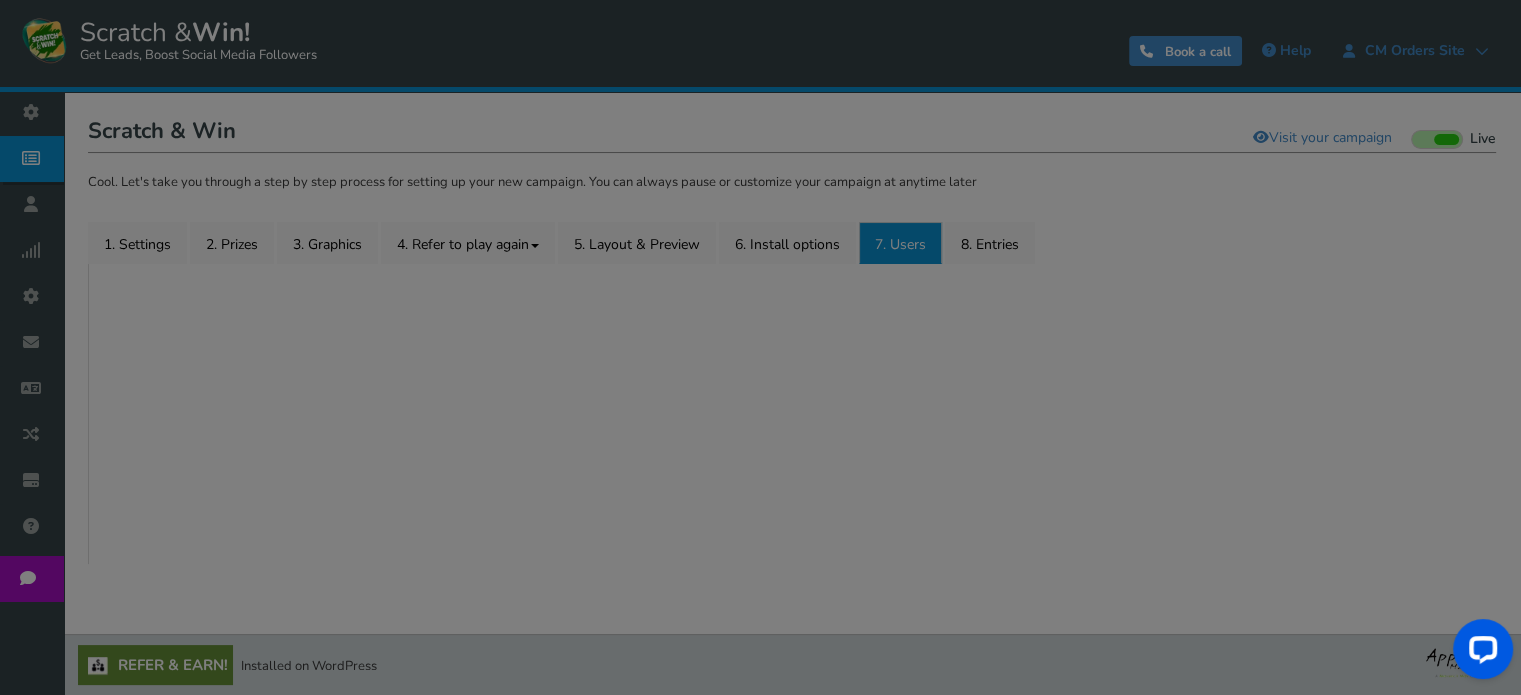 scroll, scrollTop: 224, scrollLeft: 0, axis: vertical 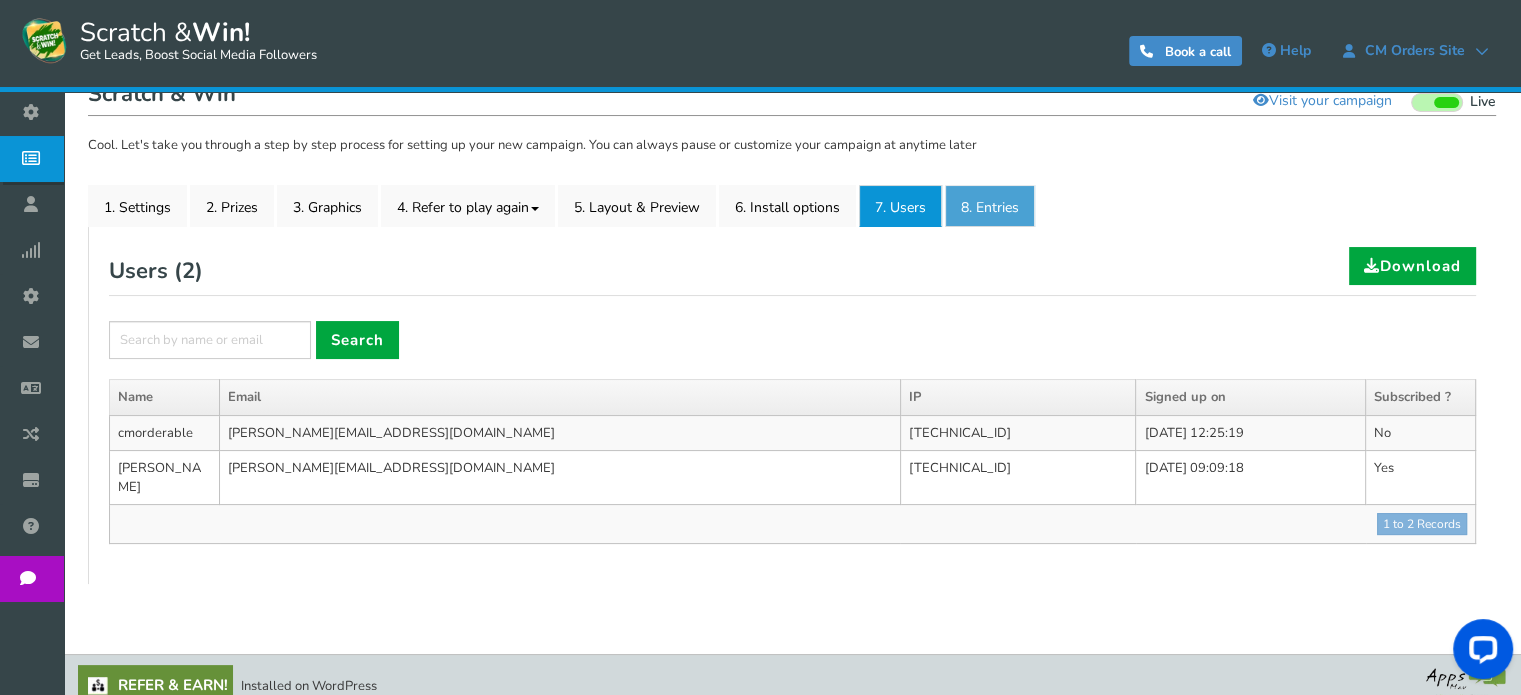 click on "8. Entries" at bounding box center [990, 206] 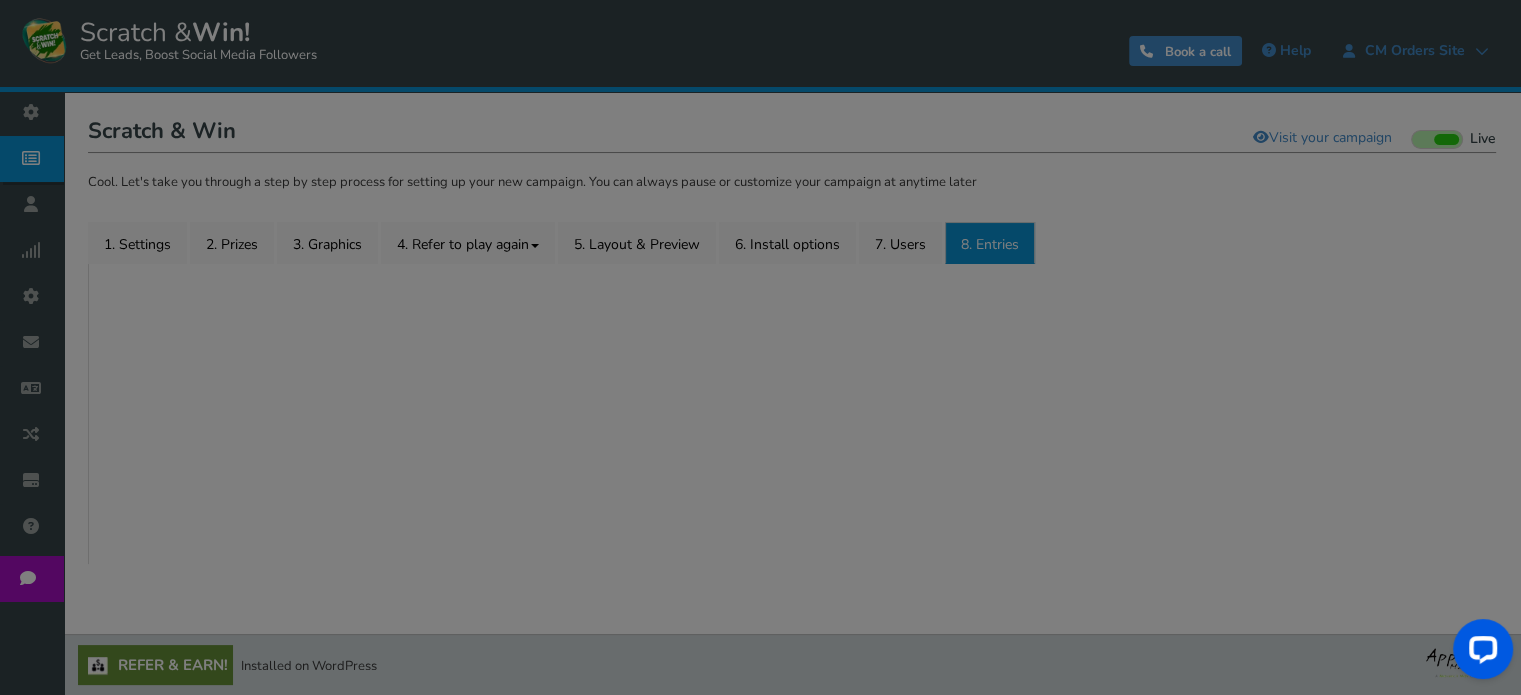 scroll, scrollTop: 208, scrollLeft: 0, axis: vertical 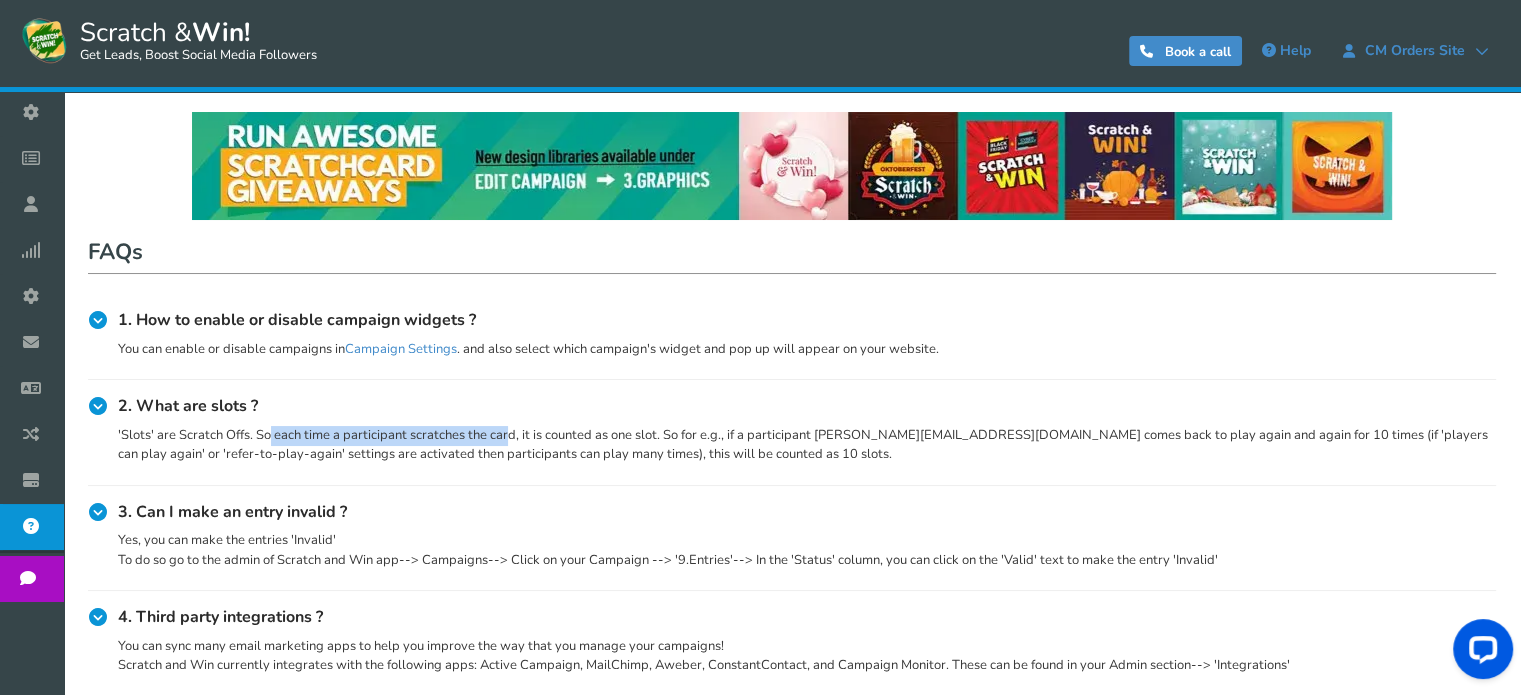 drag, startPoint x: 272, startPoint y: 443, endPoint x: 515, endPoint y: 427, distance: 243.52618 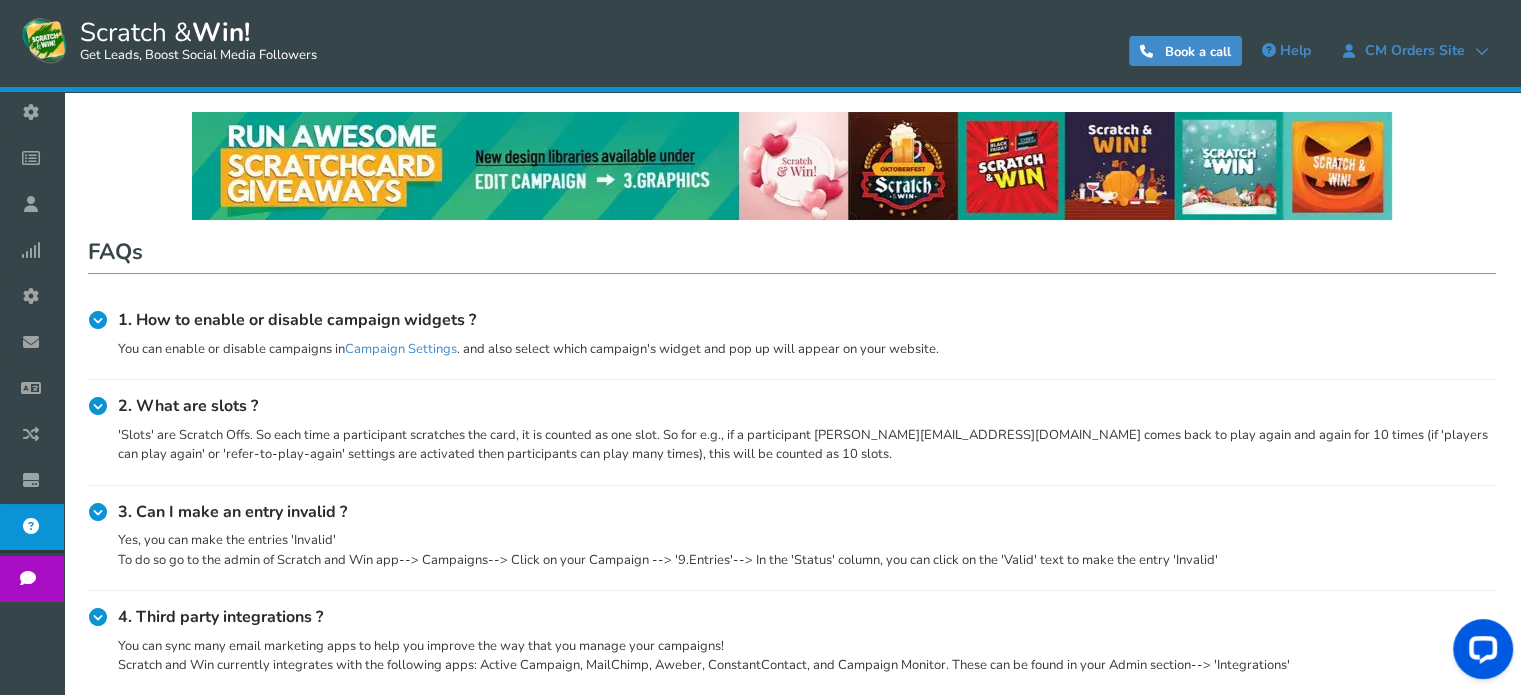 click on "'Slots' are Scratch Offs. So each time a participant scratches the card, it is counted as one slot. So for e.g., if a participant jane@example.com comes back to play again and again
for 10 times (if 'players can play again' or 'refer-to-play-again' settings are activated then participants can play many times),
this will be counted as 10 slots." at bounding box center (807, 445) 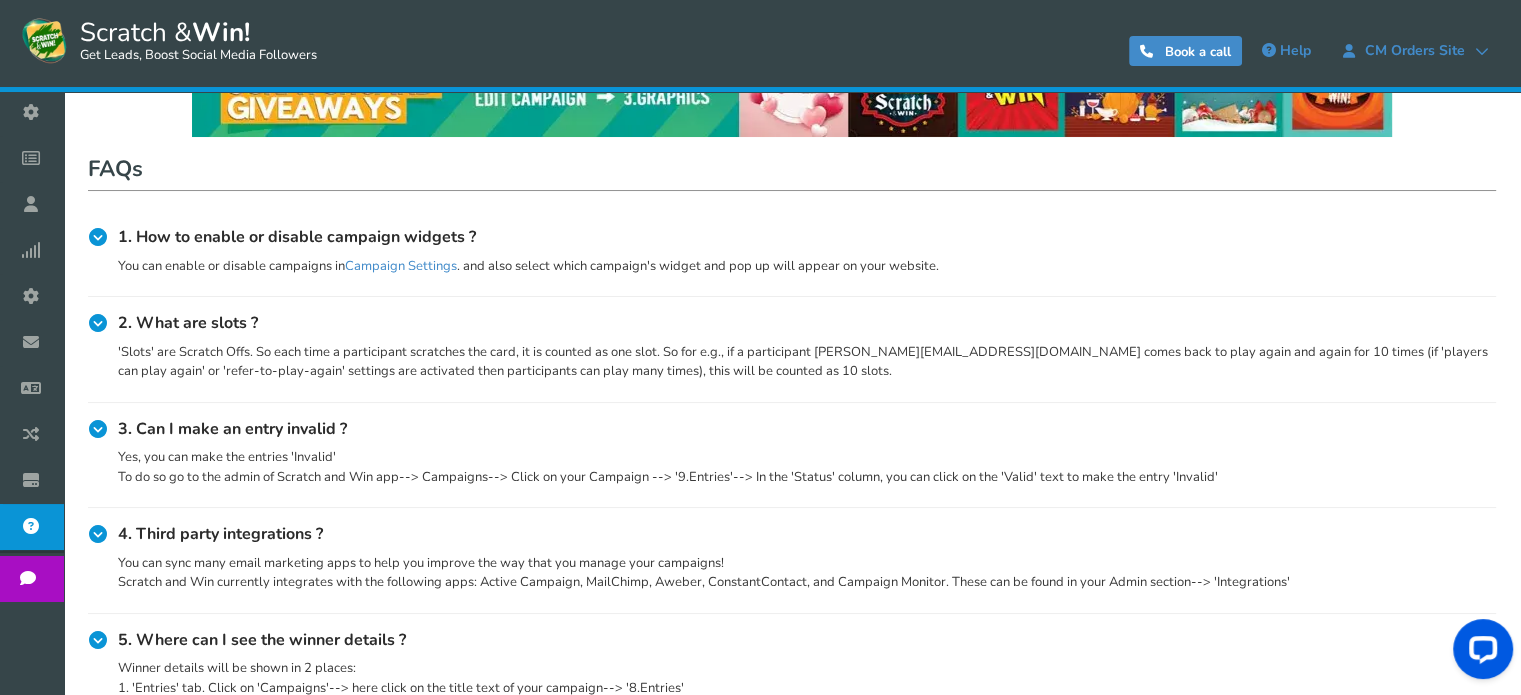 scroll, scrollTop: 100, scrollLeft: 0, axis: vertical 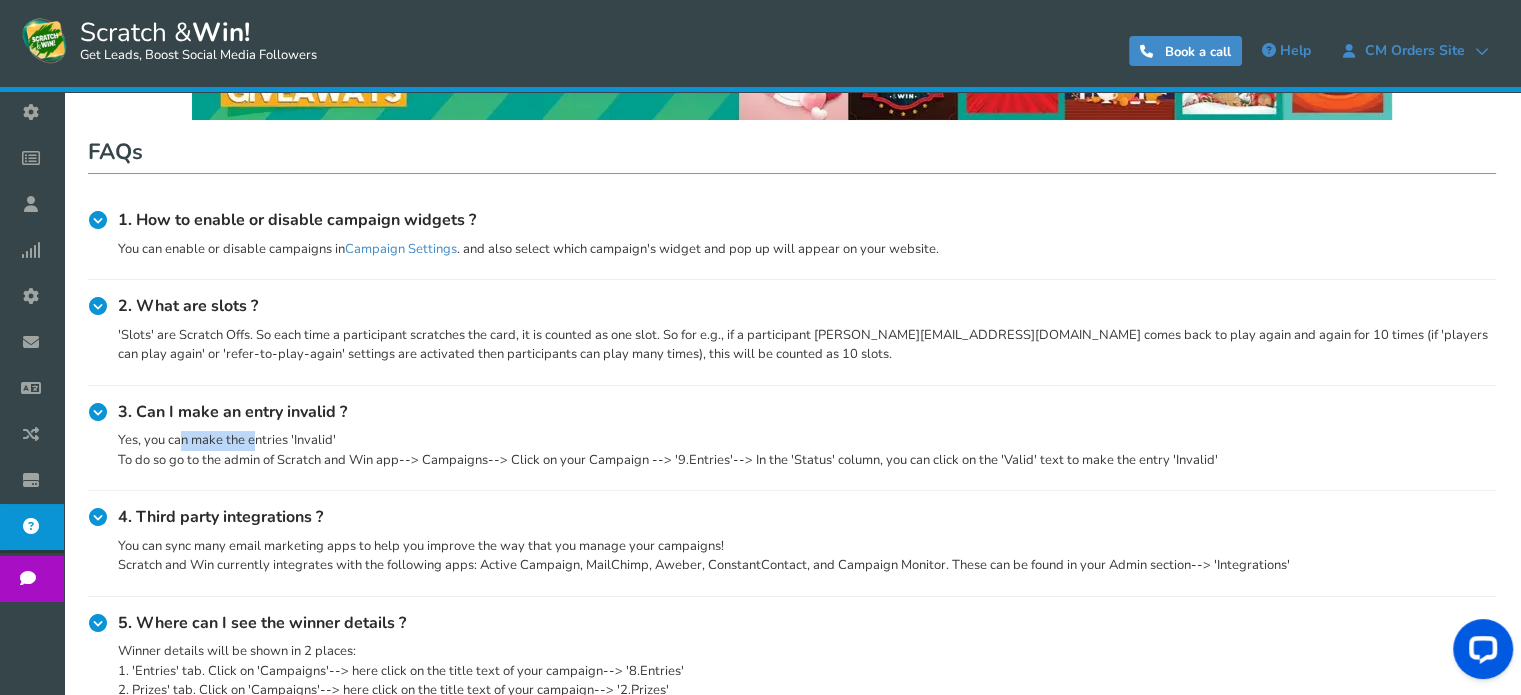drag, startPoint x: 180, startPoint y: 435, endPoint x: 253, endPoint y: 443, distance: 73.43705 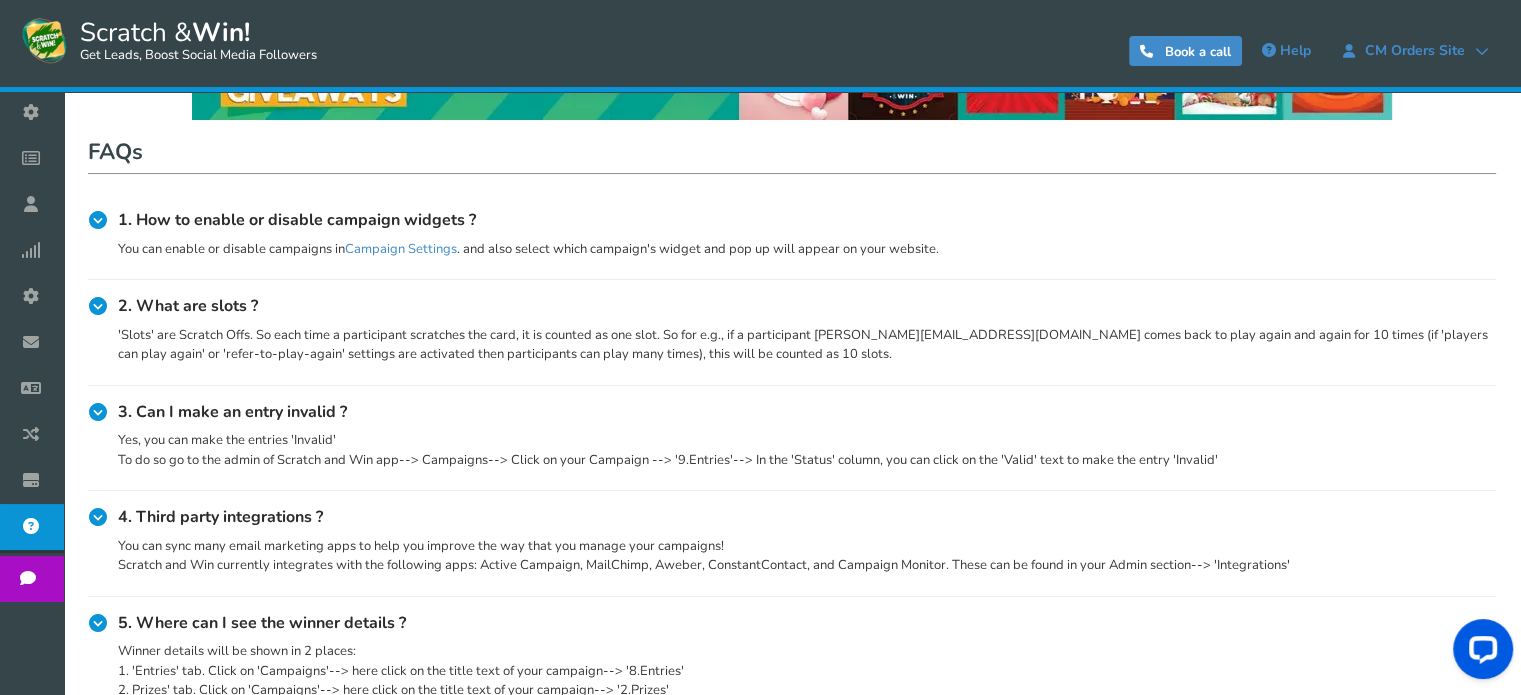 click on "Yes, you can make the entries 'Invalid'
To do so go to the admin of Scratch and Win app--> Campaigns--> Click on your Campaign --> '9.Entries'--> In the 'Status' column, you can click on the 'Valid' text to make the entry 'Invalid'" at bounding box center (807, 450) 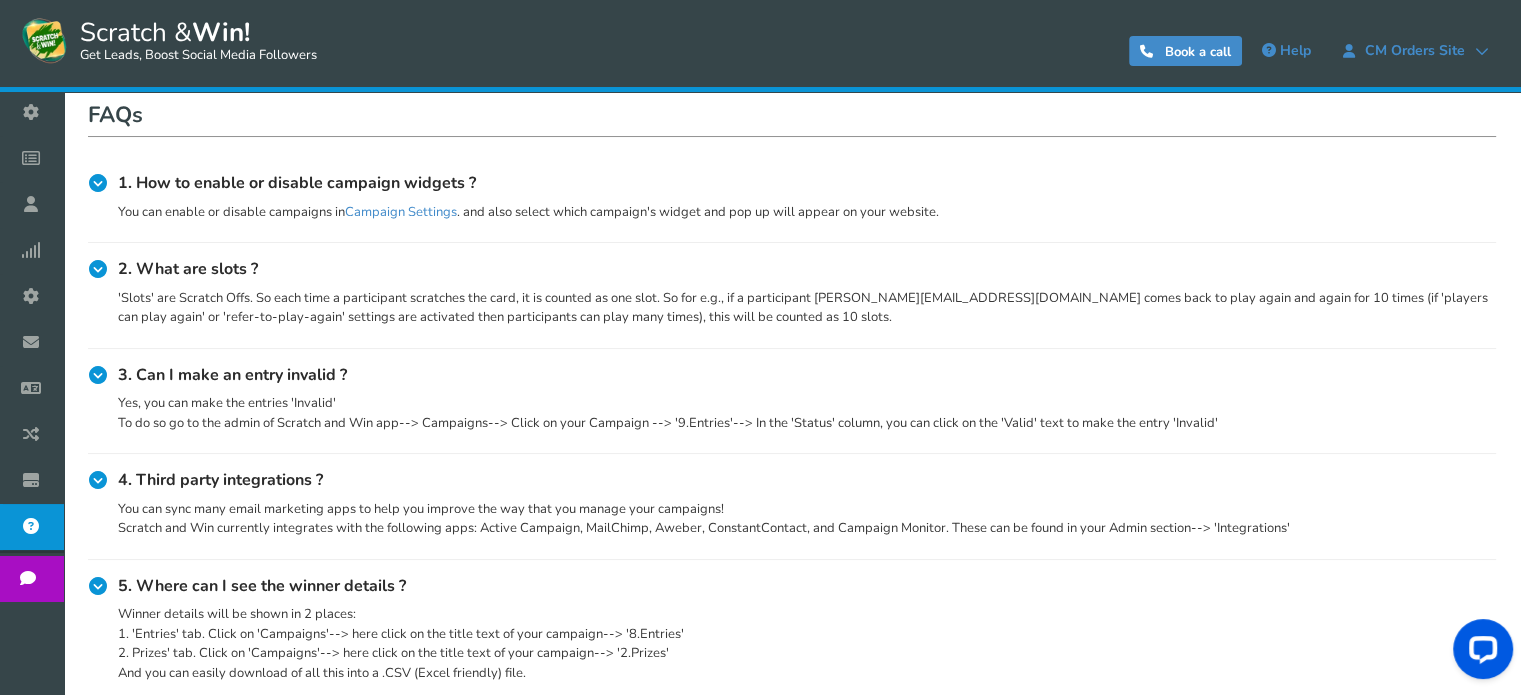 scroll, scrollTop: 200, scrollLeft: 0, axis: vertical 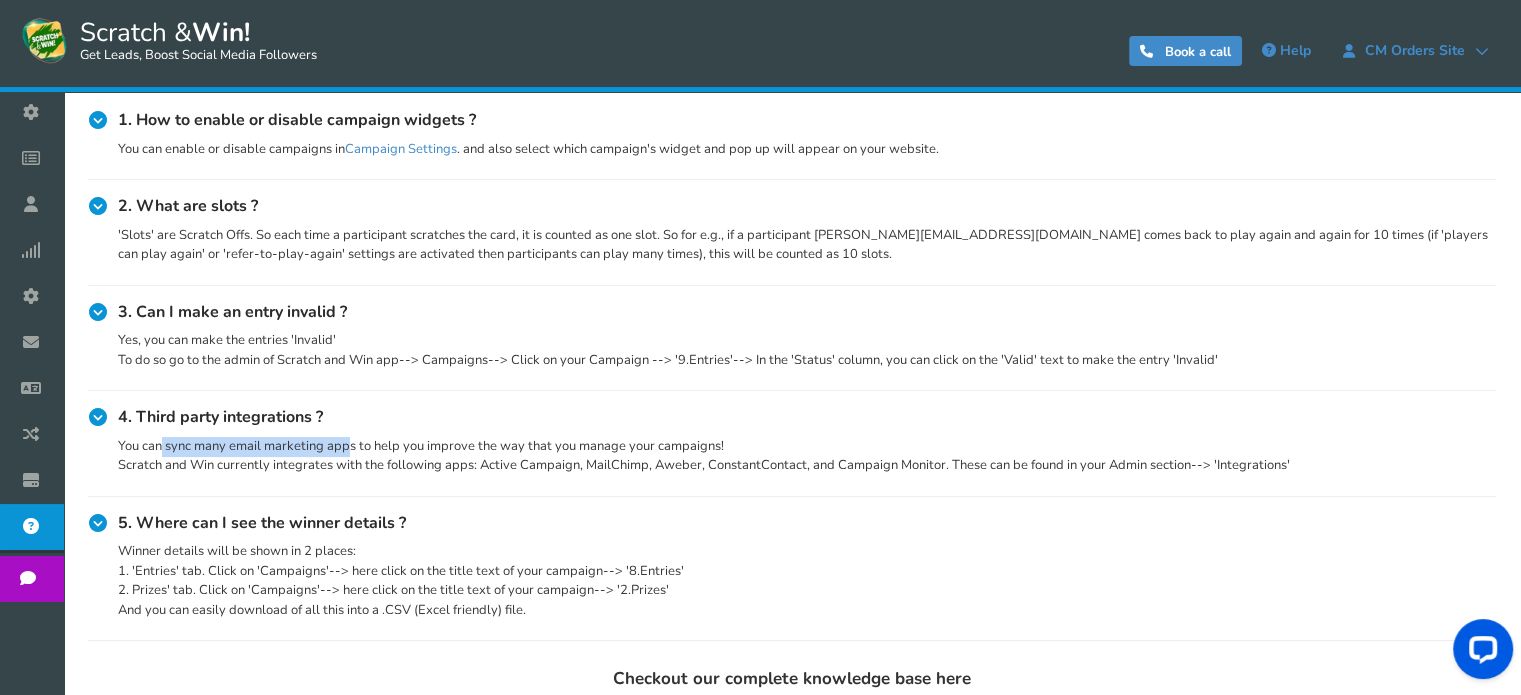 drag, startPoint x: 164, startPoint y: 444, endPoint x: 353, endPoint y: 435, distance: 189.21416 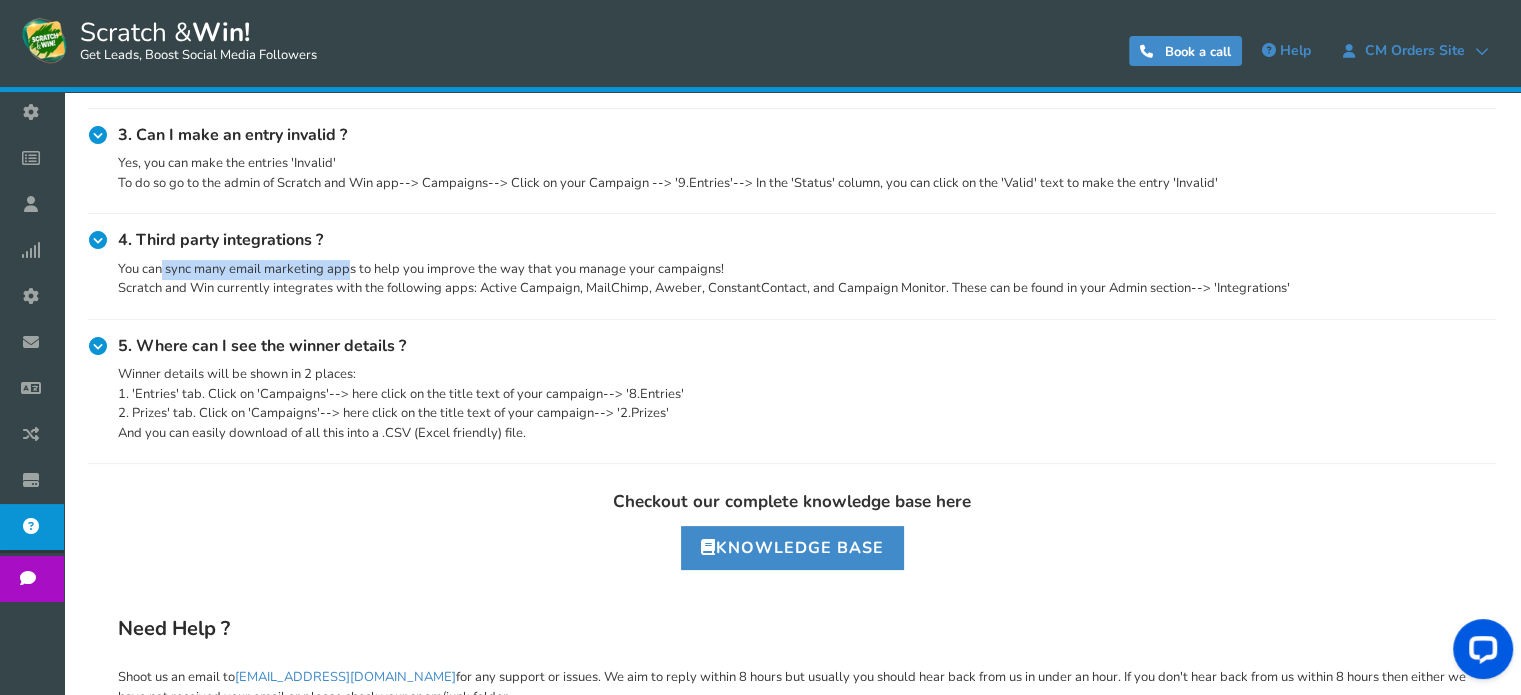 scroll, scrollTop: 448, scrollLeft: 0, axis: vertical 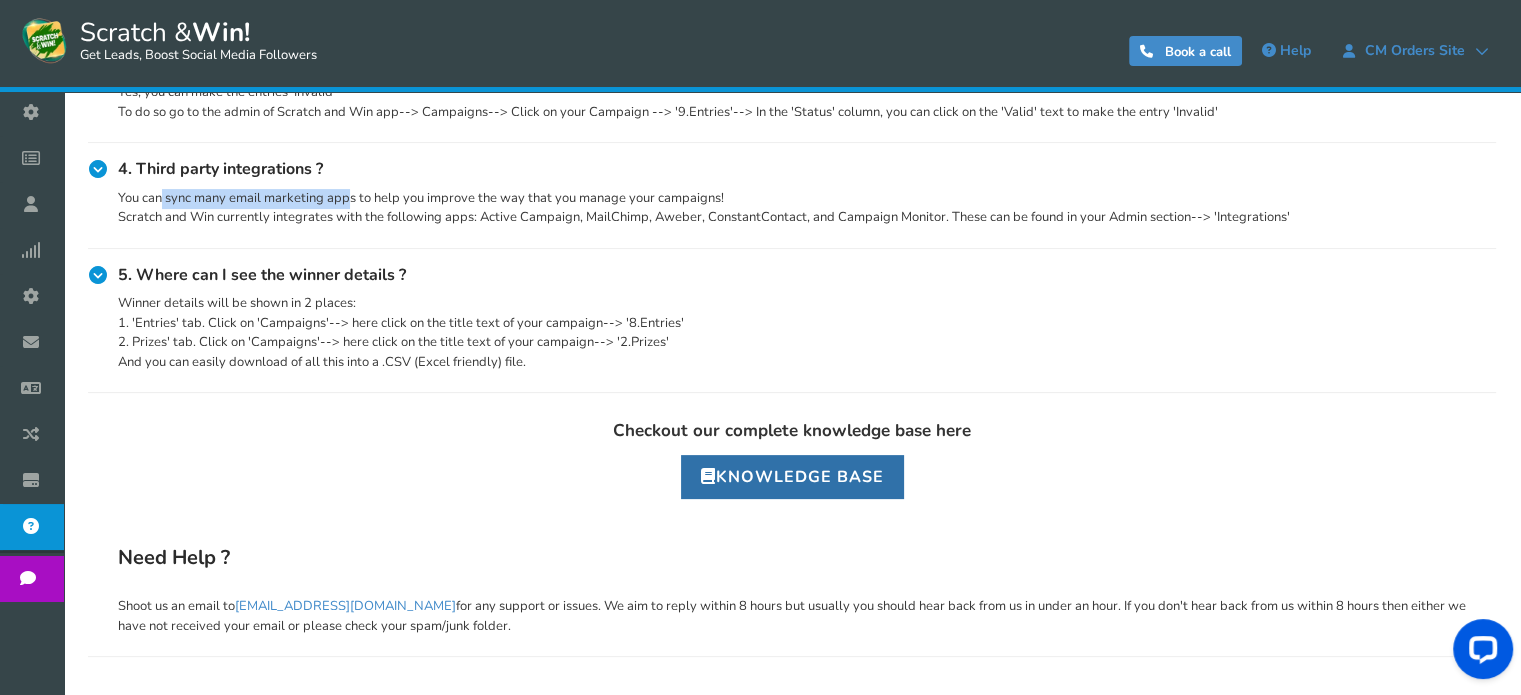 click on "Knowledge Base" at bounding box center [792, 477] 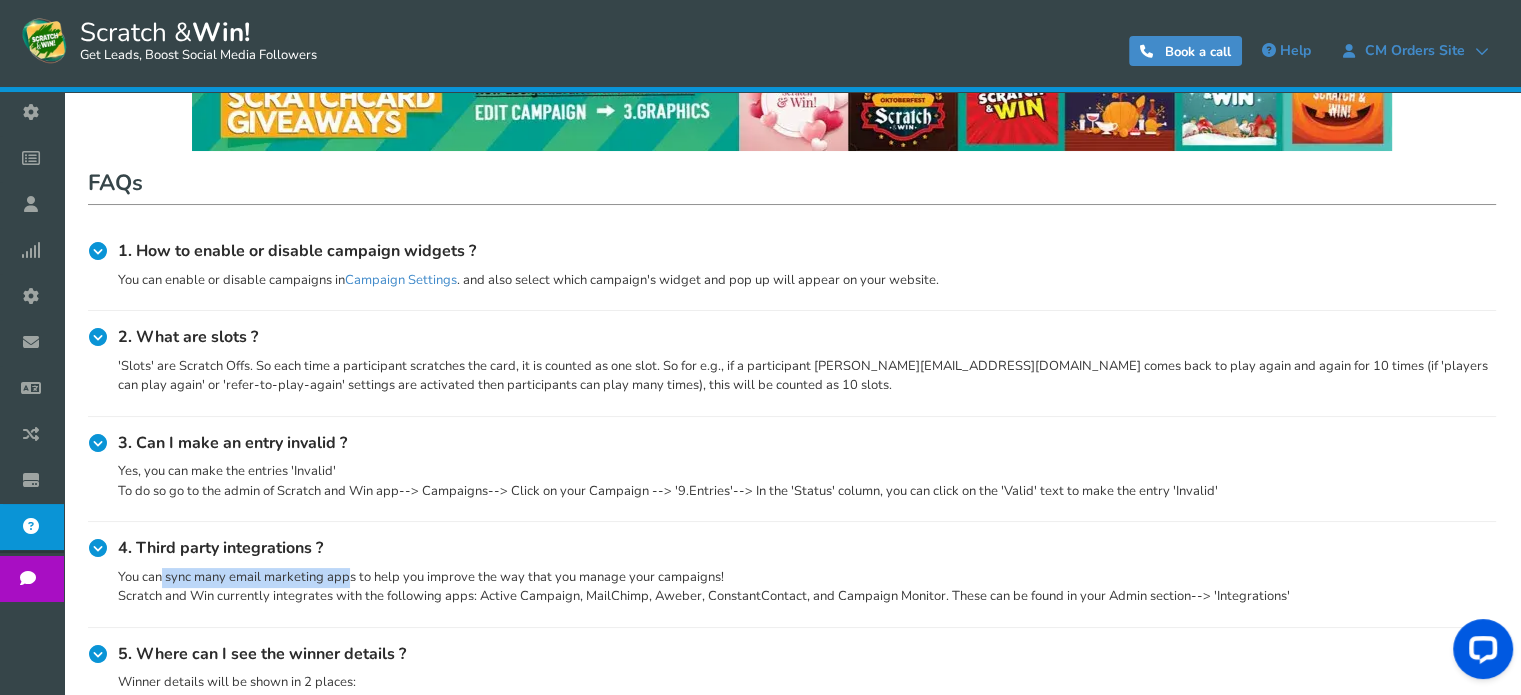 scroll, scrollTop: 0, scrollLeft: 0, axis: both 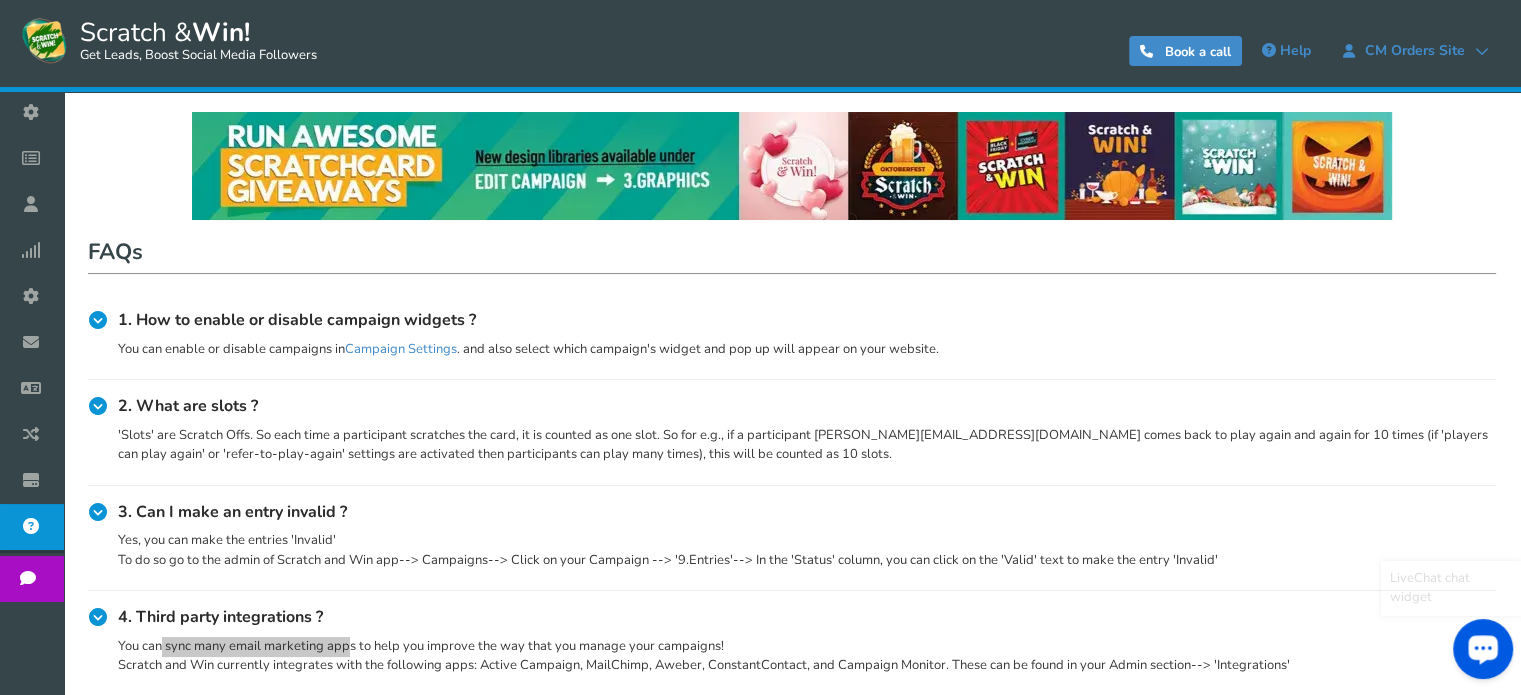 click at bounding box center (1483, 648) 